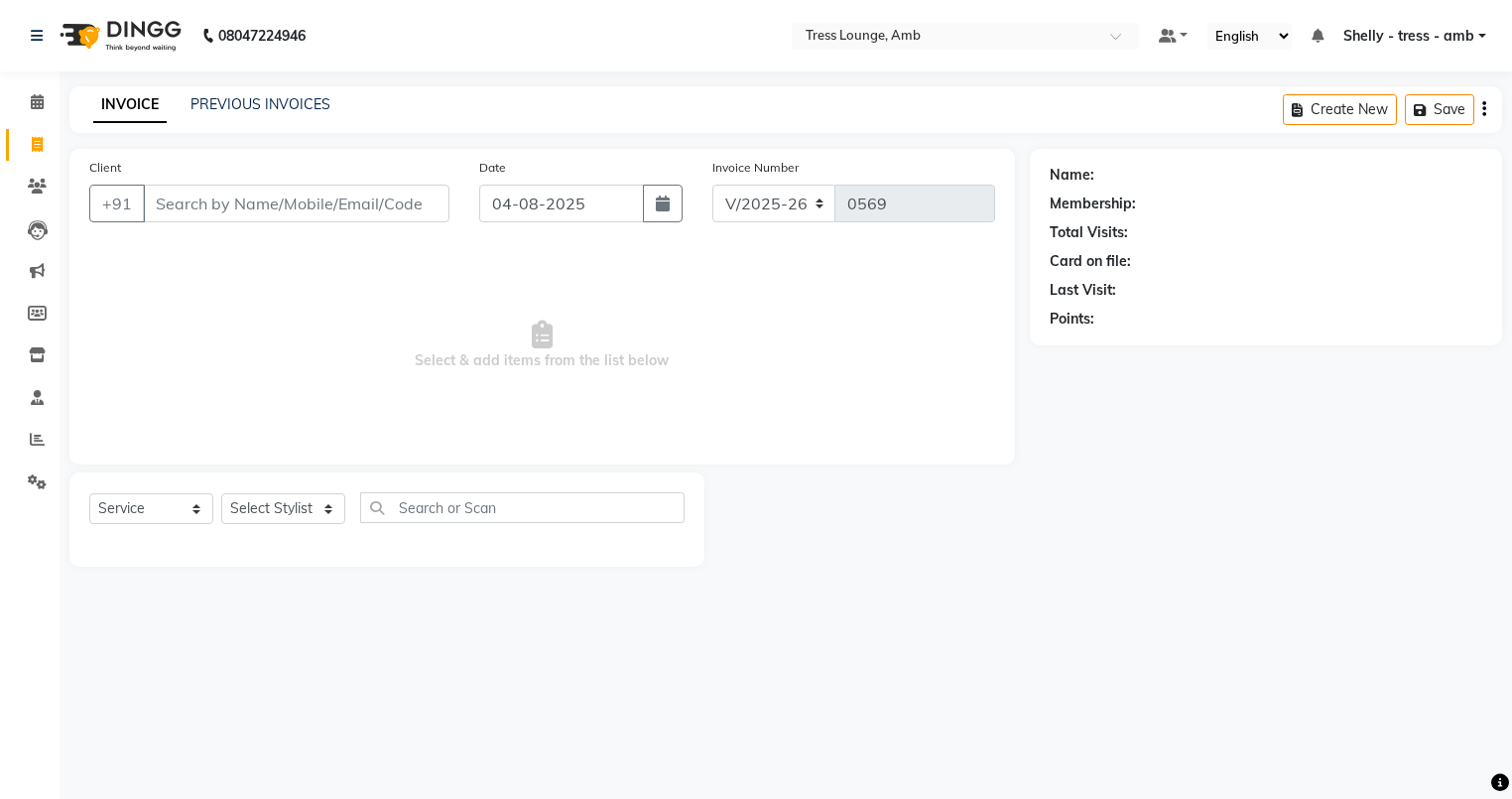 select on "5899" 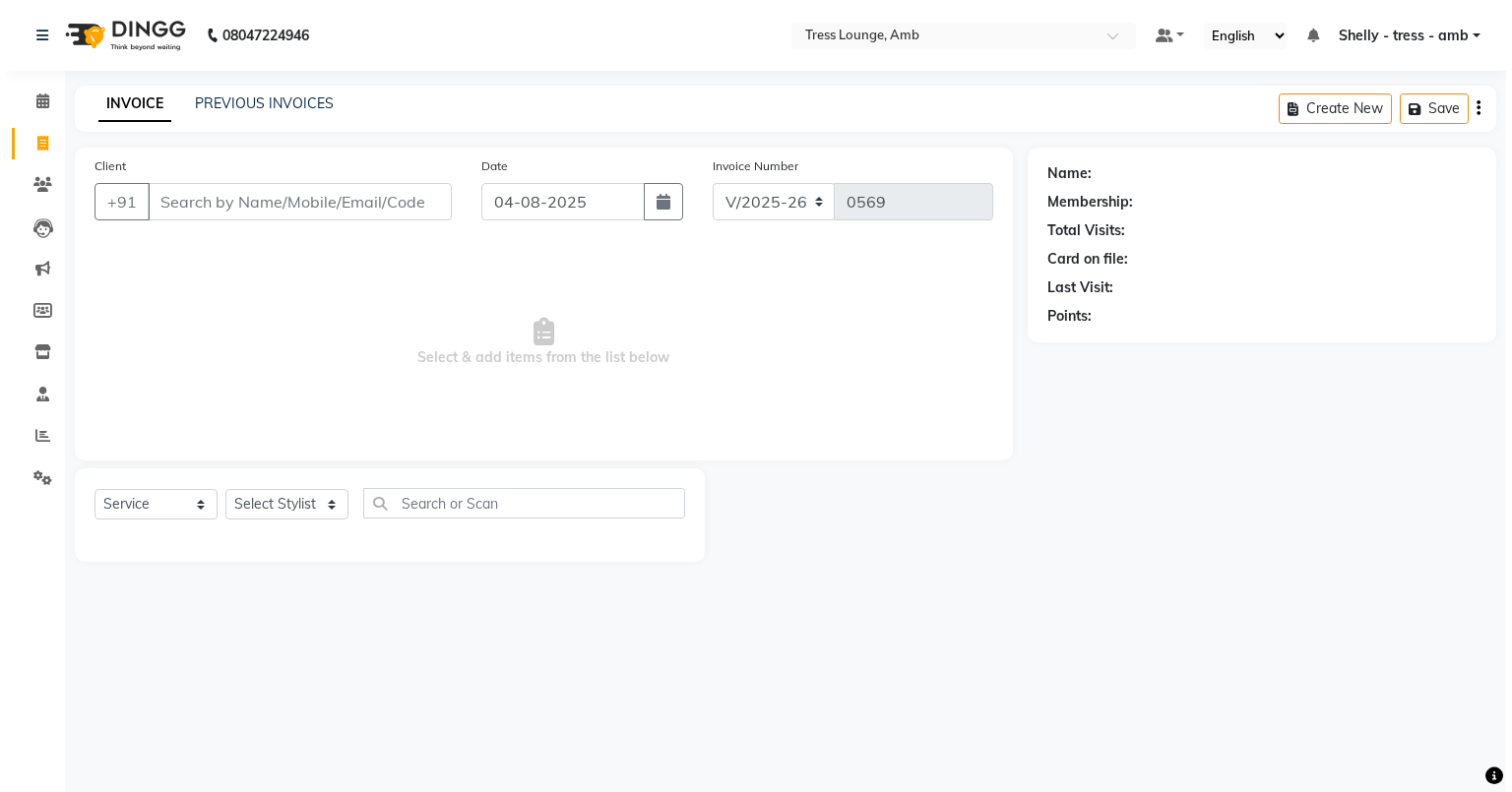 scroll, scrollTop: 0, scrollLeft: 0, axis: both 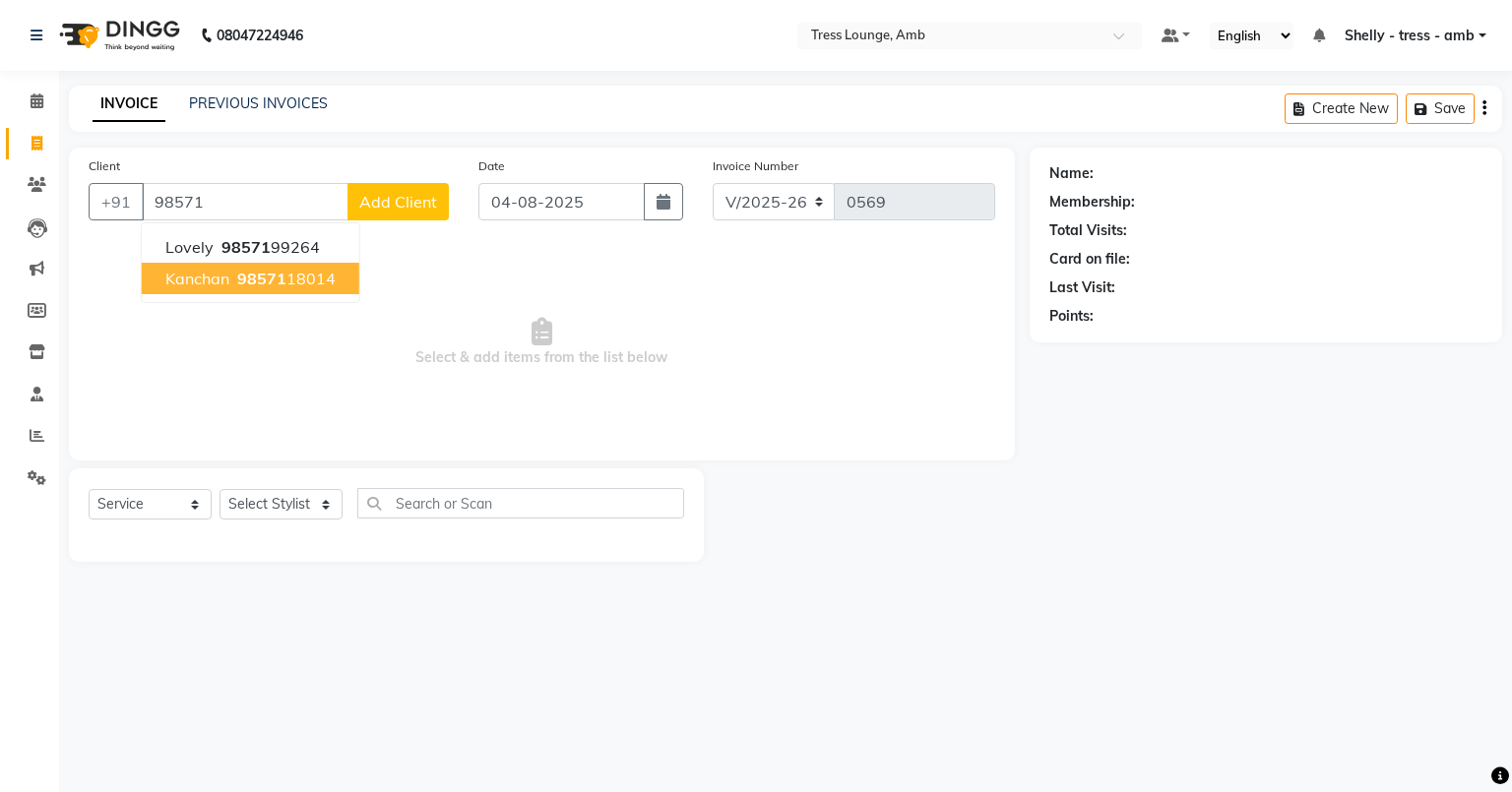 click on "kanchan" at bounding box center [197, 278] 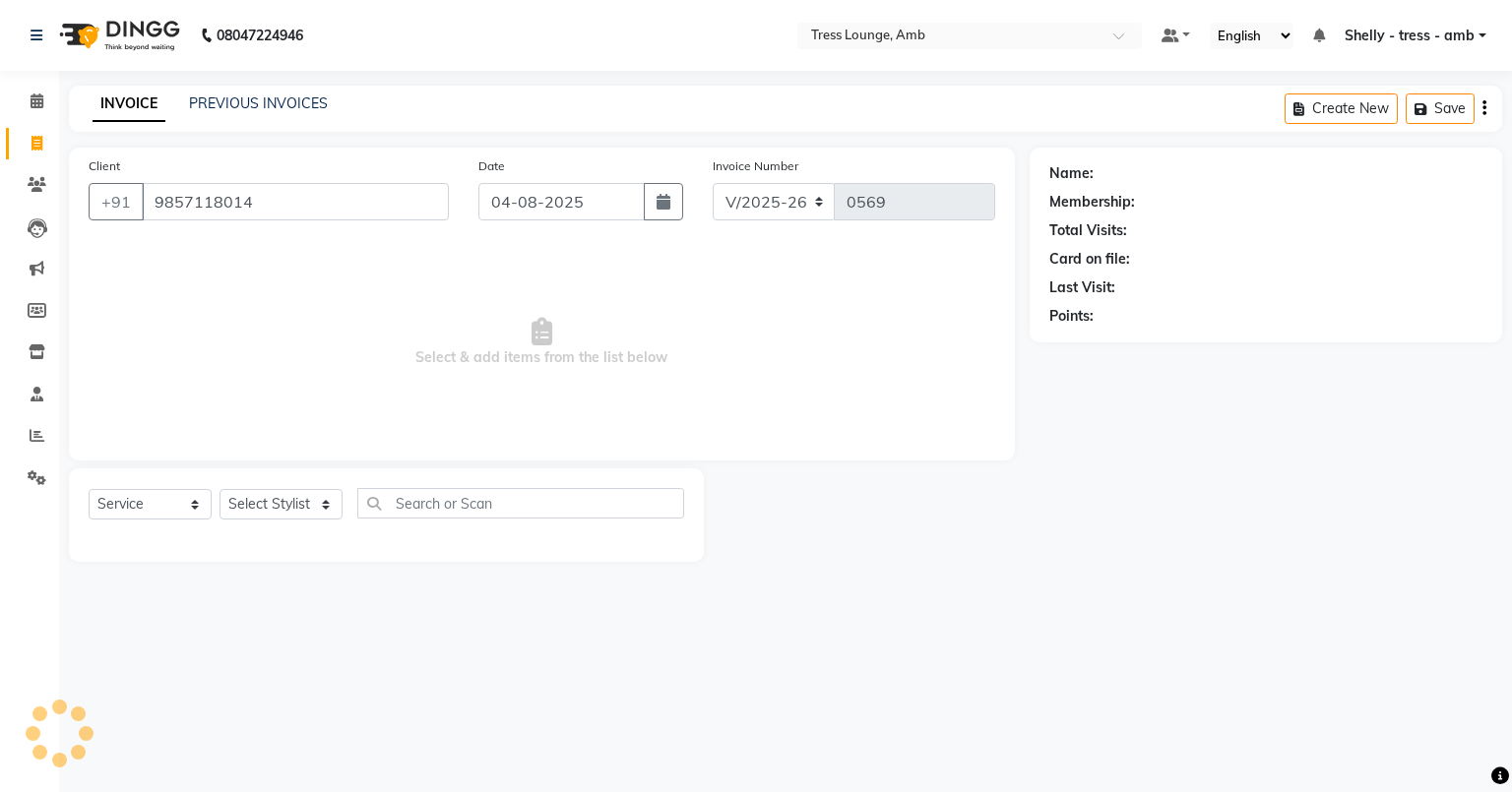 type on "9857118014" 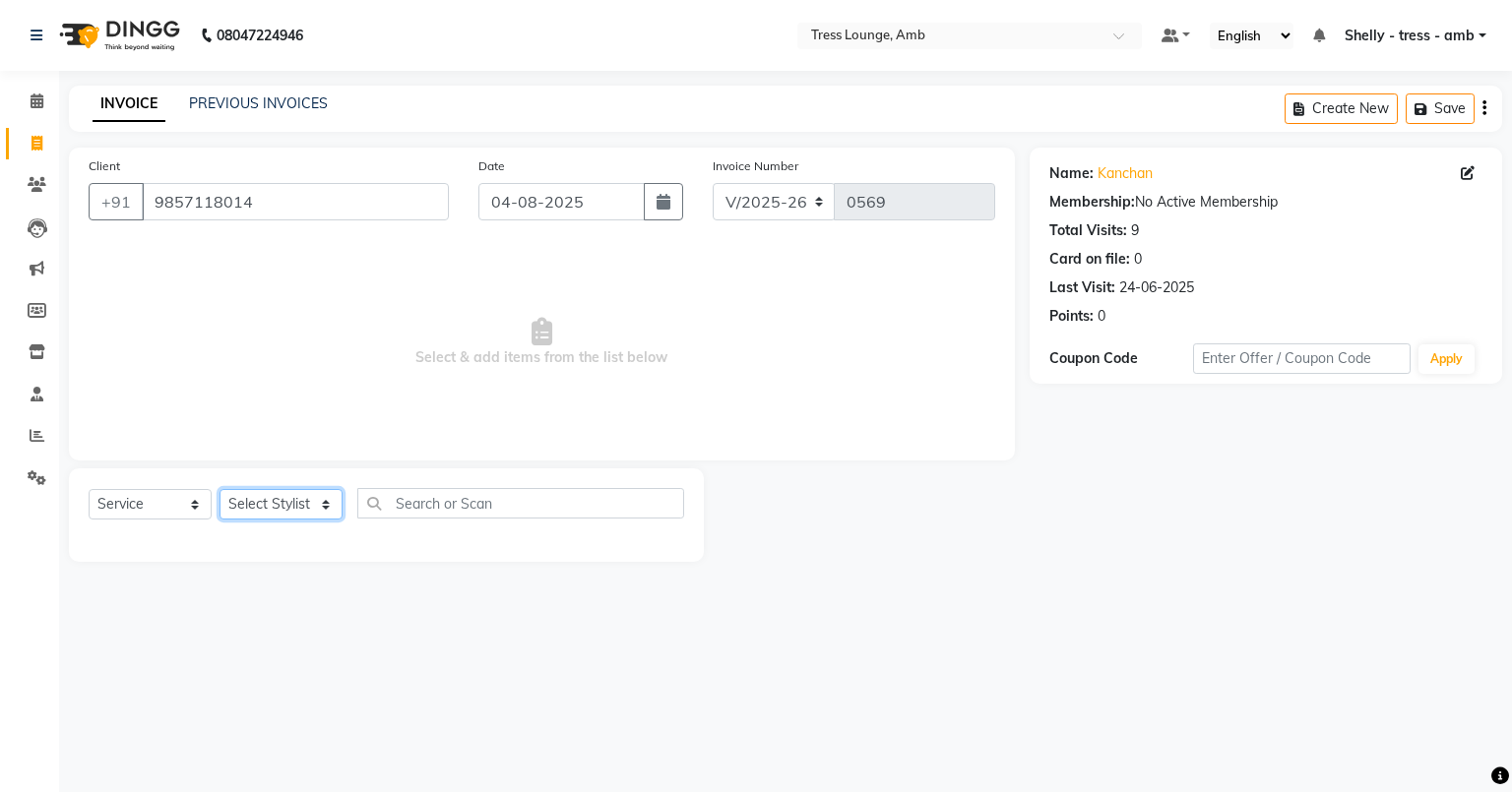 click on "Select Stylist Ansh Arpana jaswal SHELLY Shivani Vijay vishal" 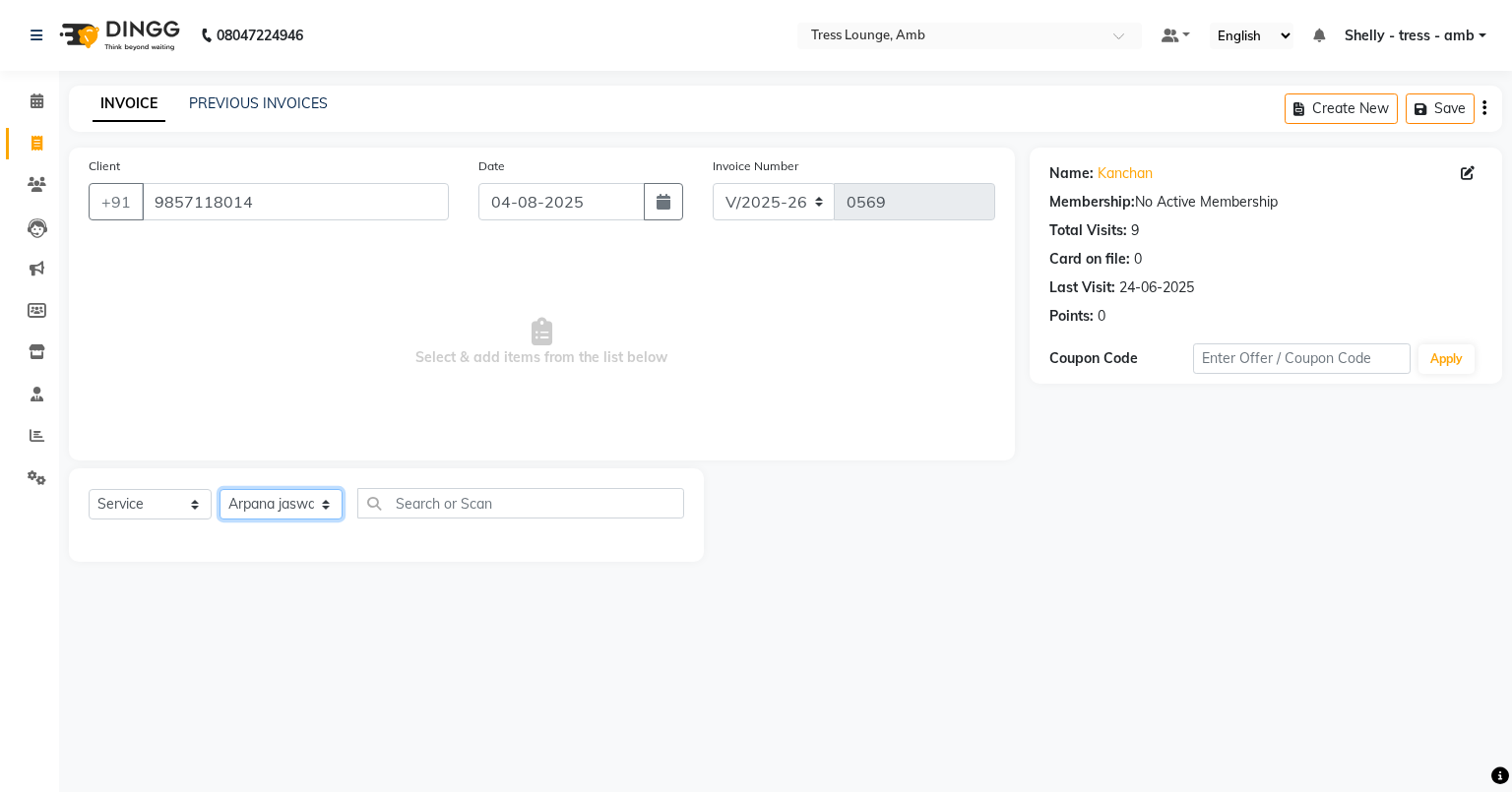 click on "Select Stylist Ansh Arpana jaswal SHELLY Shivani Vijay vishal" 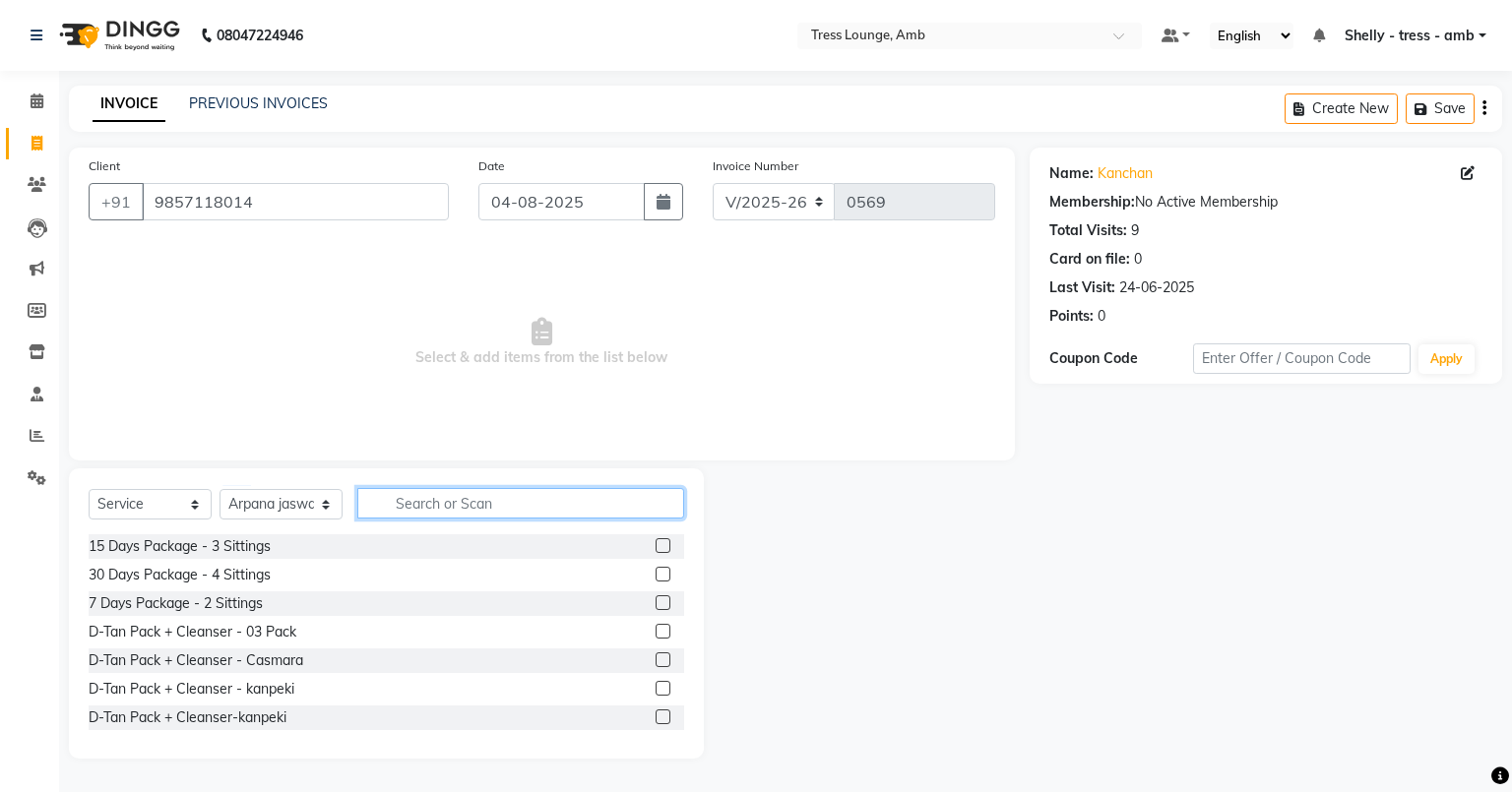 click 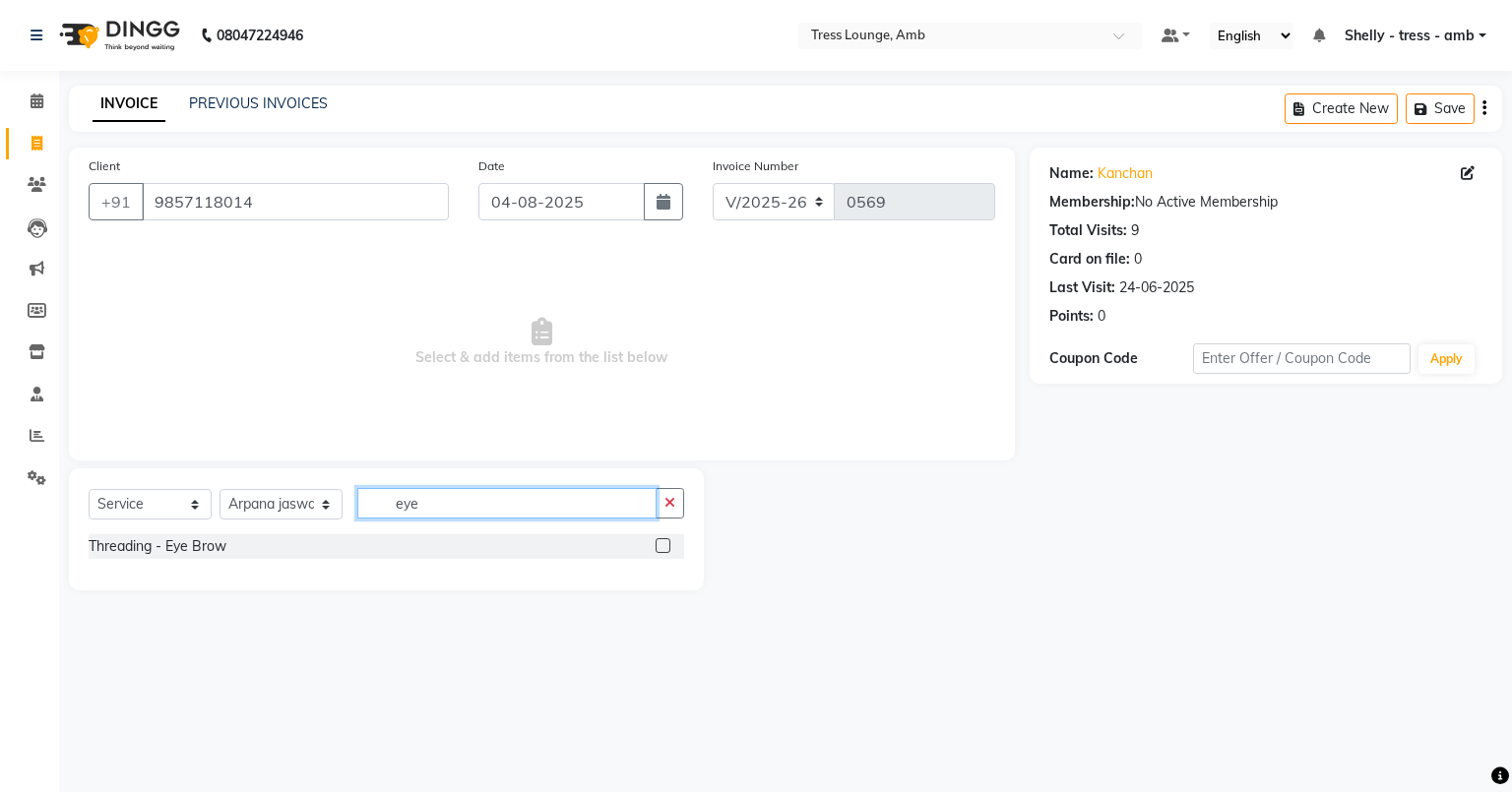 type on "eye" 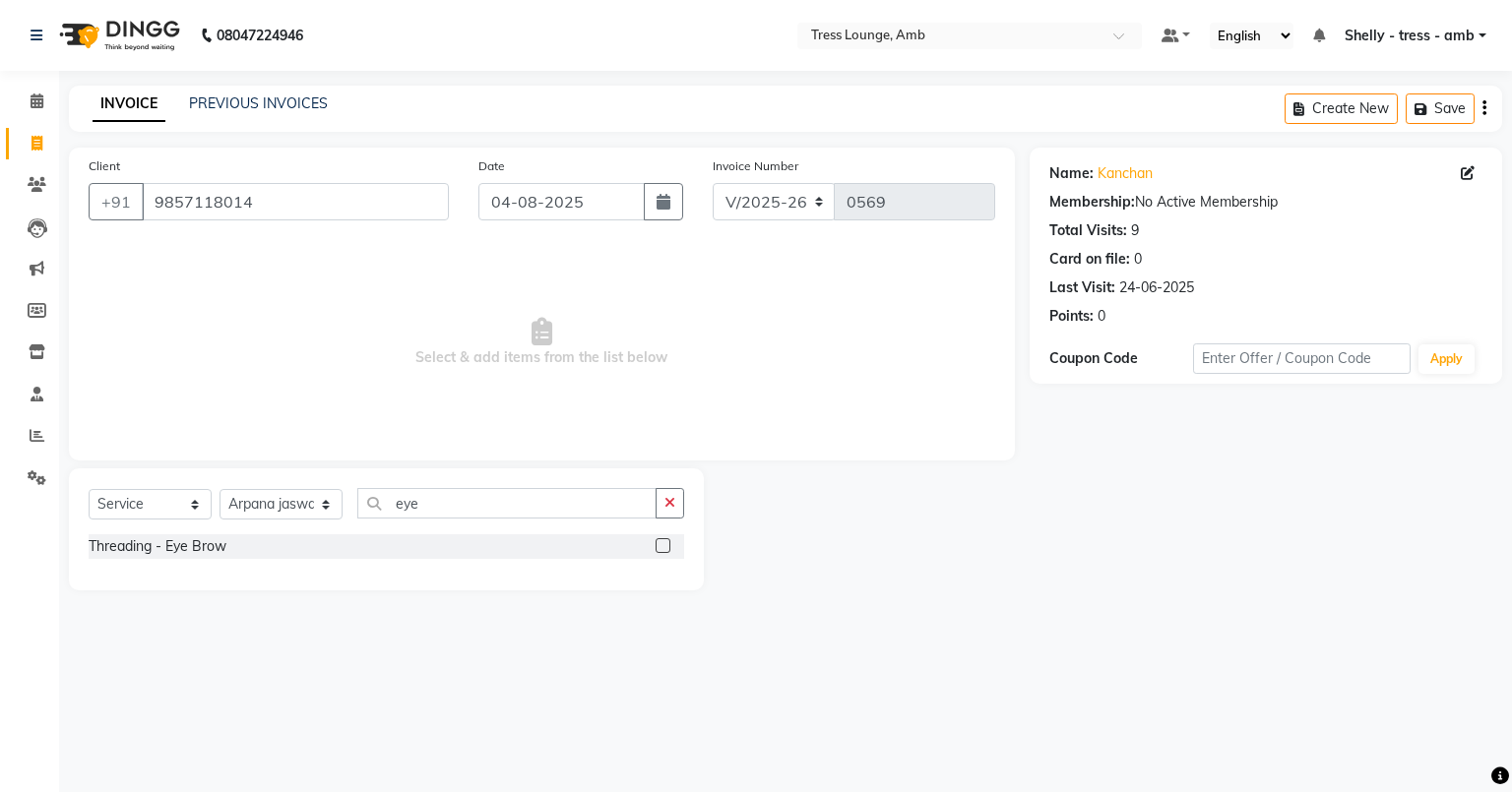click 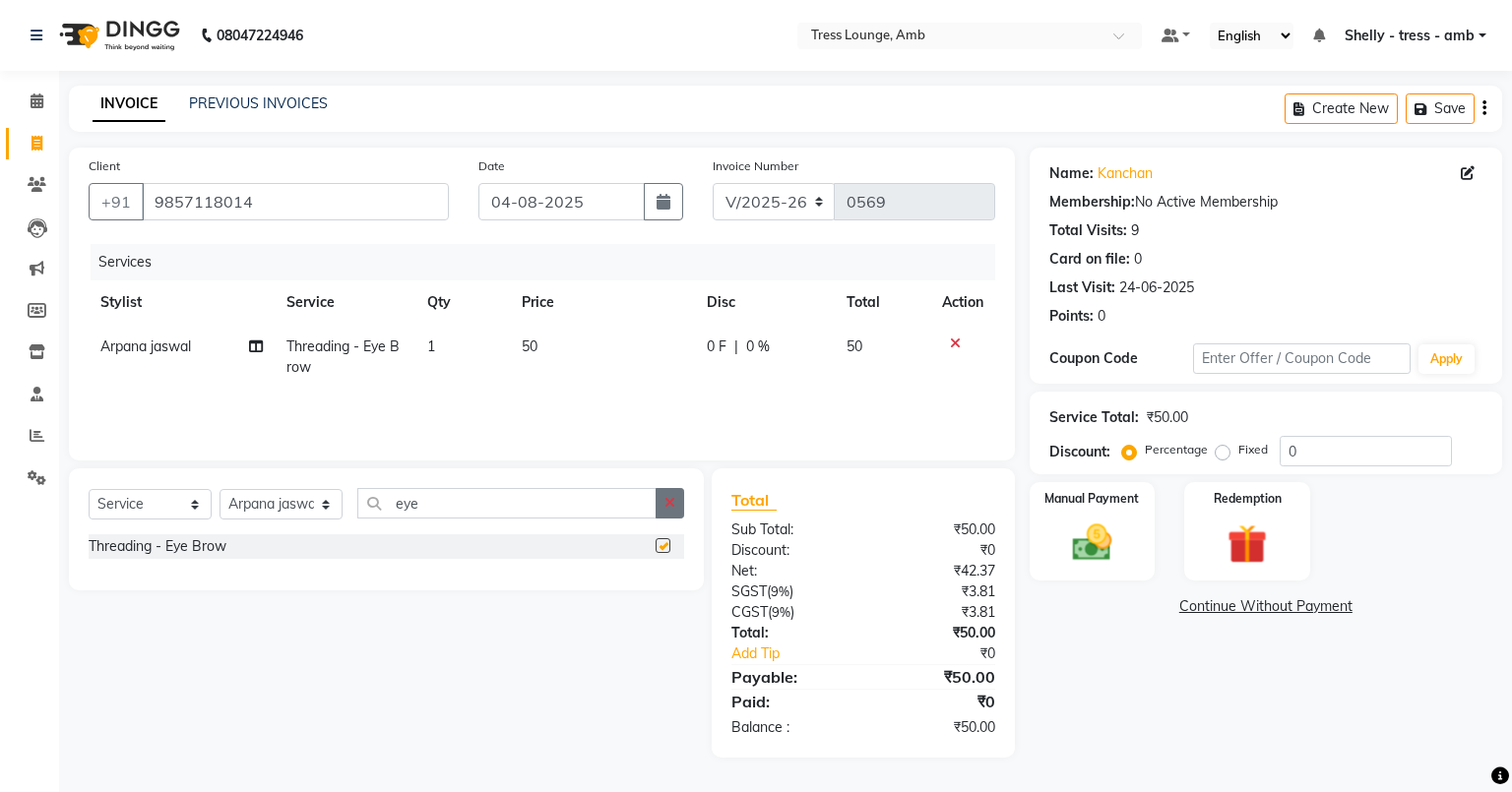 checkbox on "false" 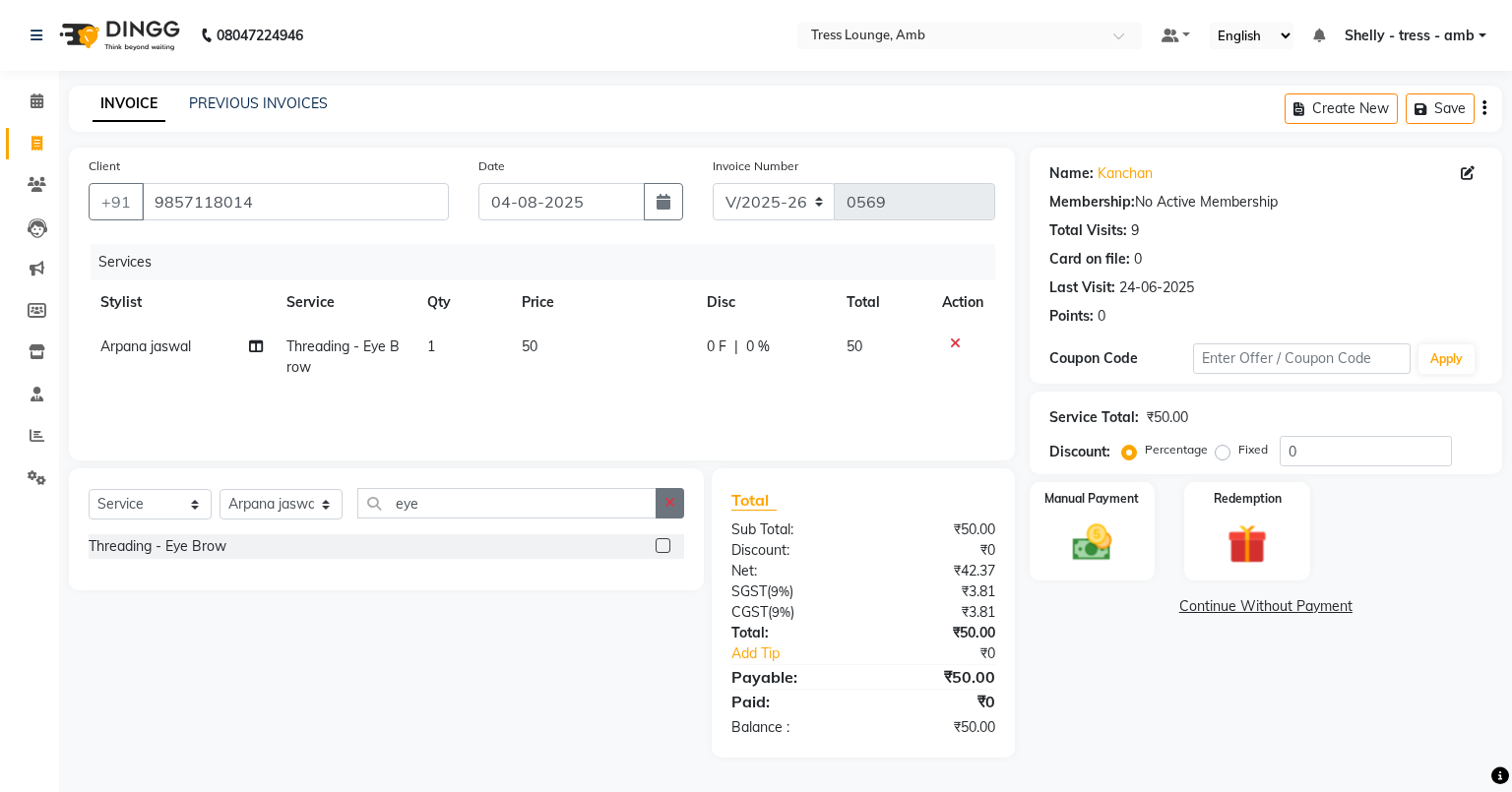 click 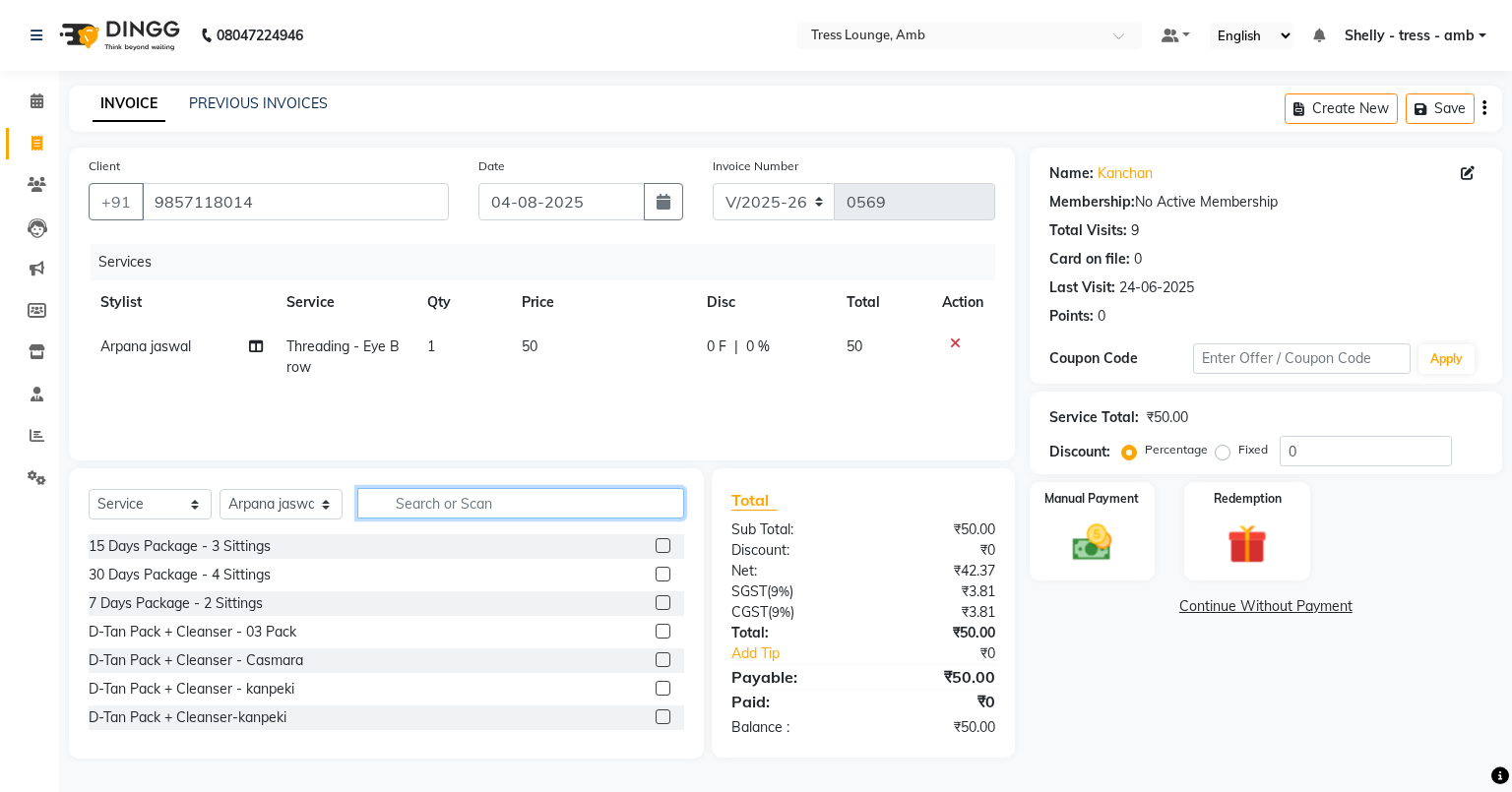 click 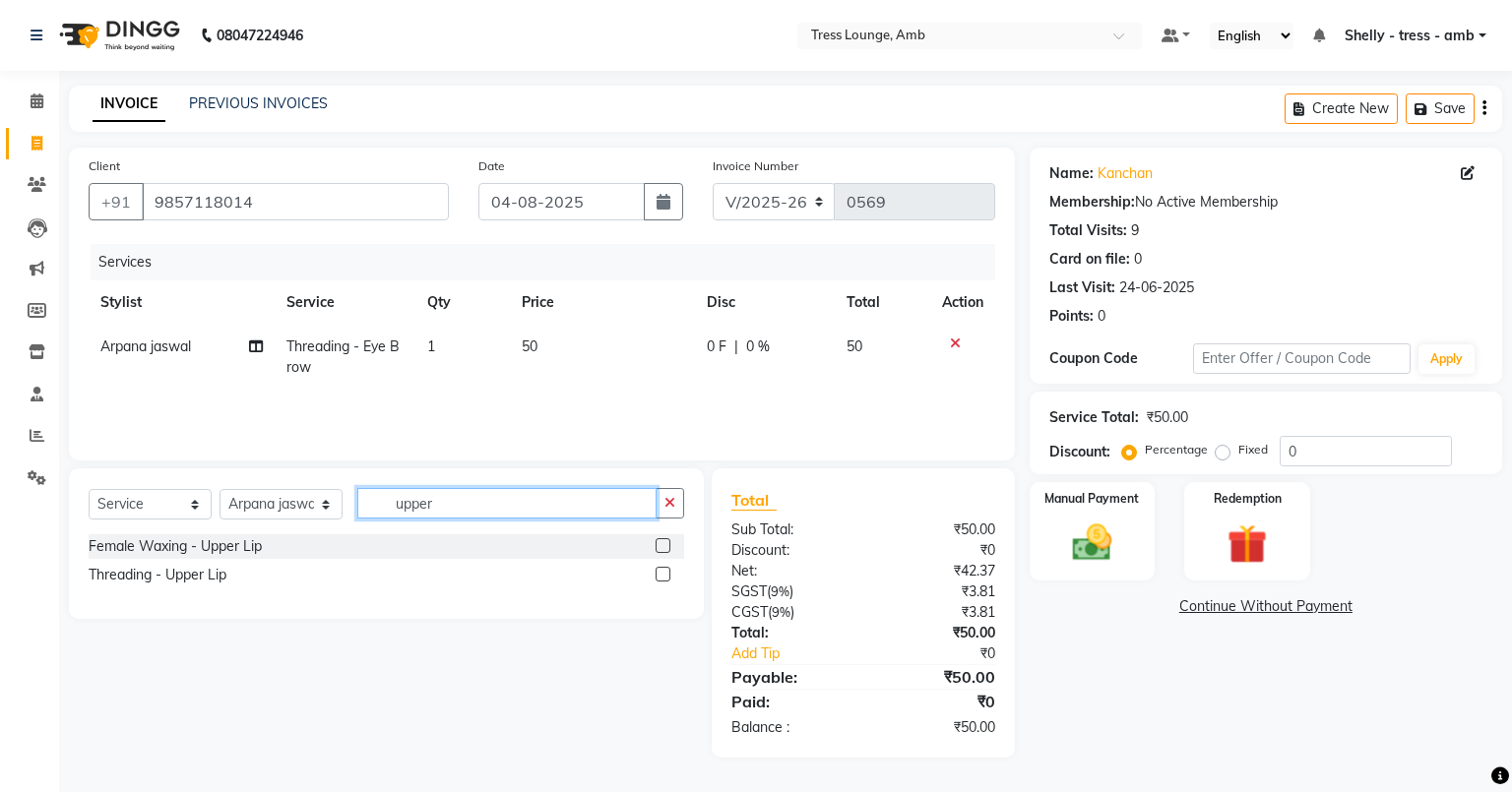 type on "upper" 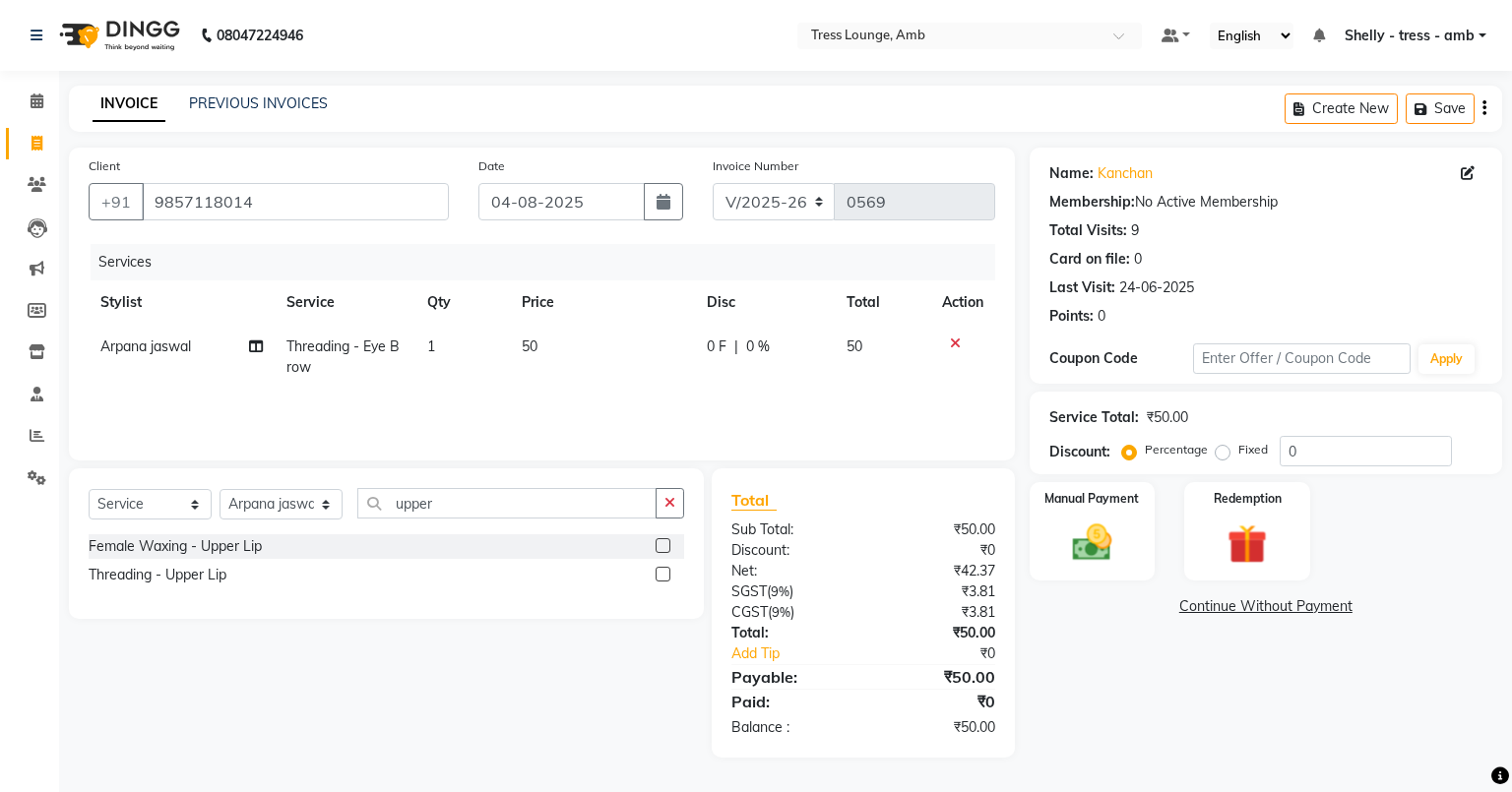 click 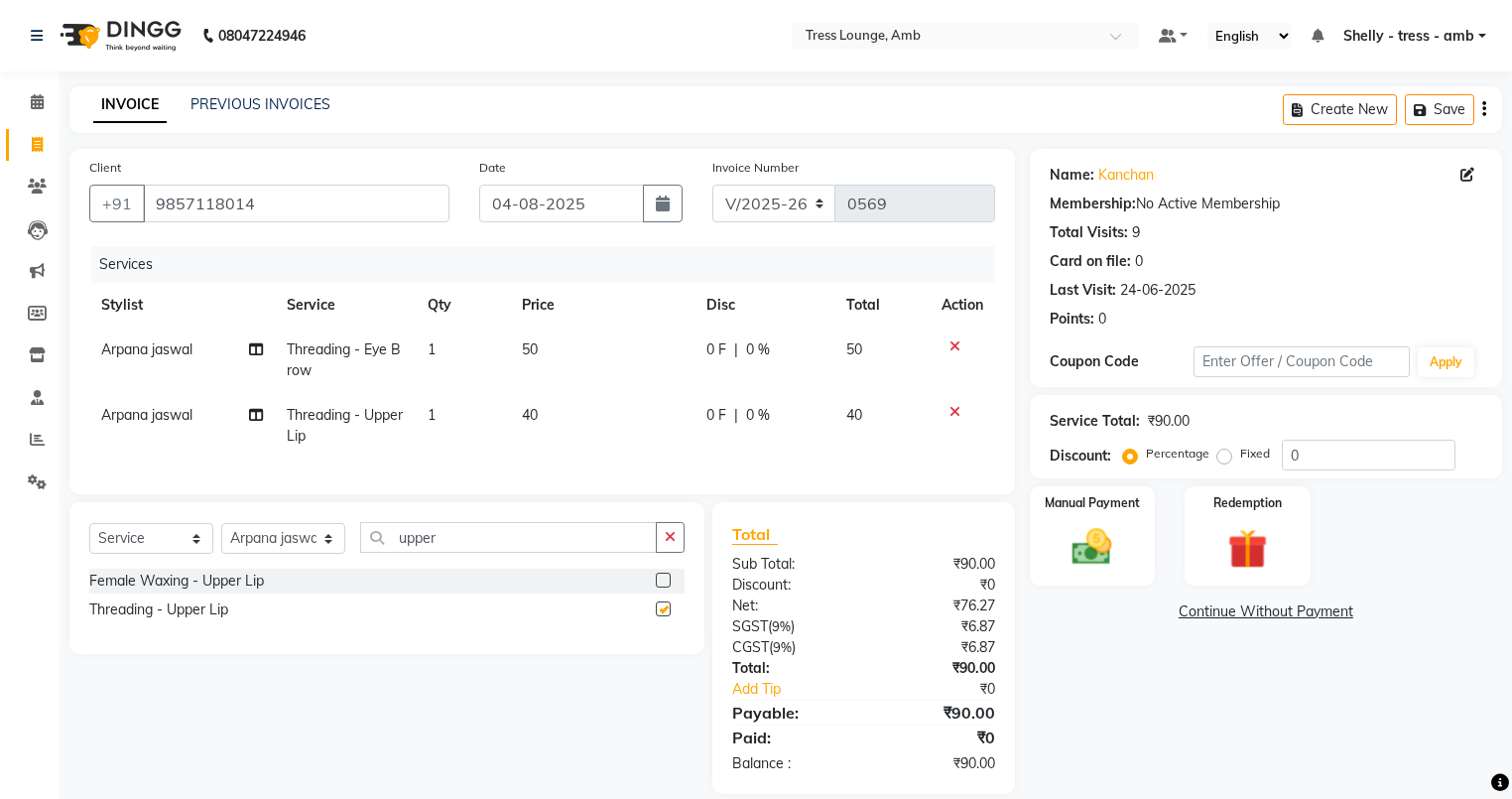 checkbox on "false" 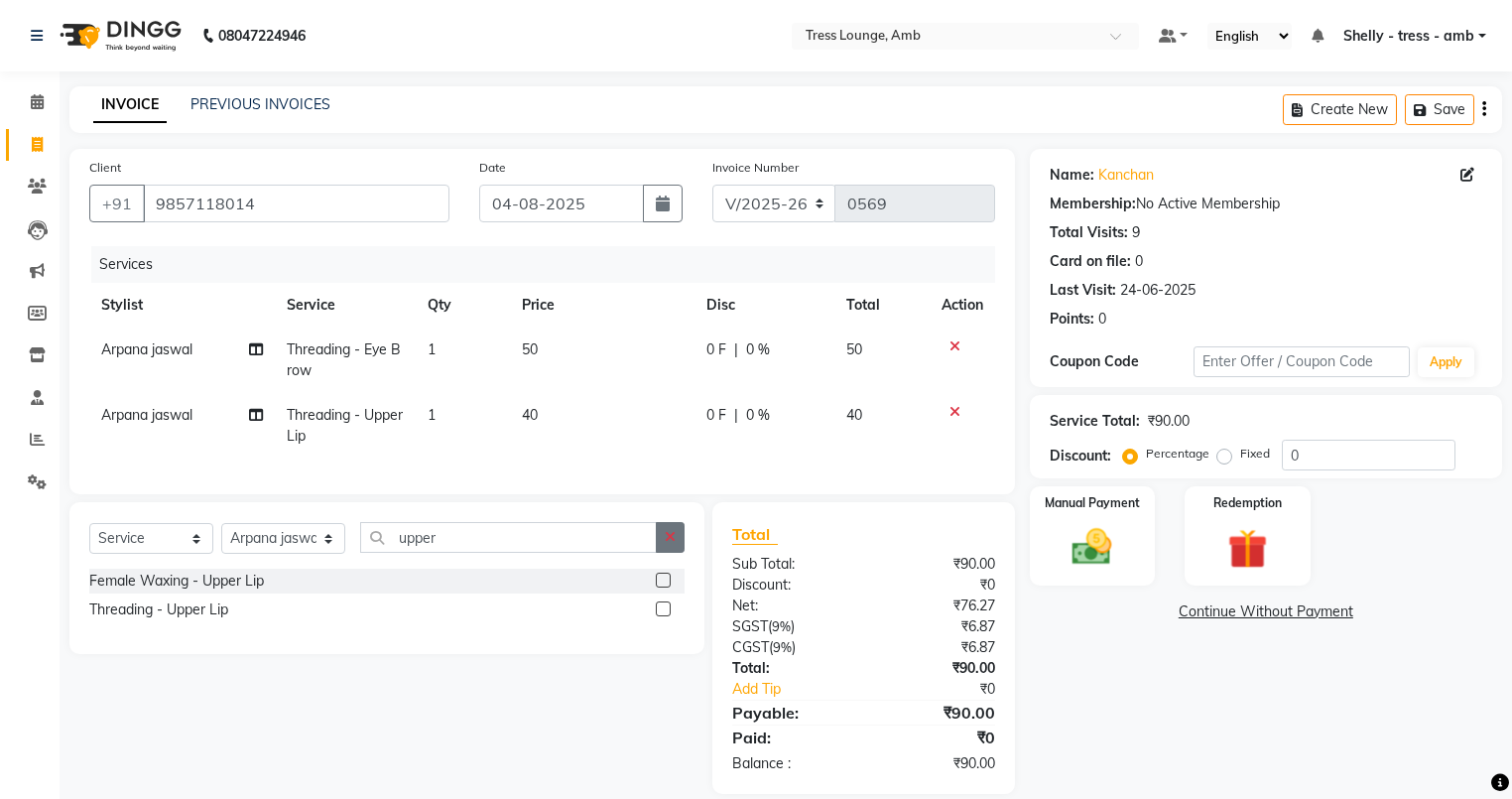 click 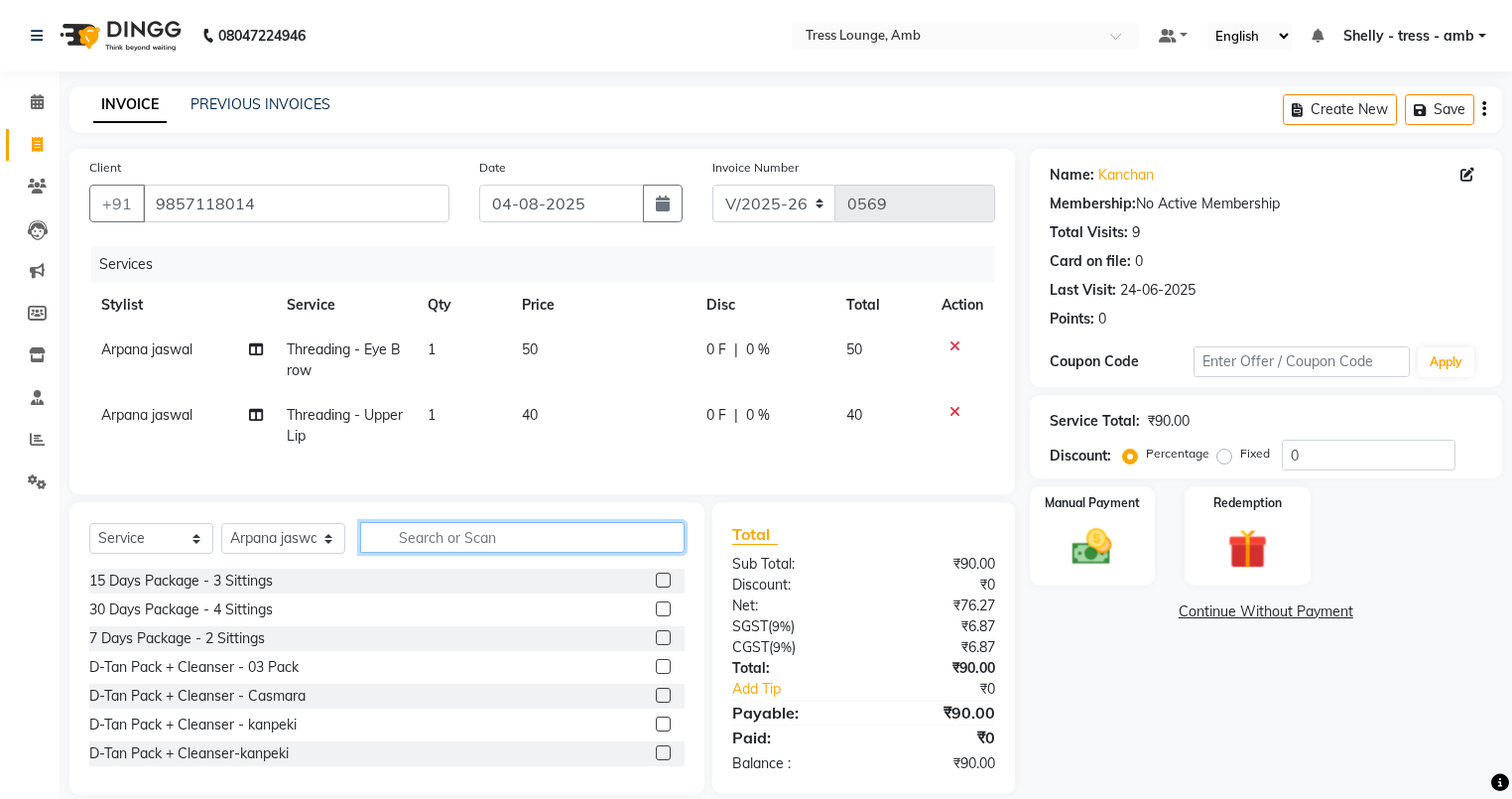 click 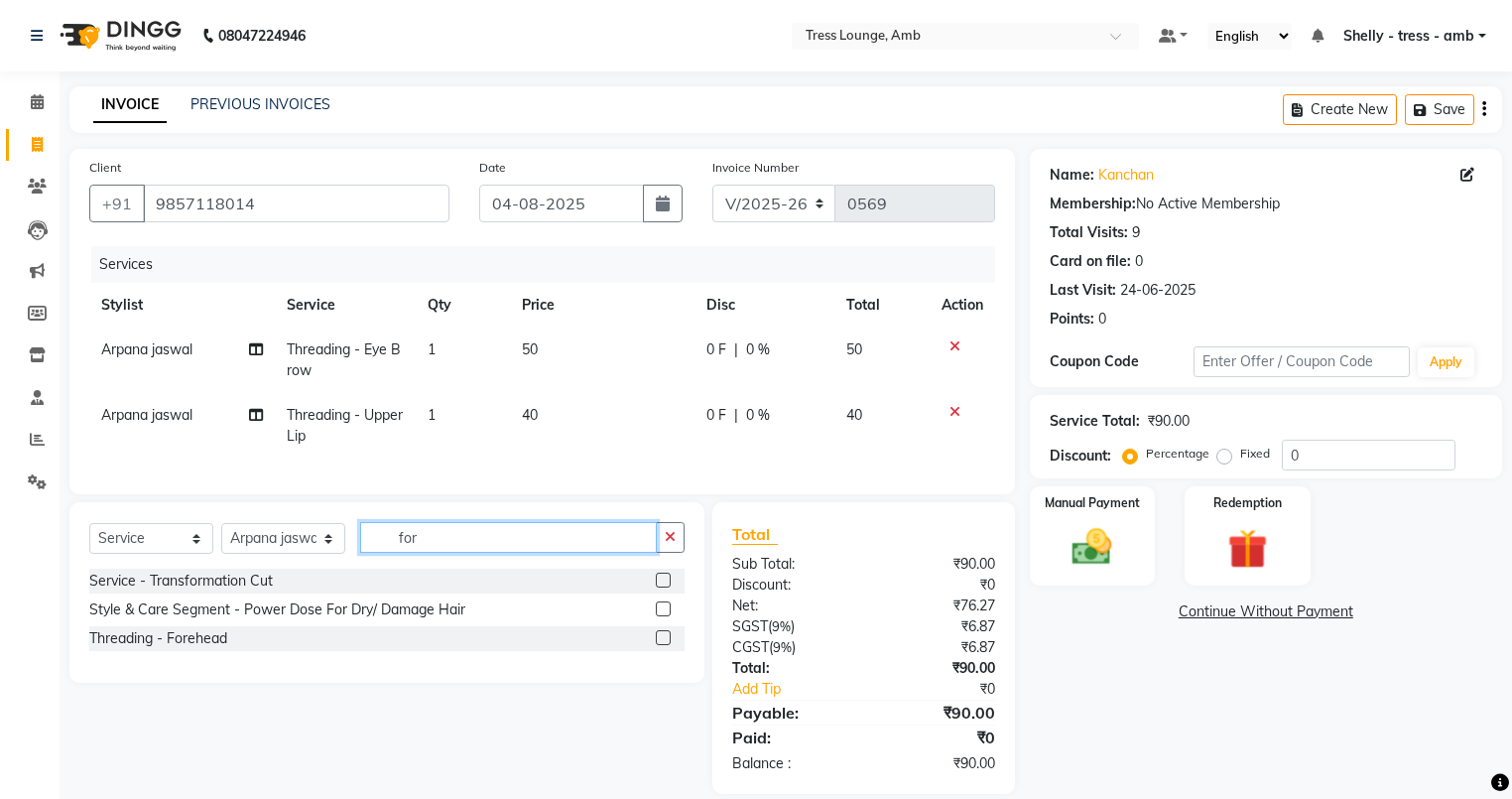 type on "for" 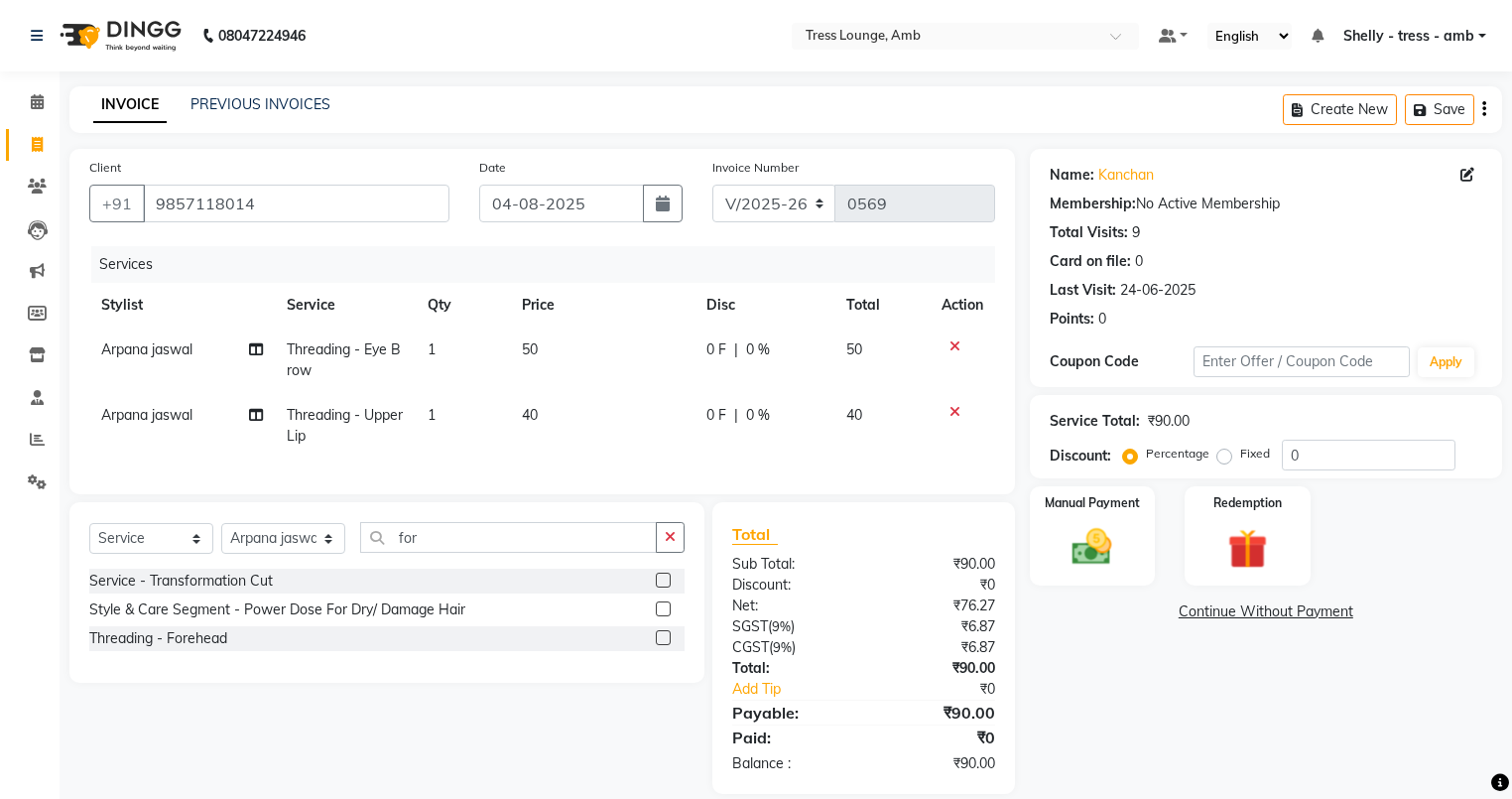 click 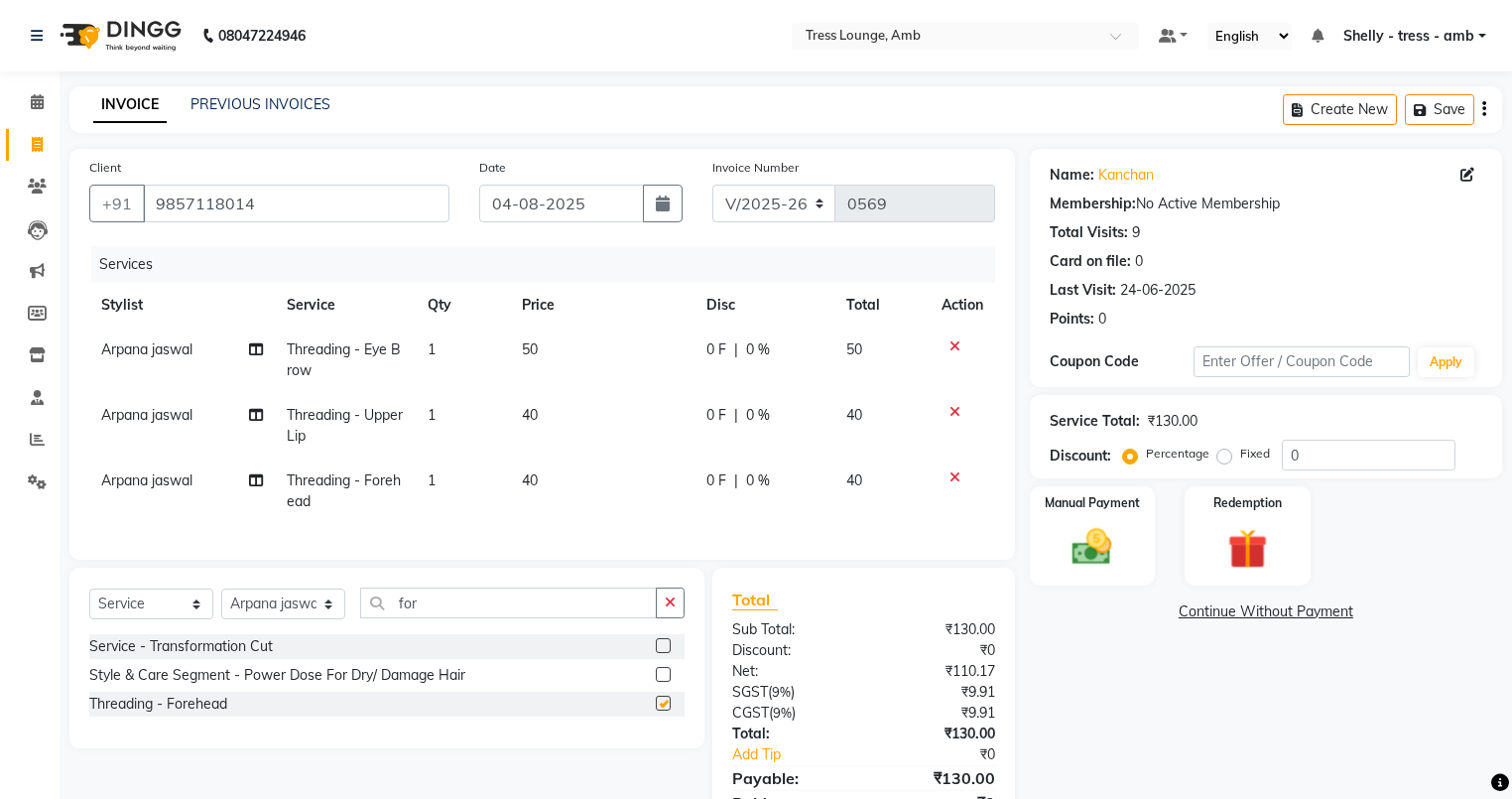 checkbox on "false" 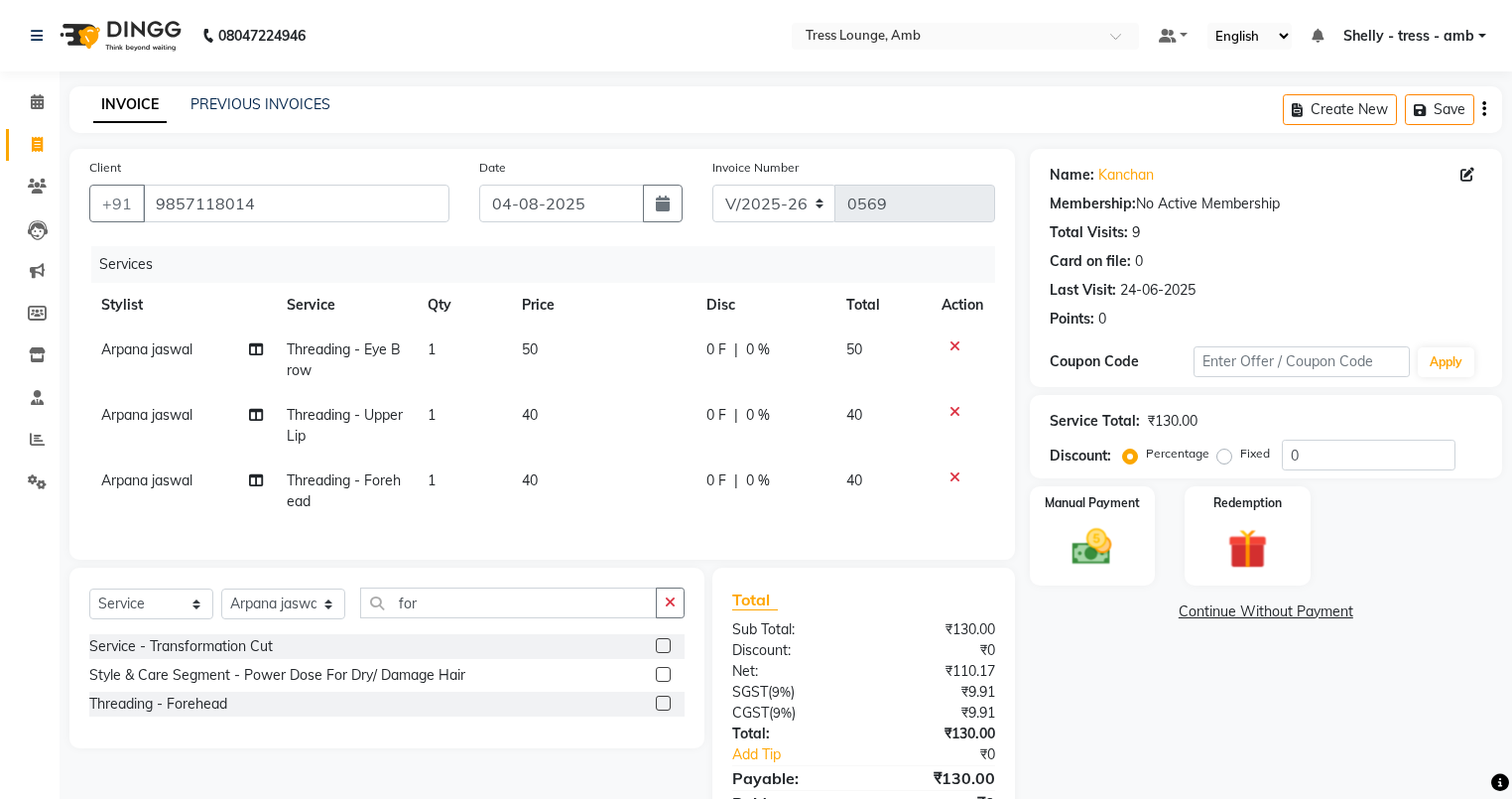 click on "50" 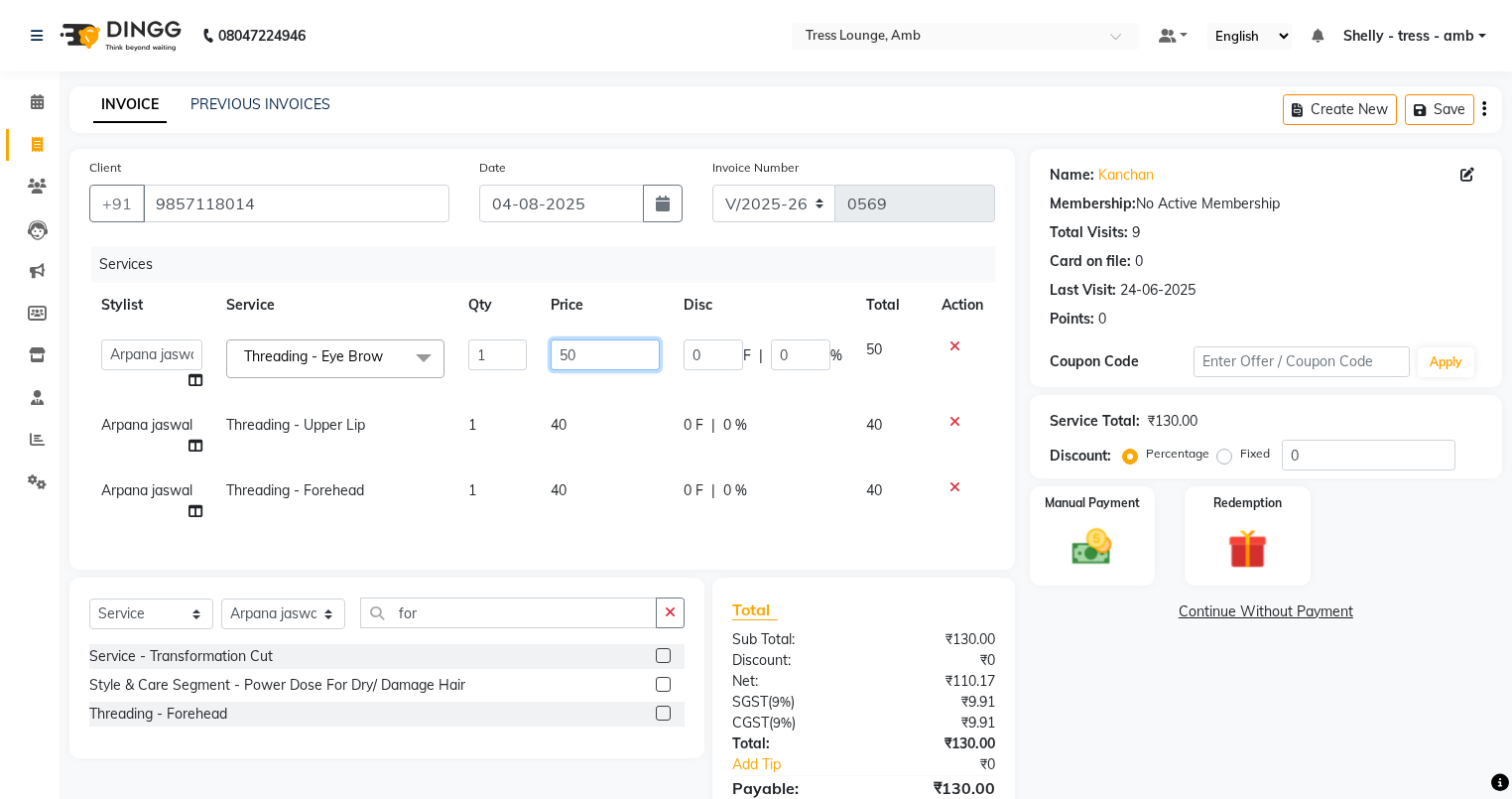 click on "50" 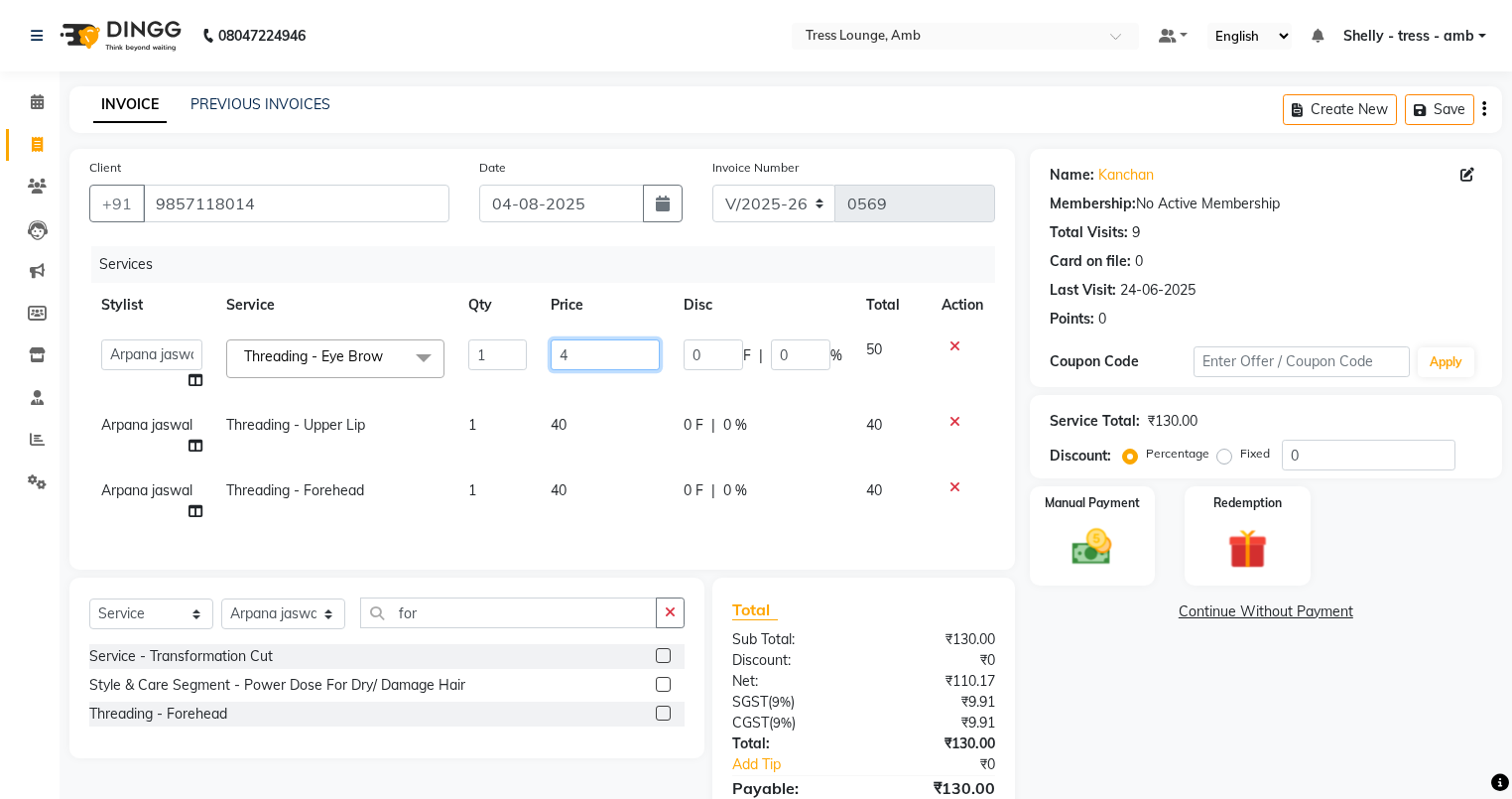type on "40" 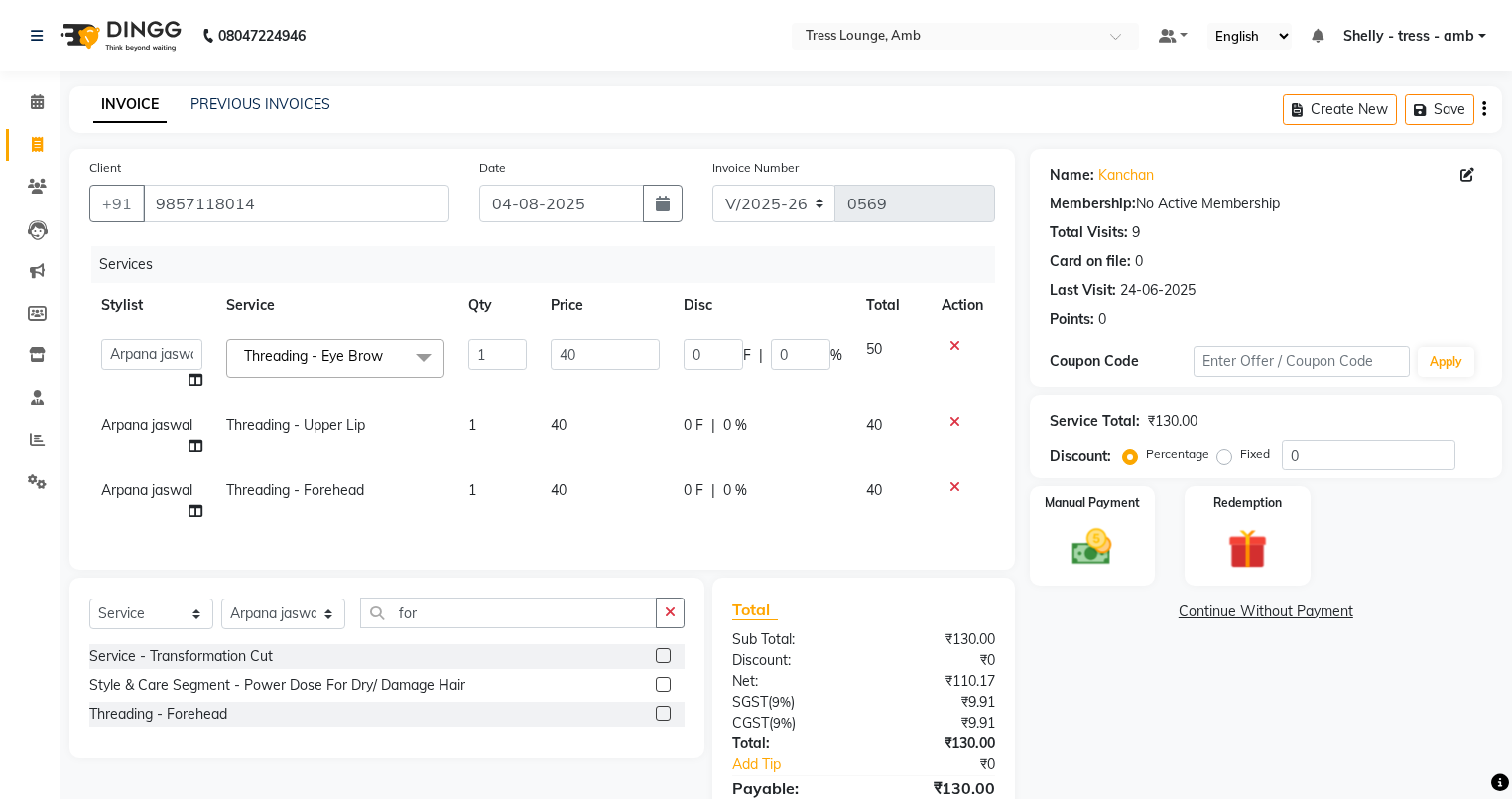 drag, startPoint x: 641, startPoint y: 380, endPoint x: 618, endPoint y: 398, distance: 29.206164 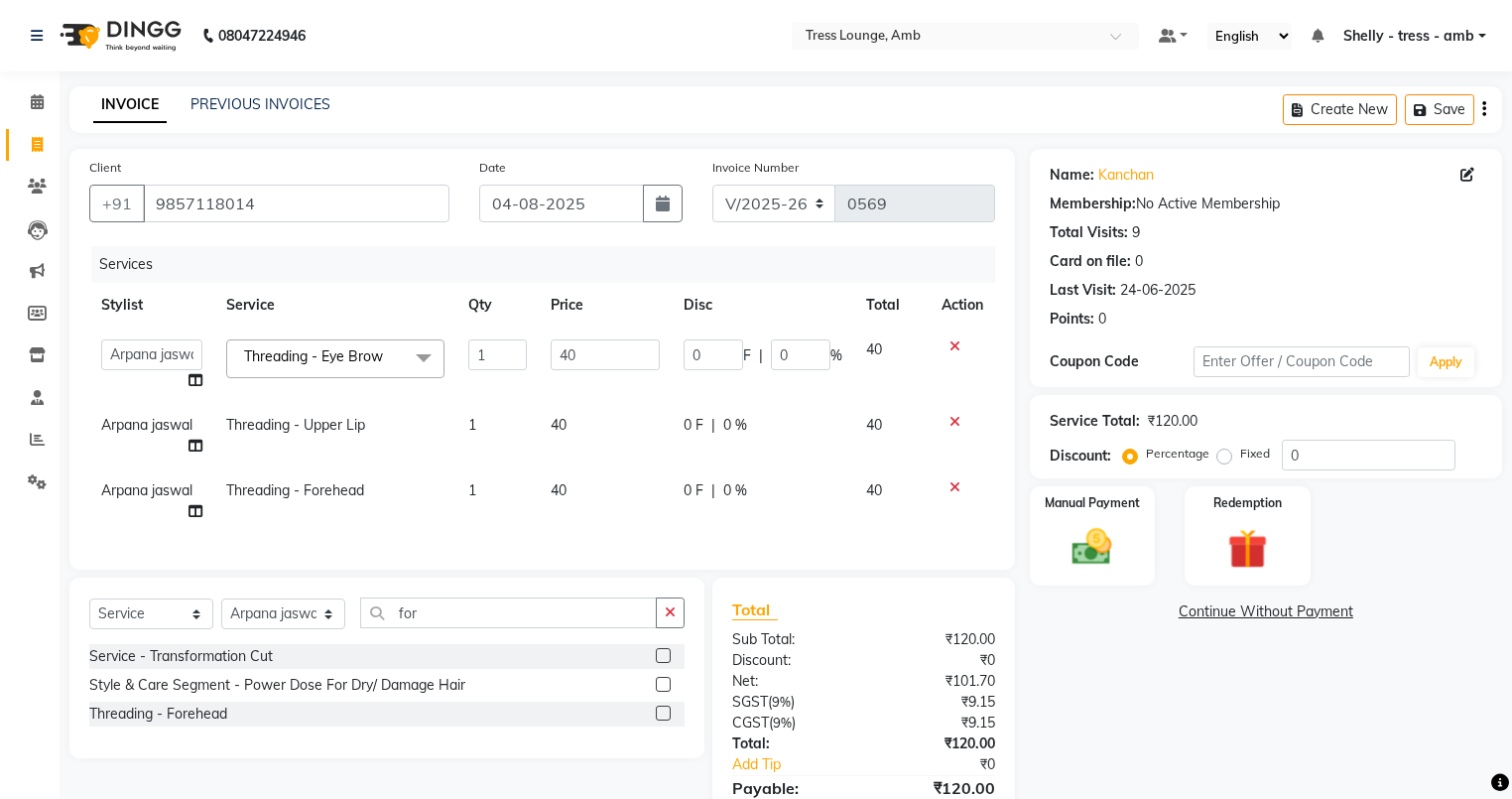 click on "40" 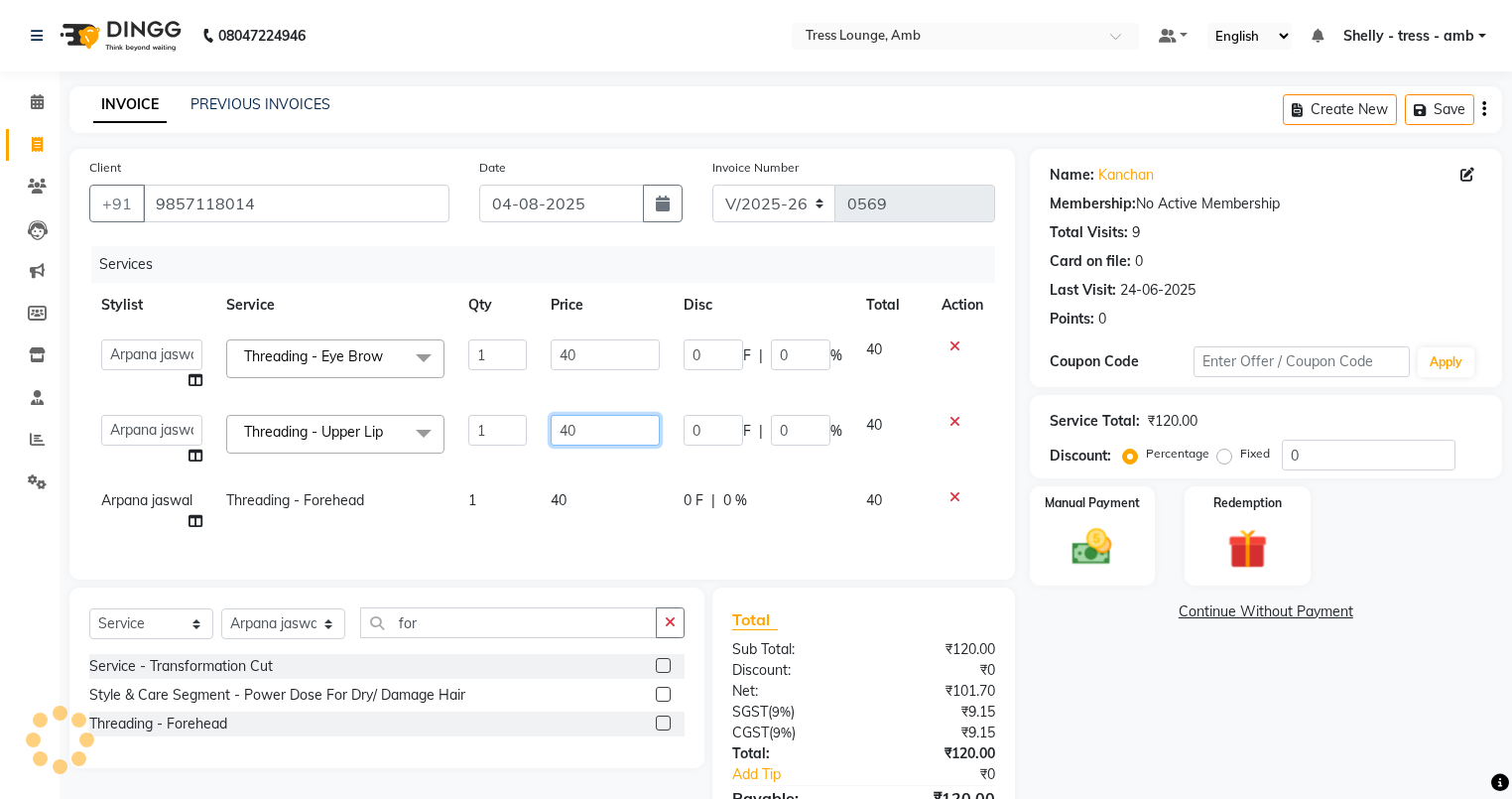 click on "40" 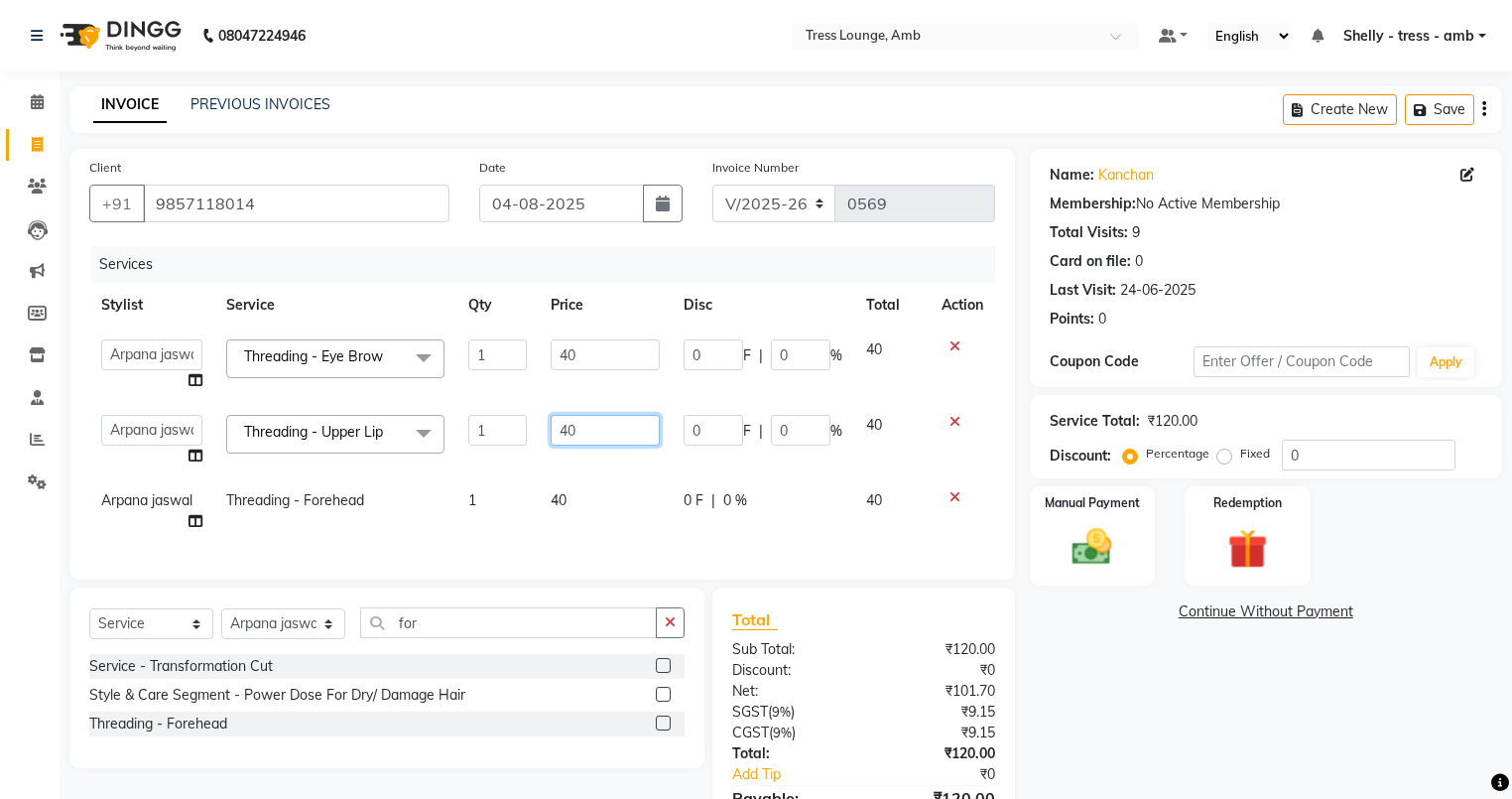 type on "4" 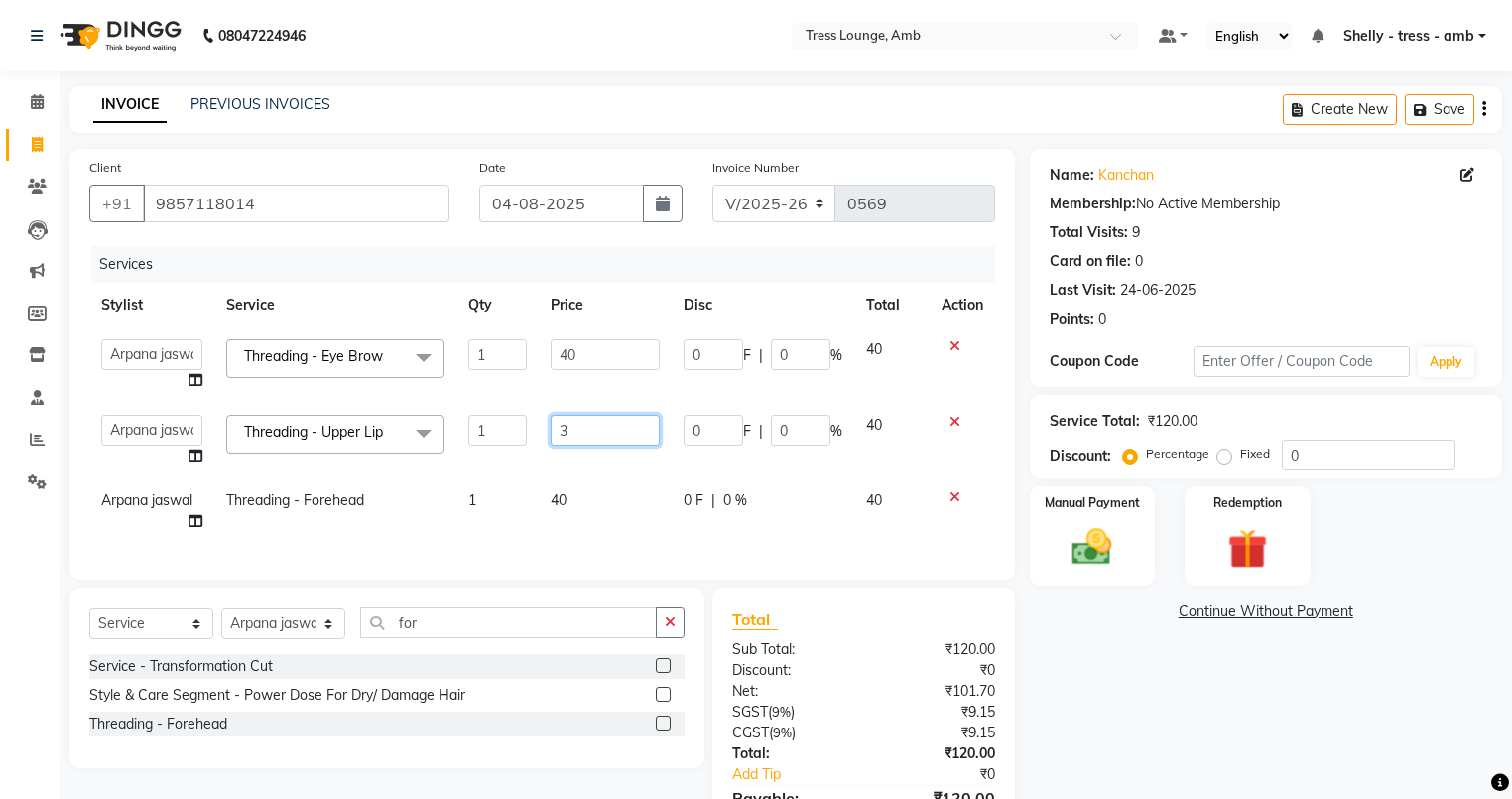 type on "30" 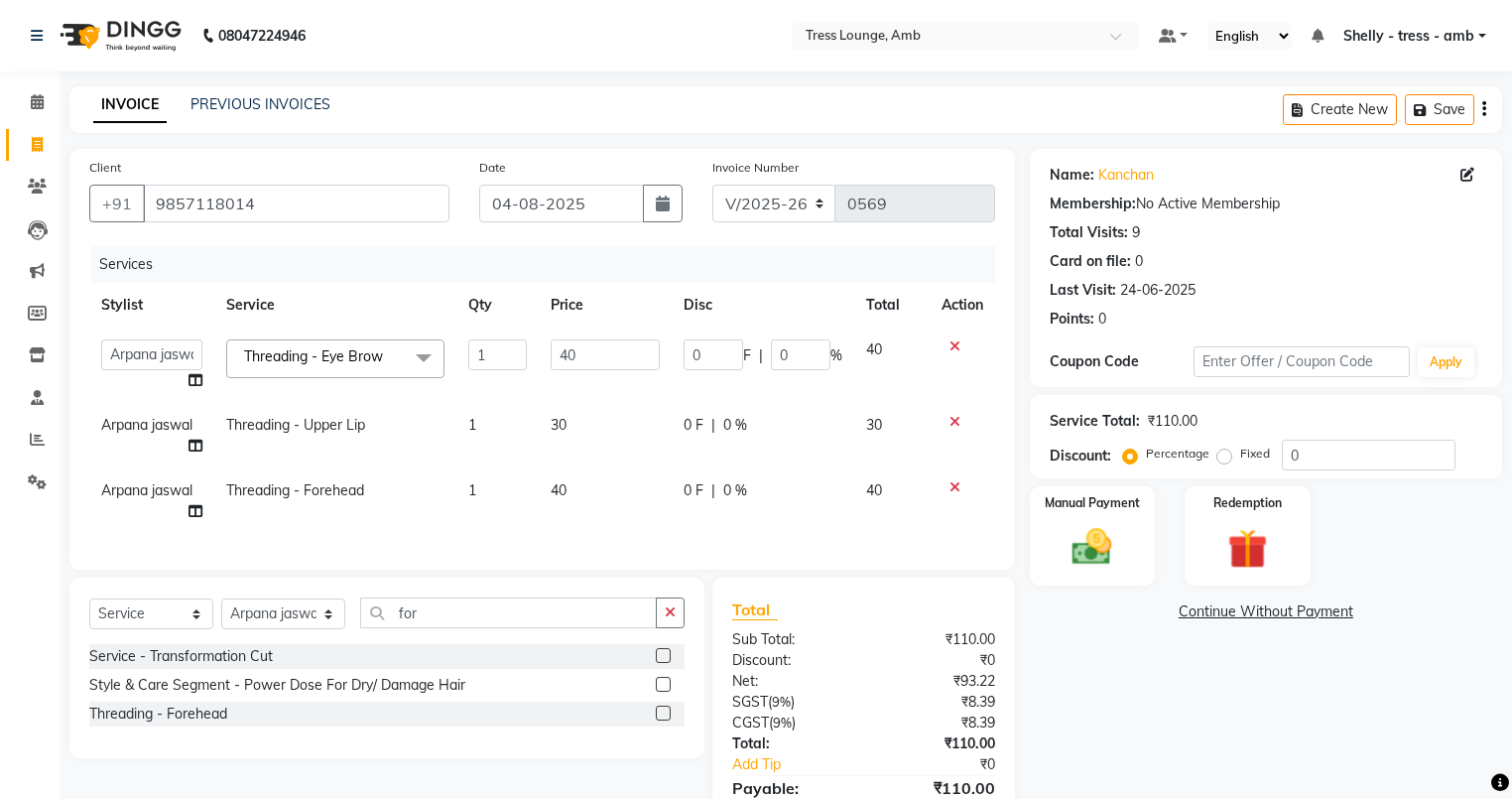 click on "Ansh   Arpana jaswal   SHELLY   Shivani   Vijay   vishal  Threading - Eye Brow  x 15 Days Package - 3 Sittings 30 Days Package  - 4 Sittings 7 Days Package  - 2 Sittings  D-Tan Pack + Cleanser - 03 Pack D-Tan Pack + Cleanser - Casmara D-Tan Pack + Cleanser - kanpeki D-Tan Pack + Cleanser-kanpeki Additional Makeup - Groom Makeup Additional Makeup - Hair Extensions Additional Makeup - Photo Shoot (12 hrs) Additional Makeup - Photo Shoot (6 hrs) Additional Makeup - Saree Drape Basic Makeup - Bridal Makeup Basic Makeup - Engagement Makeup Basic Makeup - Party Makeup Basic Makeup - Reception Makeup Basic Makeup - Party2 Bridal Makeup -  makeup  Bleach - Full Arms Bleach - Full Body Bleach - Full Front/Back Bleach - Full Legs Bleach - Hands/ Feet Bleach - neck Bleach - Face Cleanup (40/45 Min) - Casmara Cleanup Cleanup (40/45 Min) - Tress Lounge Signature Cleanup O3 Cleanup Aroma Cleanup  Facial - Casmara Facial Facial - Tress Lounge Signature Facial Facial - Aroma Facial - Casmara Facial 1 Facial - T Facial - E" 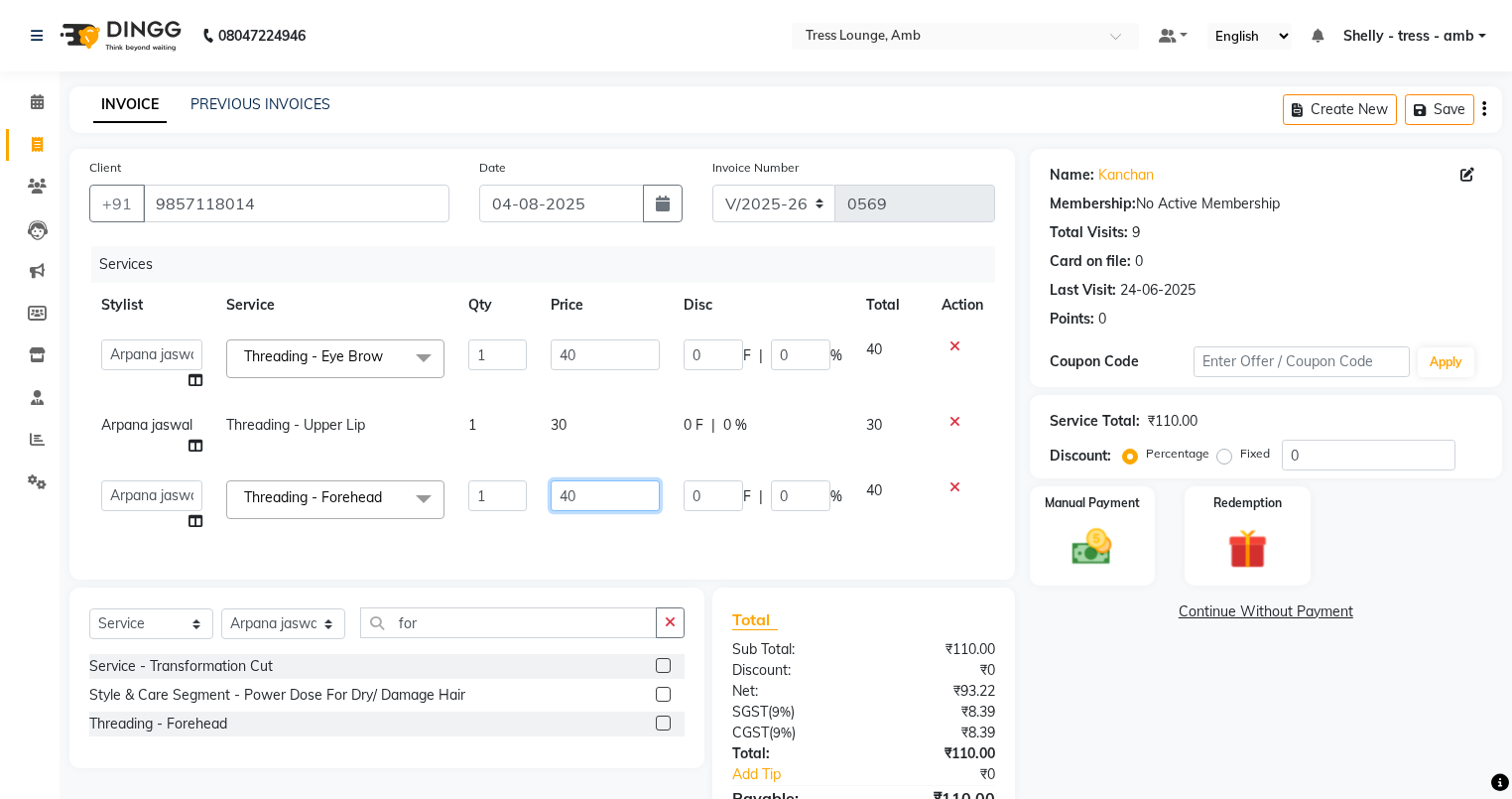 click on "40" 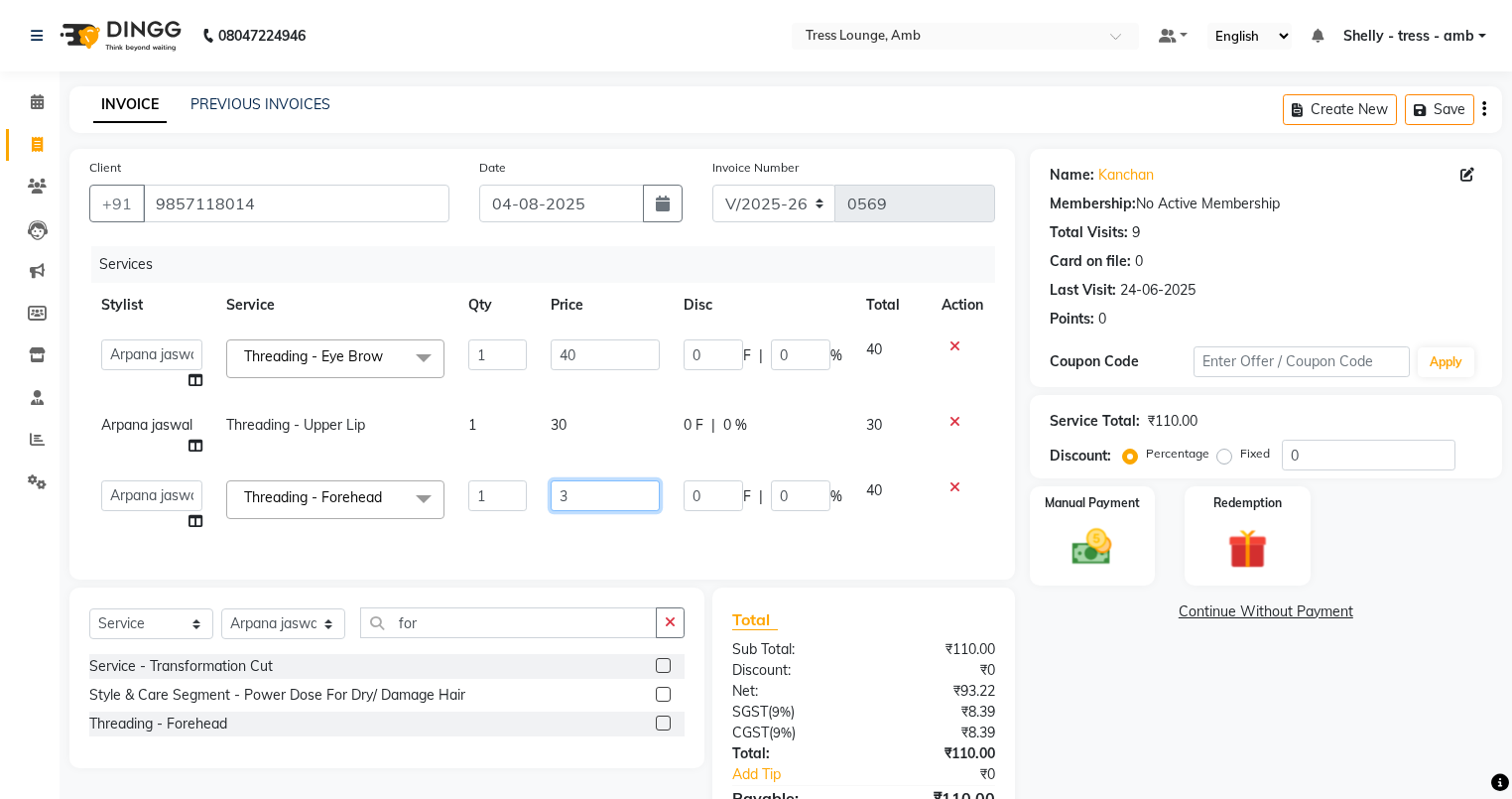 type on "30" 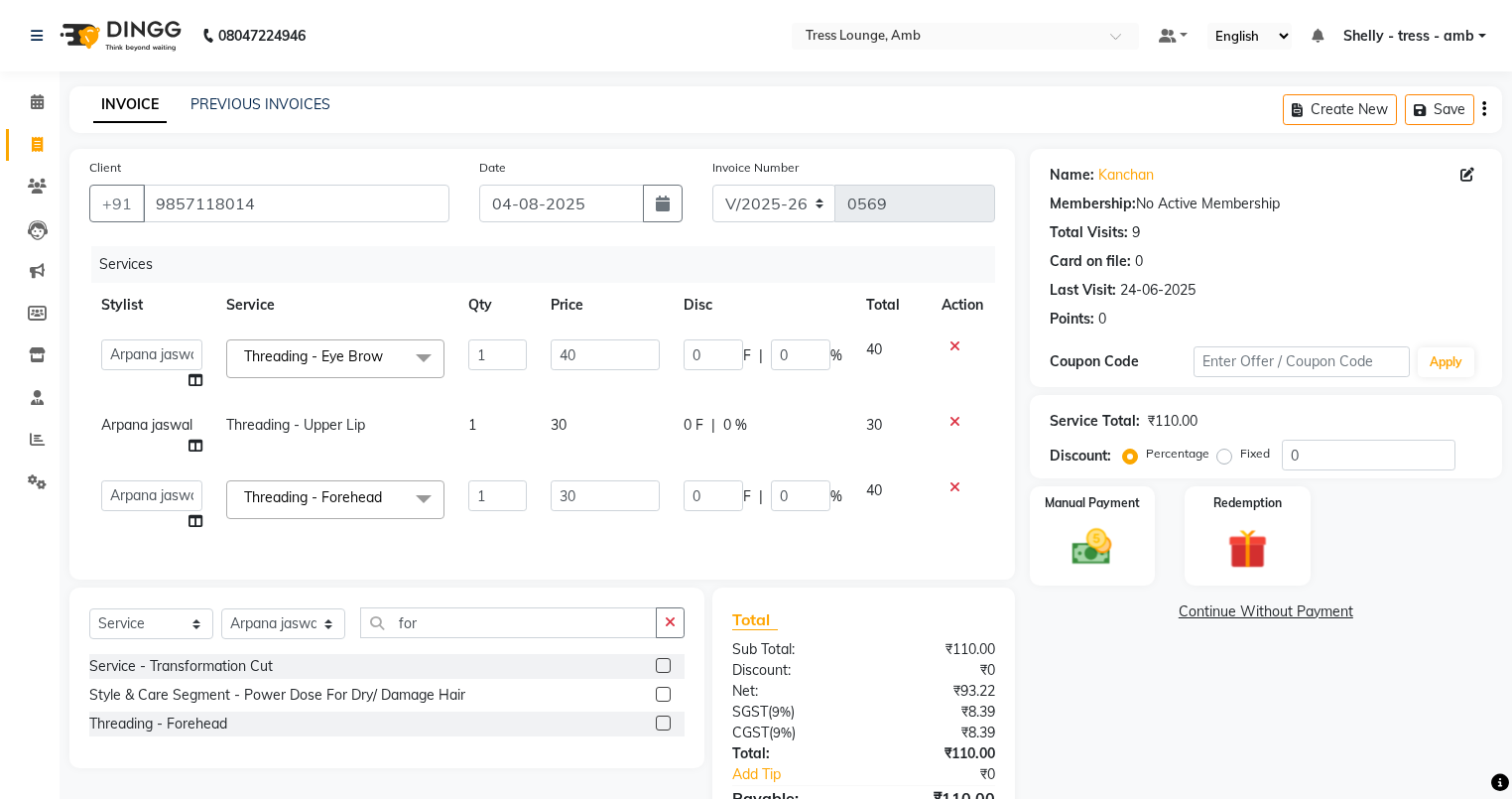 click on "Services Stylist Service Qty Price Disc Total Action  Ansh   Arpana jaswal   SHELLY   Shivani   Vijay   vishal  Threading - Eye Brow  x 15 Days Package - 3 Sittings 30 Days Package  - 4 Sittings 7 Days Package  - 2 Sittings  D-Tan Pack + Cleanser - 03 Pack D-Tan Pack + Cleanser - Casmara D-Tan Pack + Cleanser - kanpeki D-Tan Pack + Cleanser-kanpeki Additional Makeup - Groom Makeup Additional Makeup - Hair Extensions Additional Makeup - Photo Shoot (12 hrs) Additional Makeup - Photo Shoot (6 hrs) Additional Makeup - Saree Drape Basic Makeup - Bridal Makeup Basic Makeup - Engagement Makeup Basic Makeup - Party Makeup Basic Makeup - Reception Makeup Basic Makeup - Party2 Bridal Makeup -  makeup  Bleach - Full Arms Bleach - Full Body Bleach - Full Front/Back Bleach - Full Legs Bleach - Hands/ Feet Bleach - neck Bleach - Face Cleanup (40/45 Min) - Casmara Cleanup Cleanup (40/45 Min) - Tress Lounge Signature Cleanup O3 Cleanup Aroma Cleanup  Facial - Casmara Facial Facial - Tress Lounge Signature Facial Facial - T" 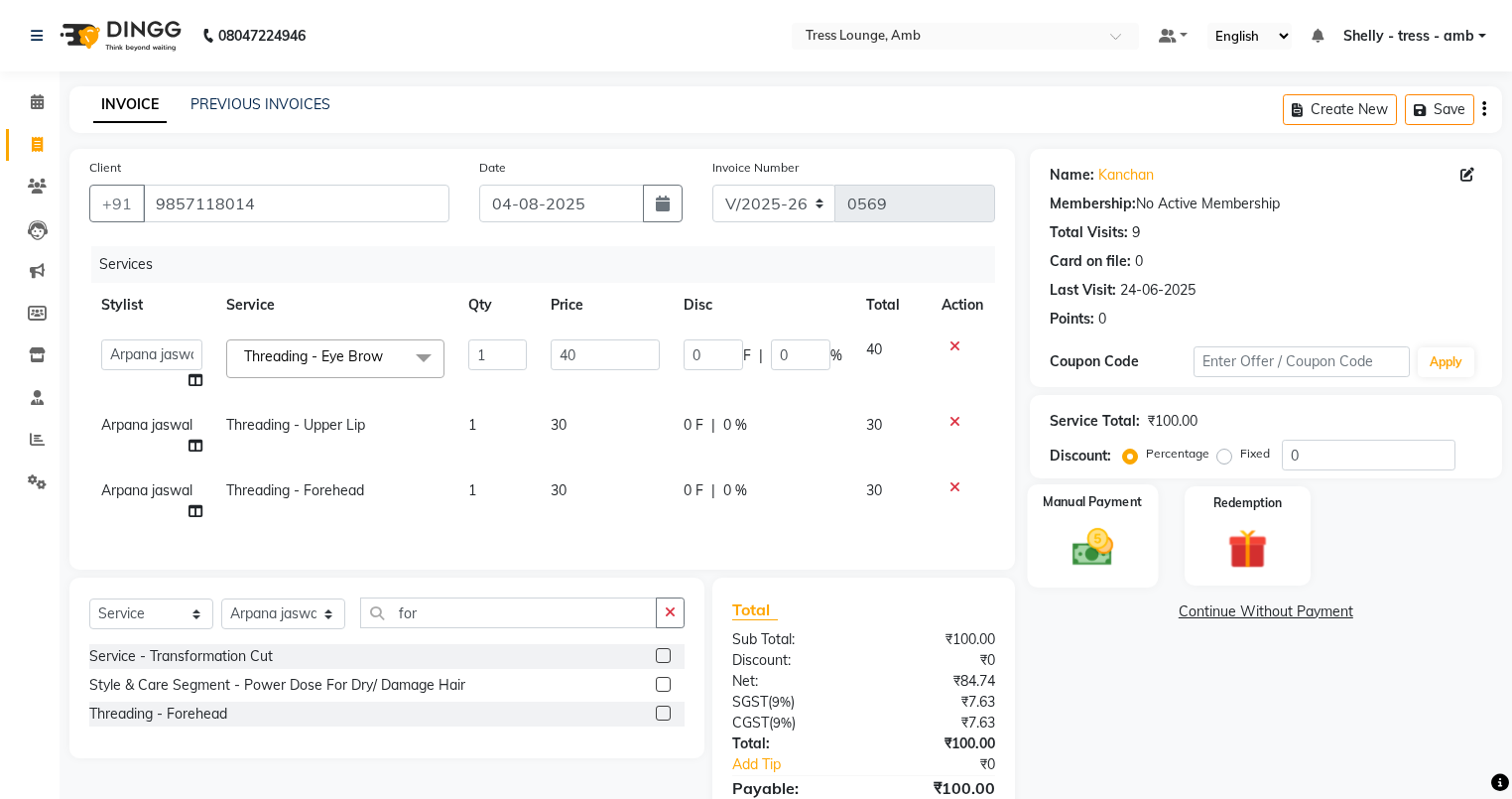 click on "Manual Payment" 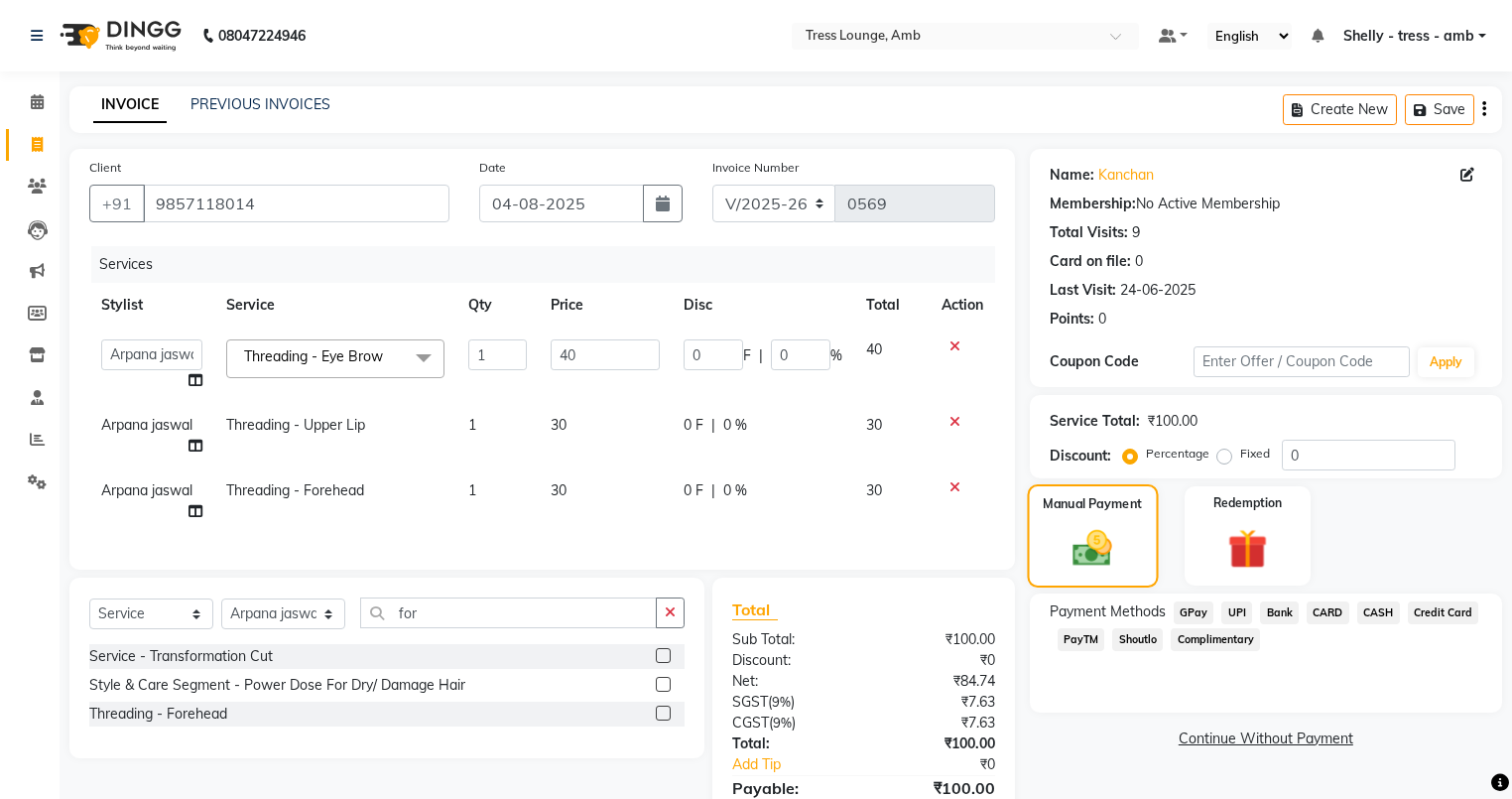 scroll, scrollTop: 112, scrollLeft: 0, axis: vertical 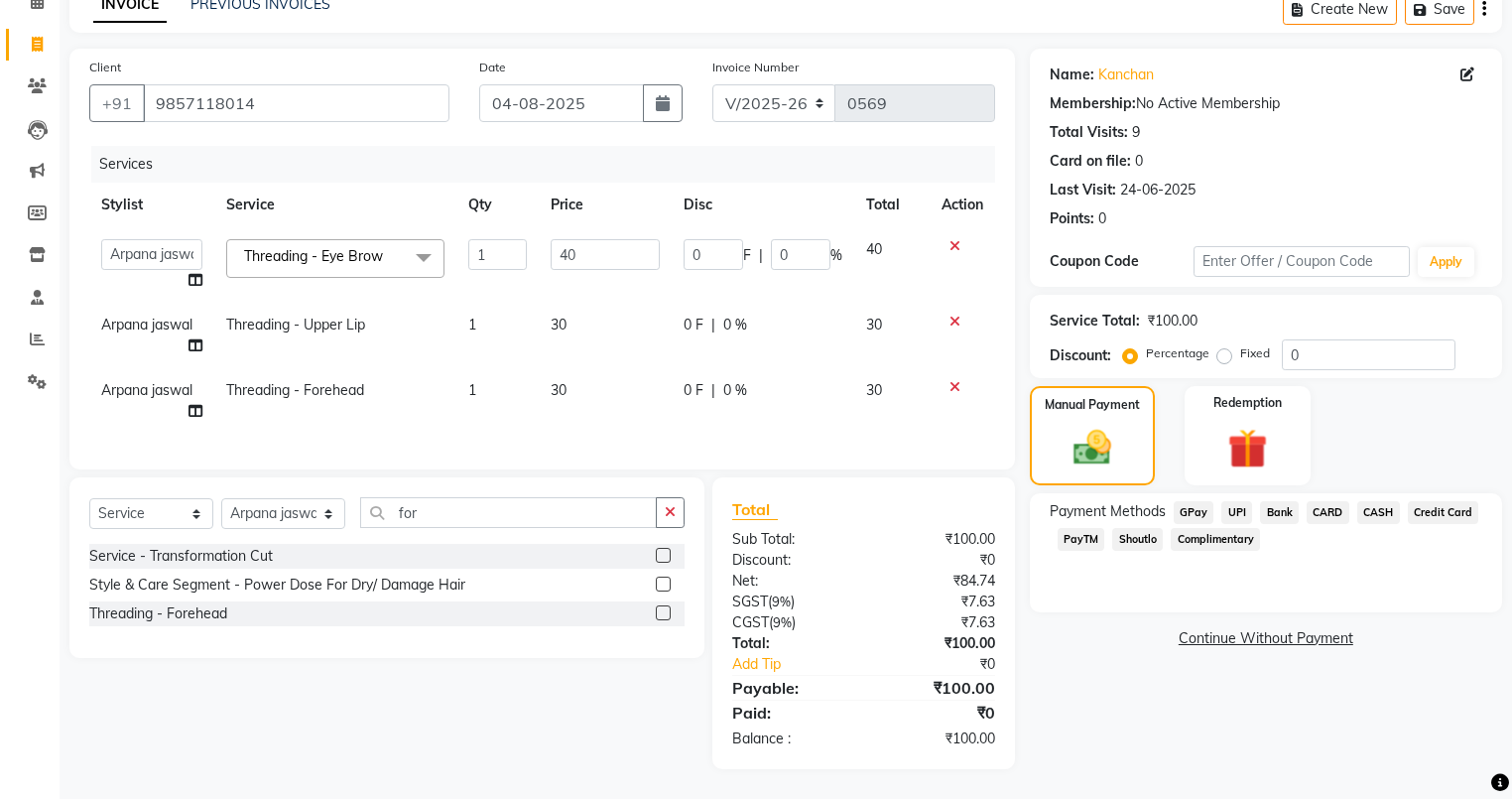 click on "UPI" 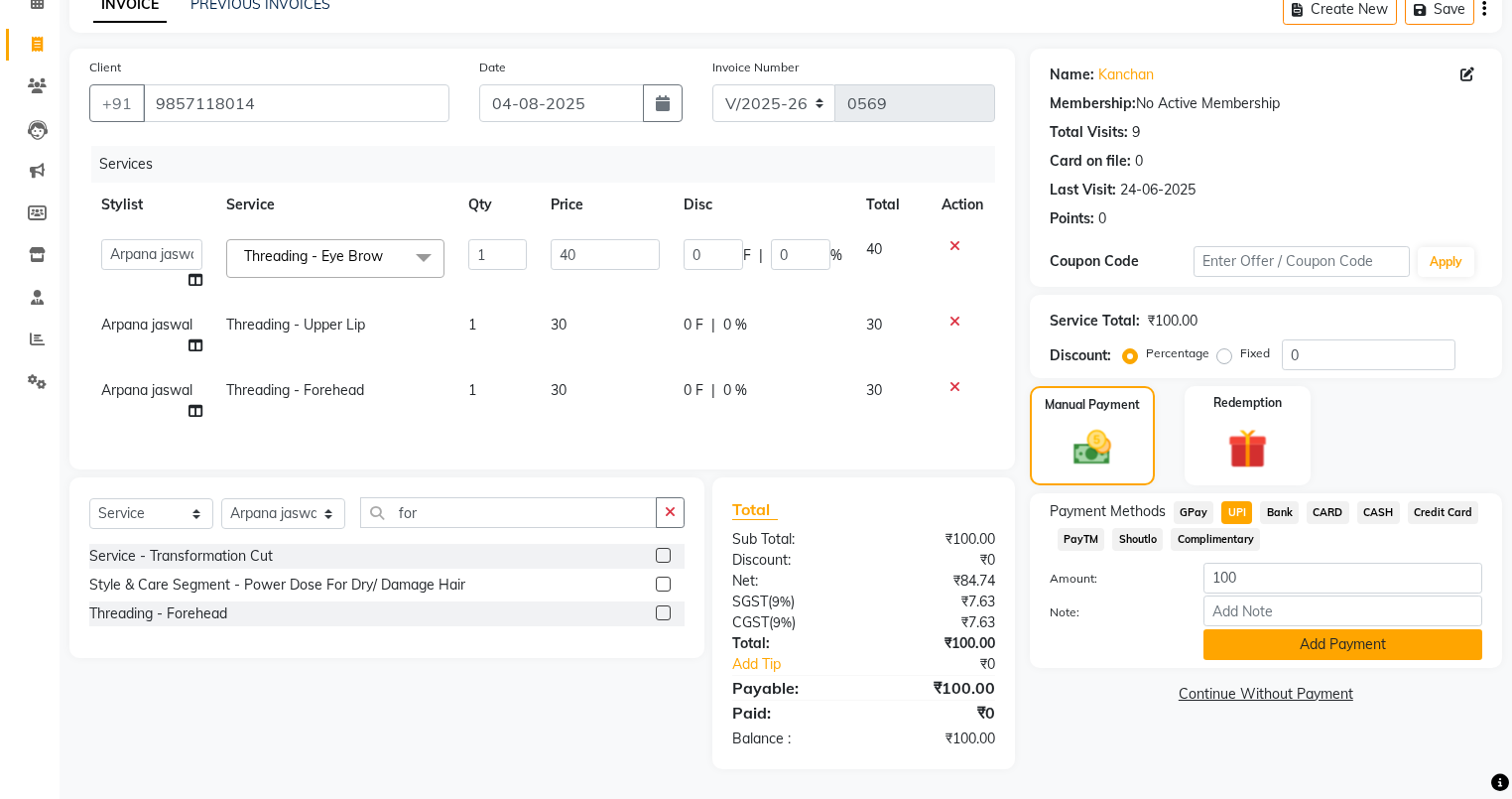 click on "Add Payment" 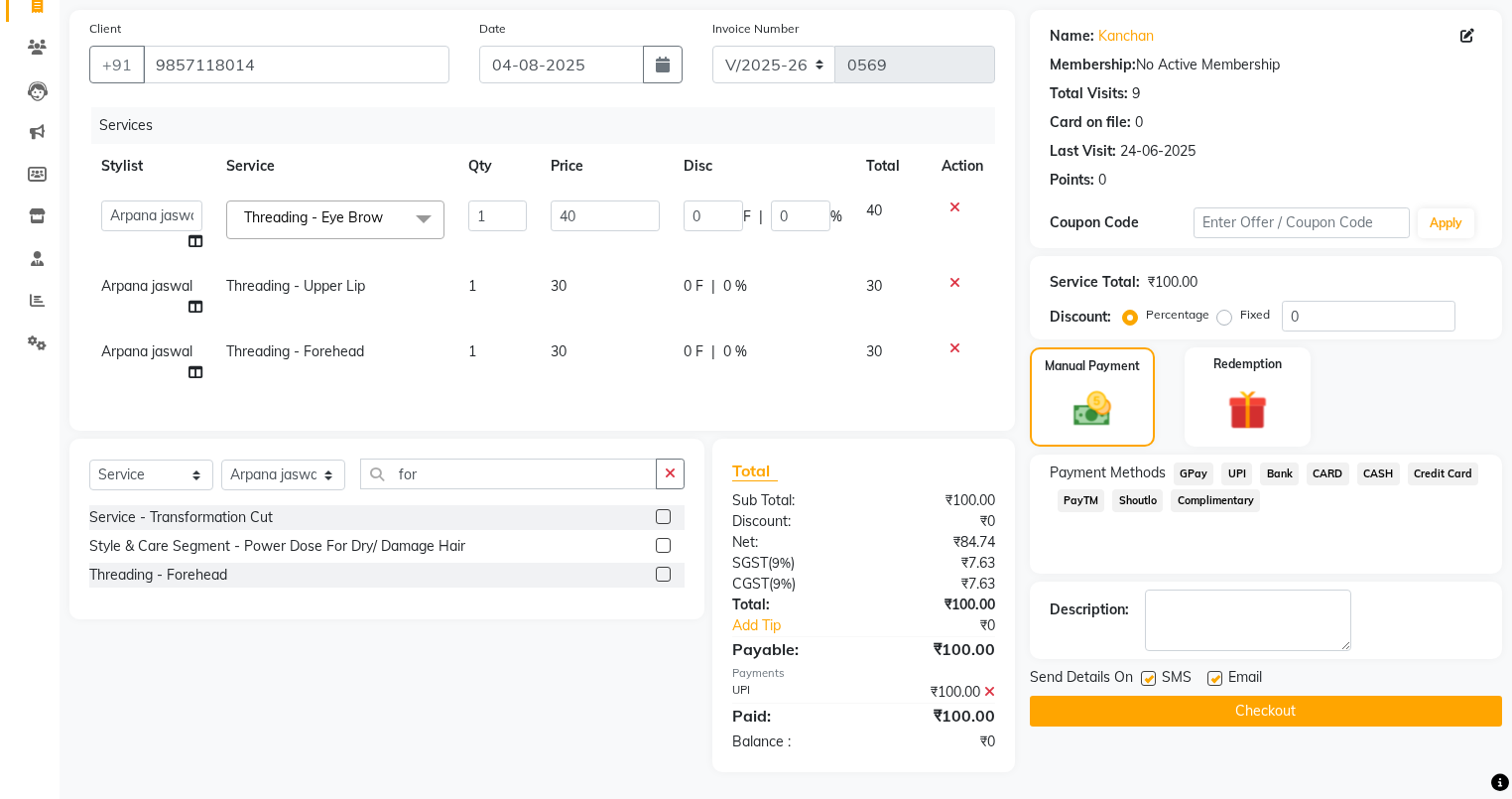 scroll, scrollTop: 155, scrollLeft: 0, axis: vertical 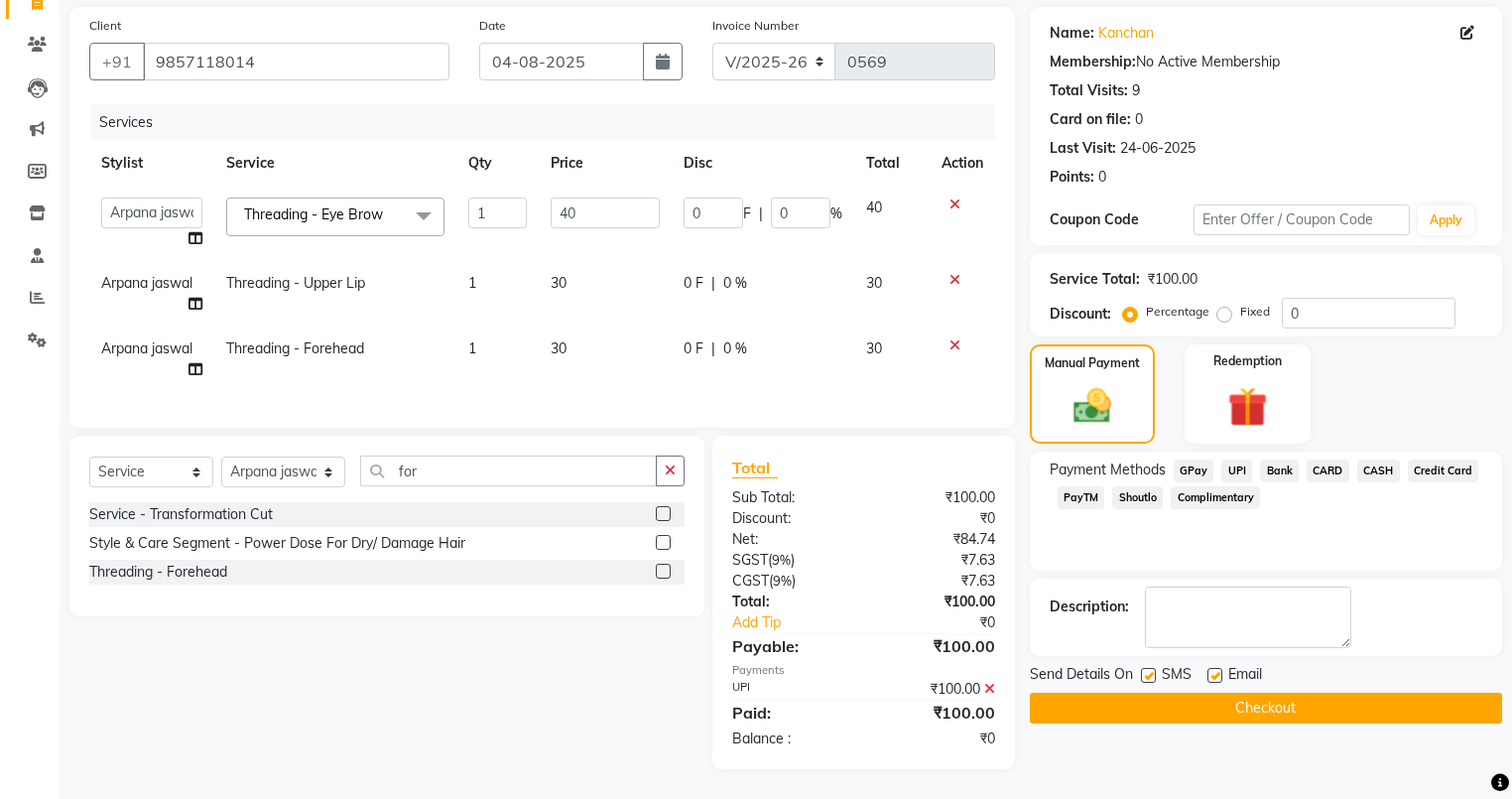 click 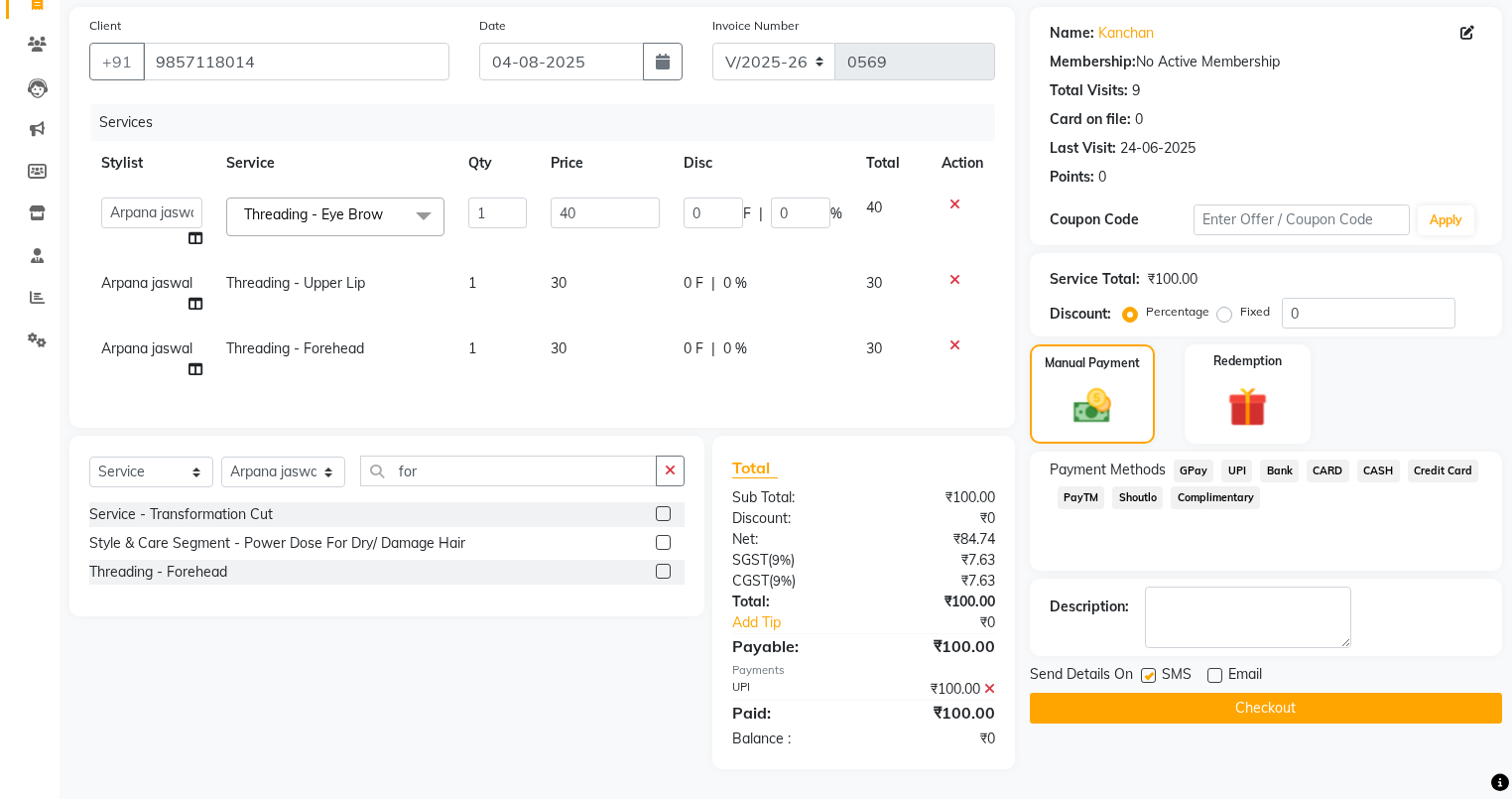 click 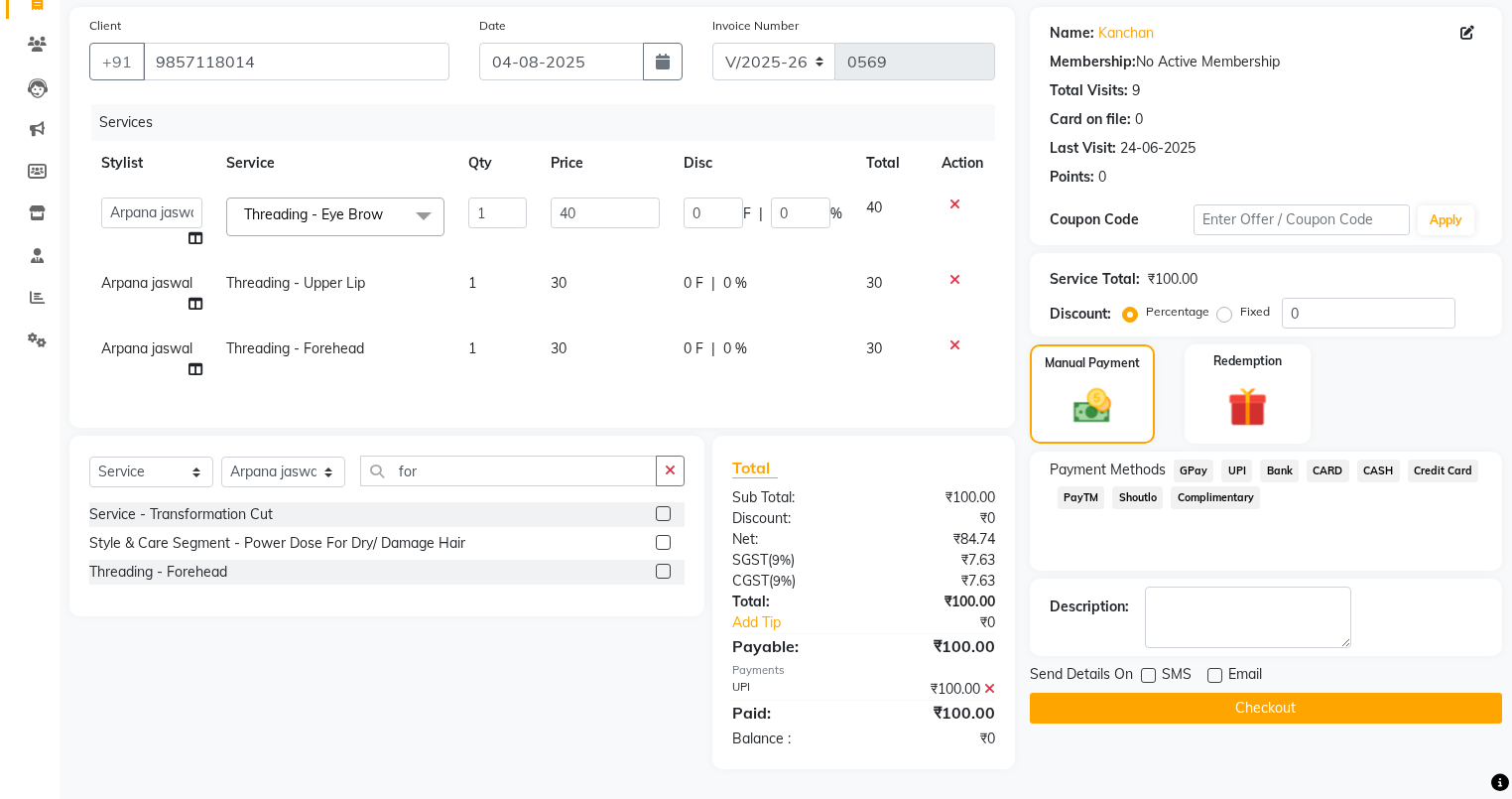 click on "Checkout" 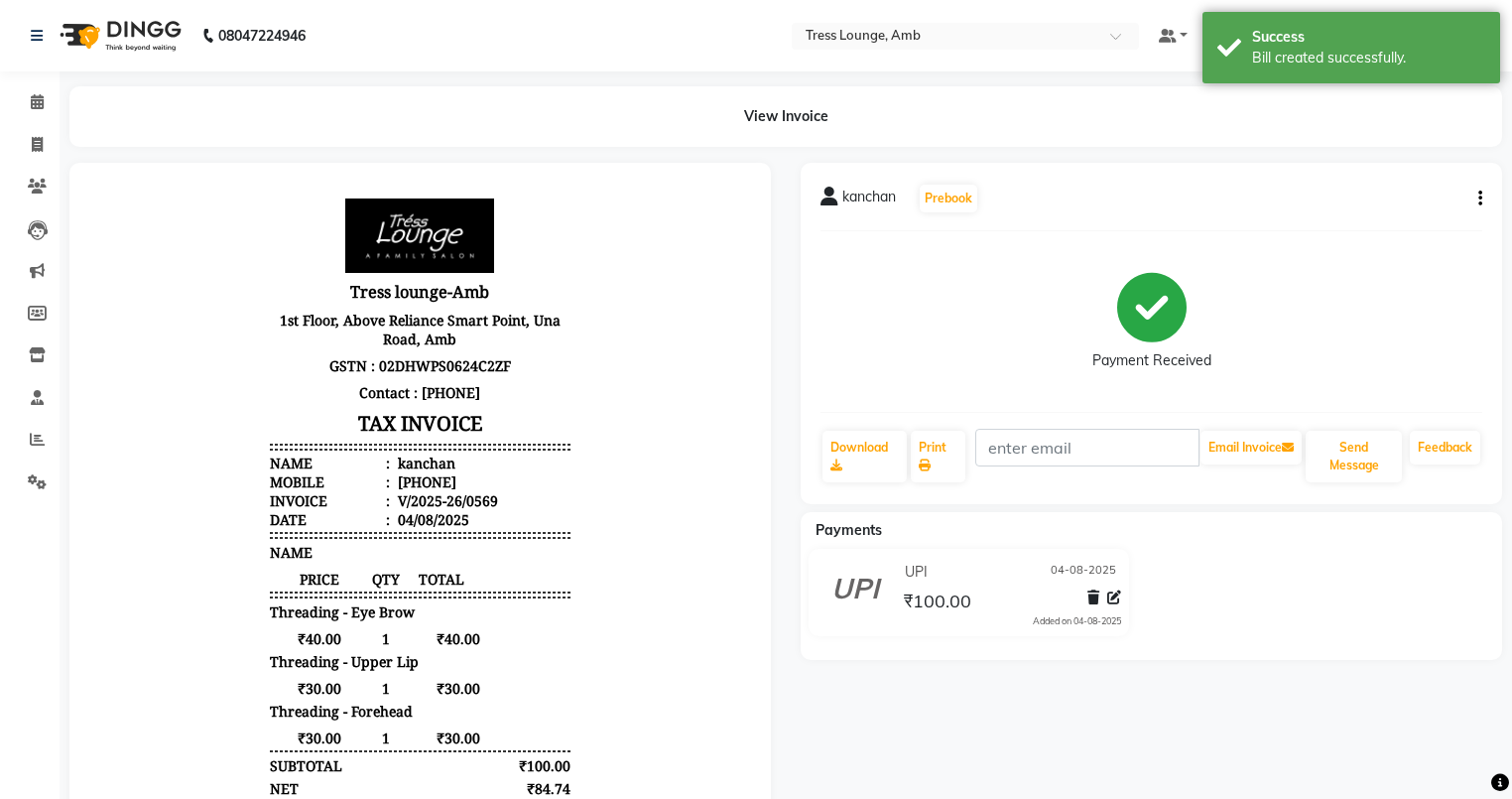 scroll, scrollTop: 0, scrollLeft: 0, axis: both 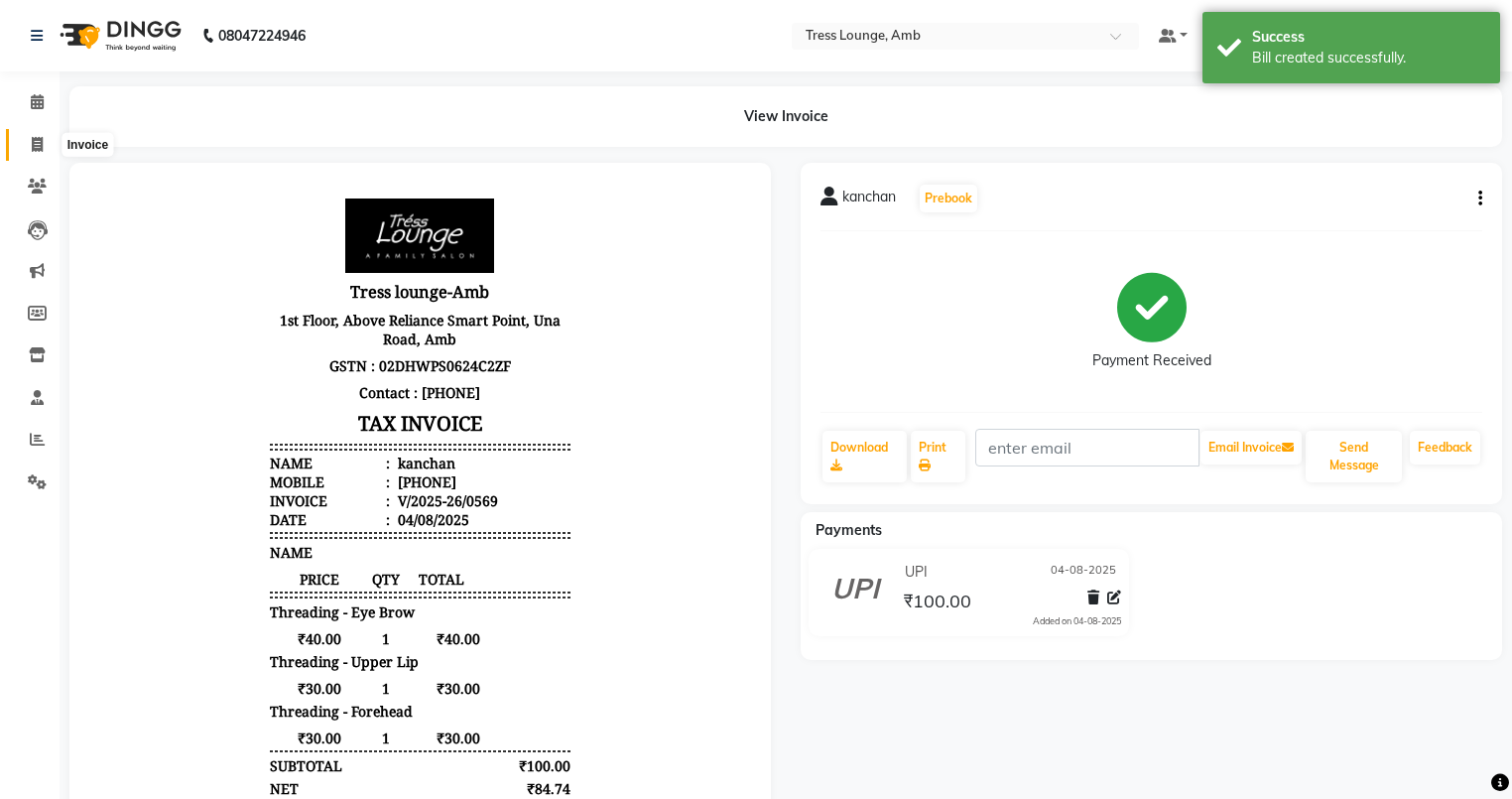 click 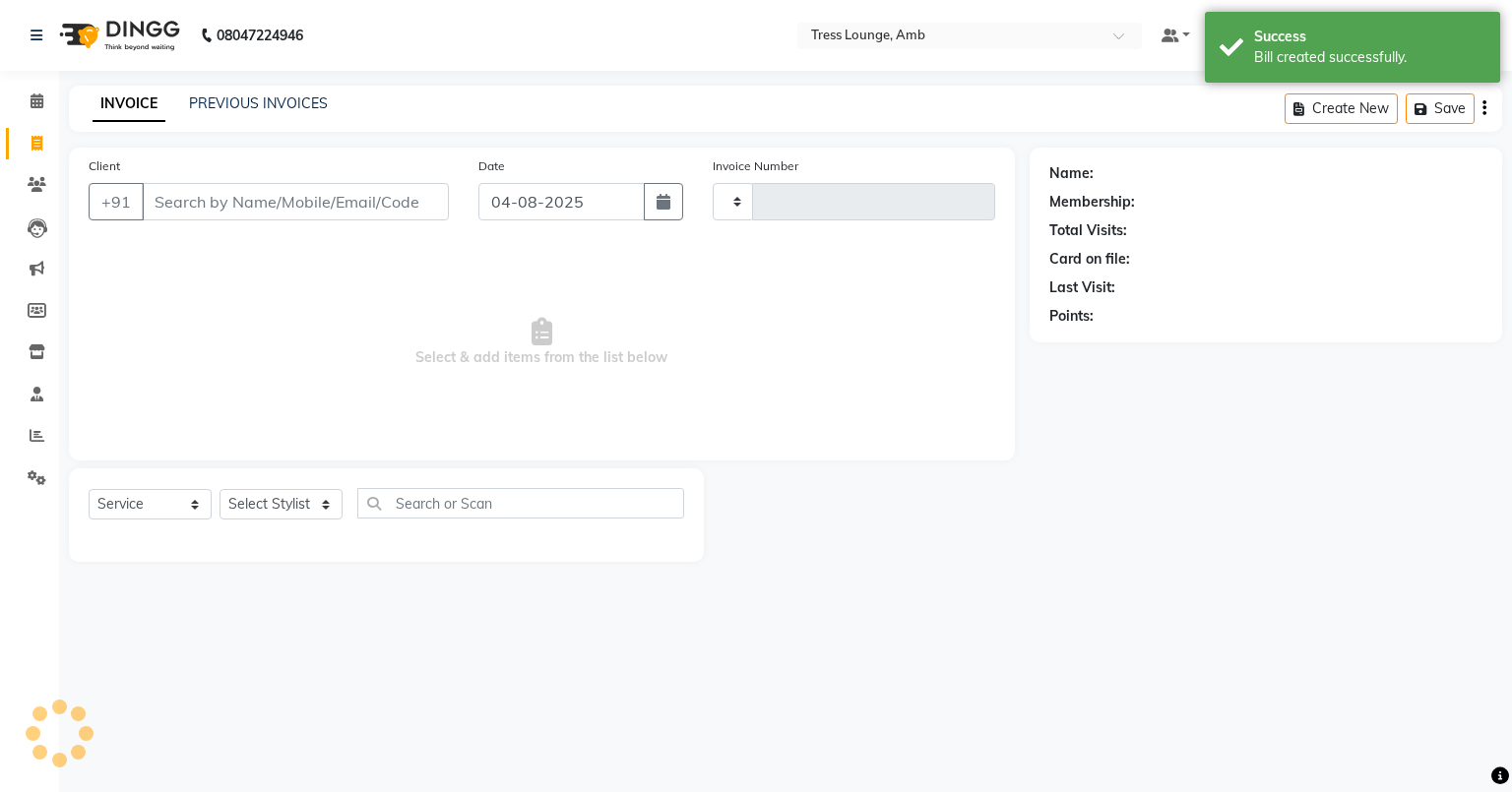 type on "0570" 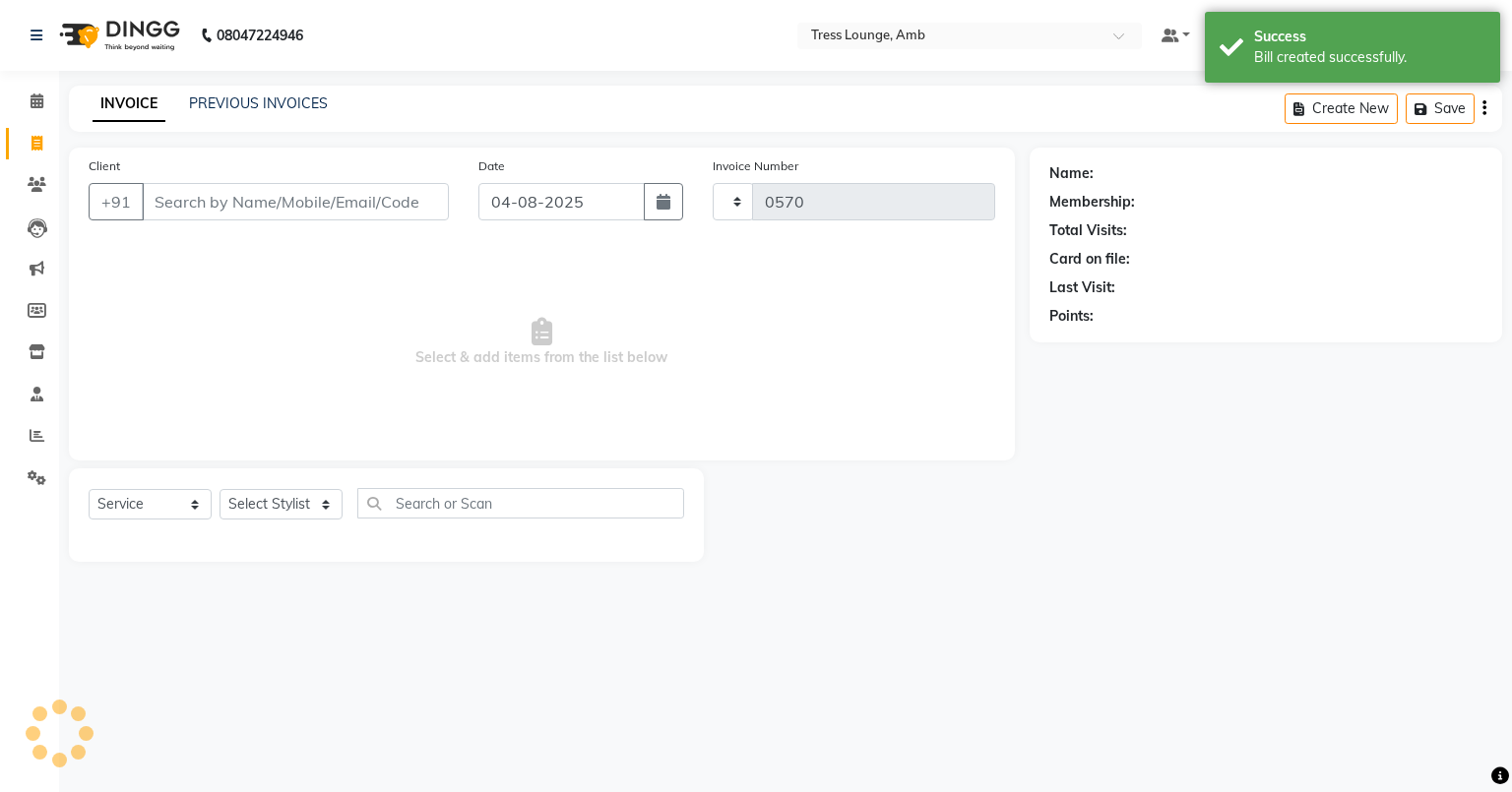 select on "5899" 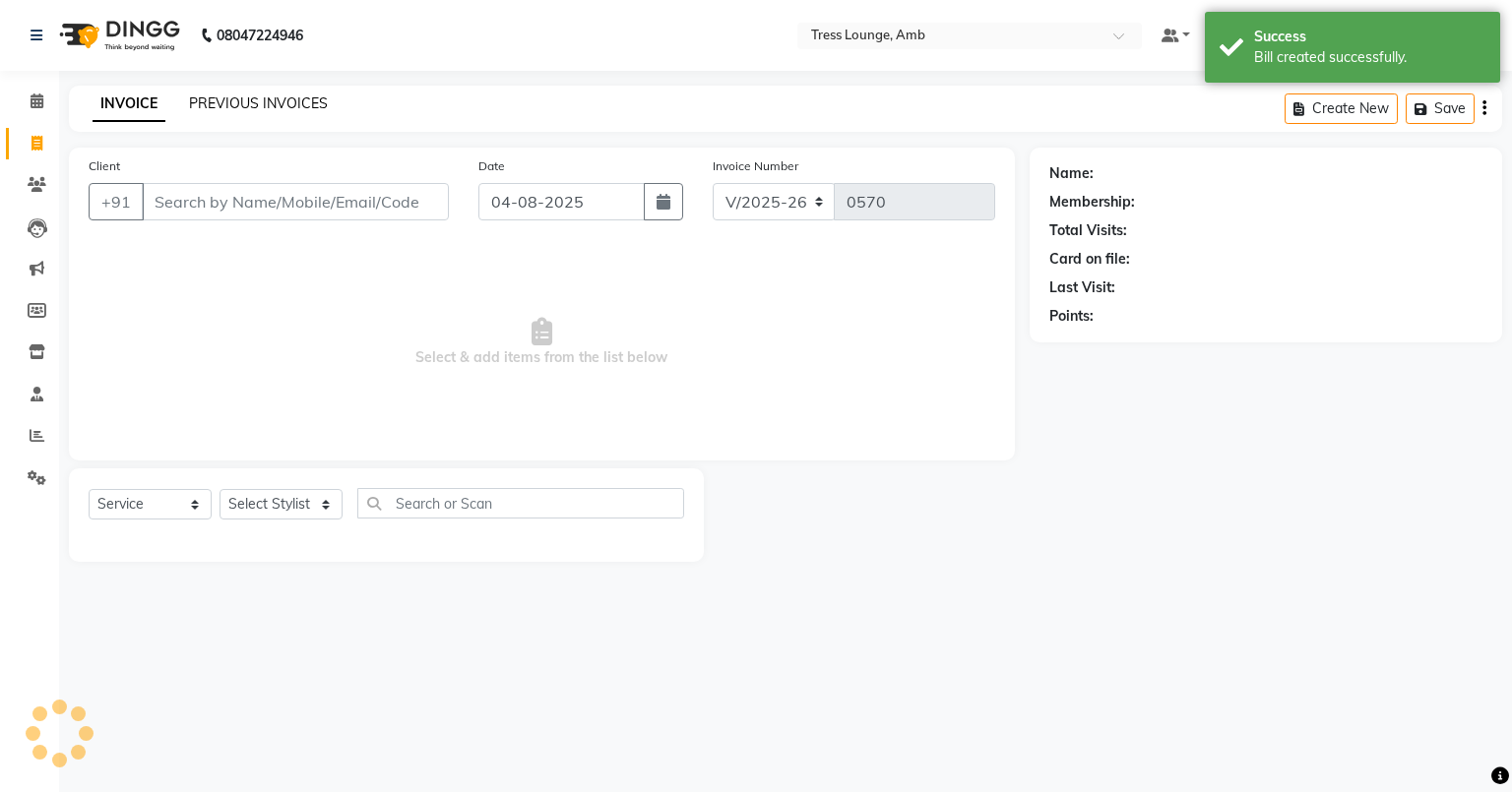 click on "PREVIOUS INVOICES" 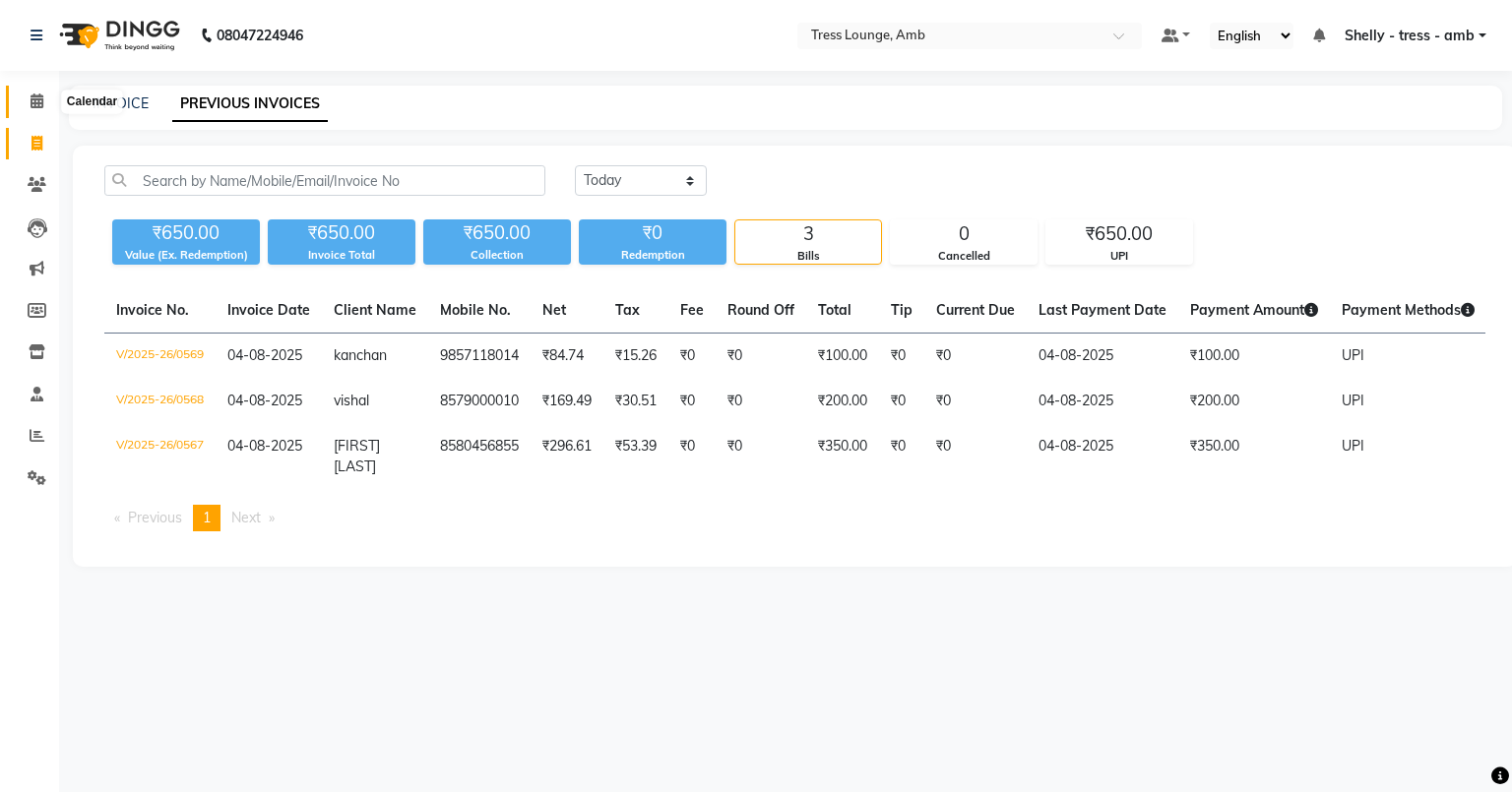 click 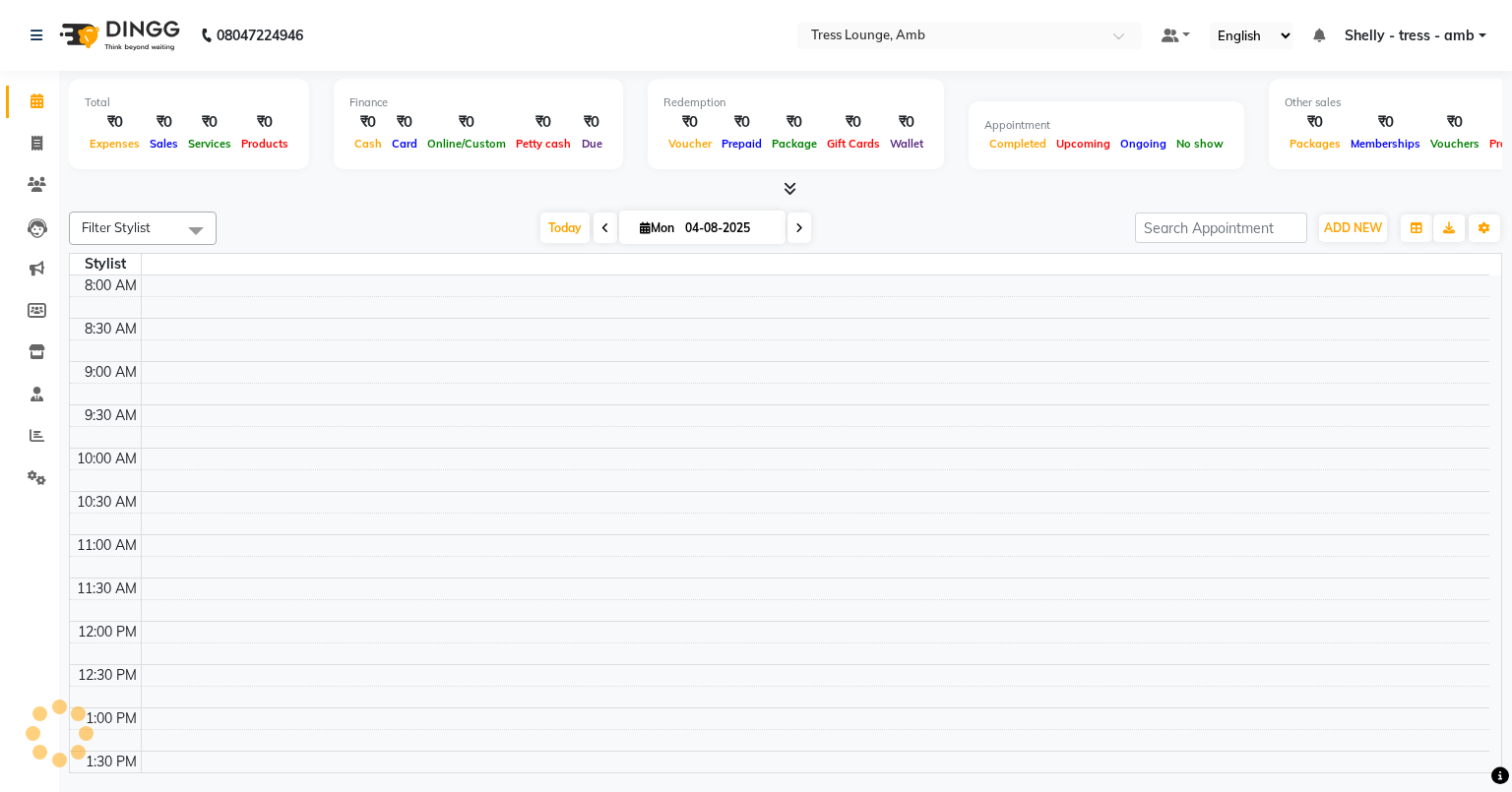 scroll, scrollTop: 0, scrollLeft: 0, axis: both 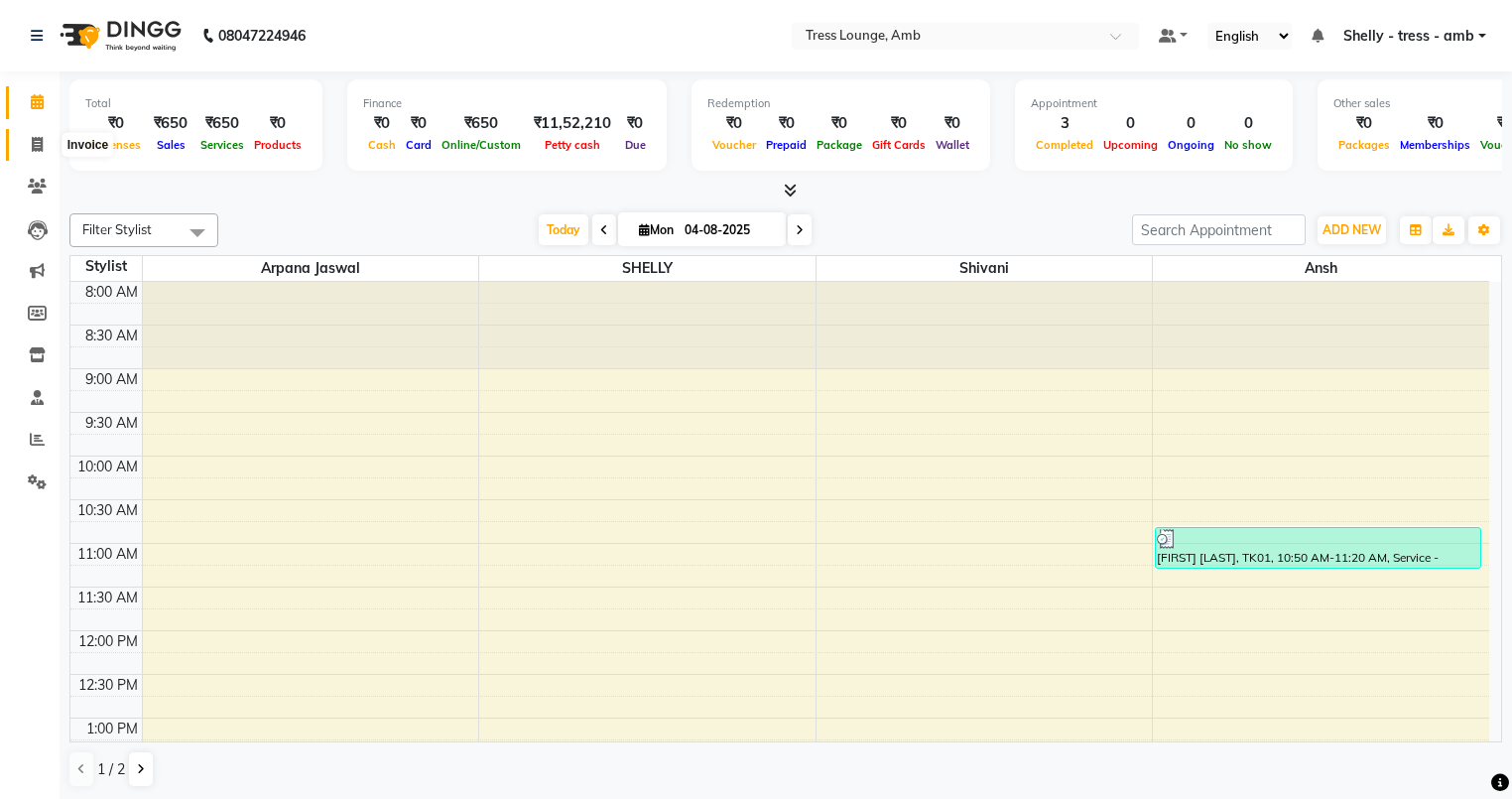 click 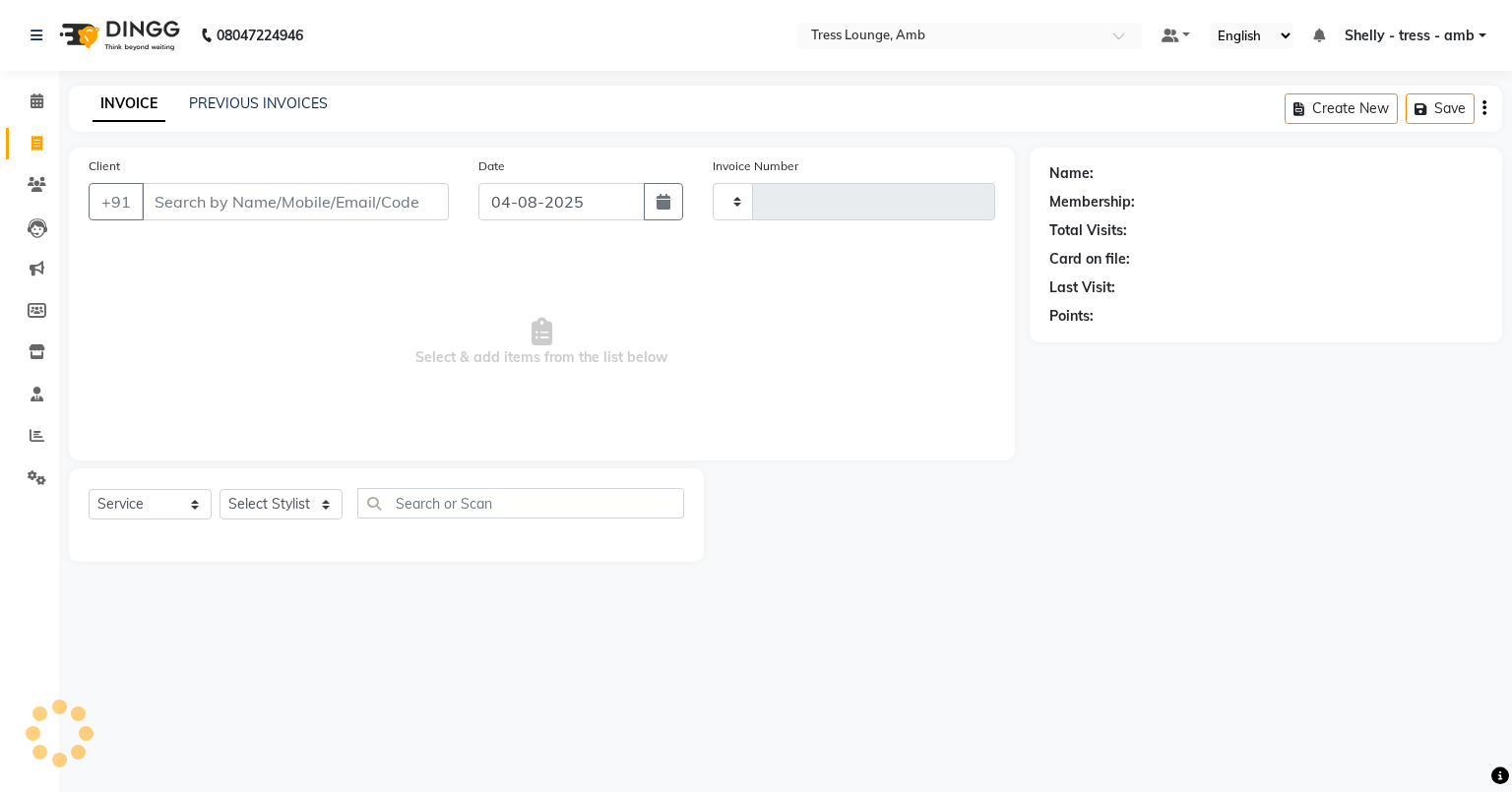 type on "0570" 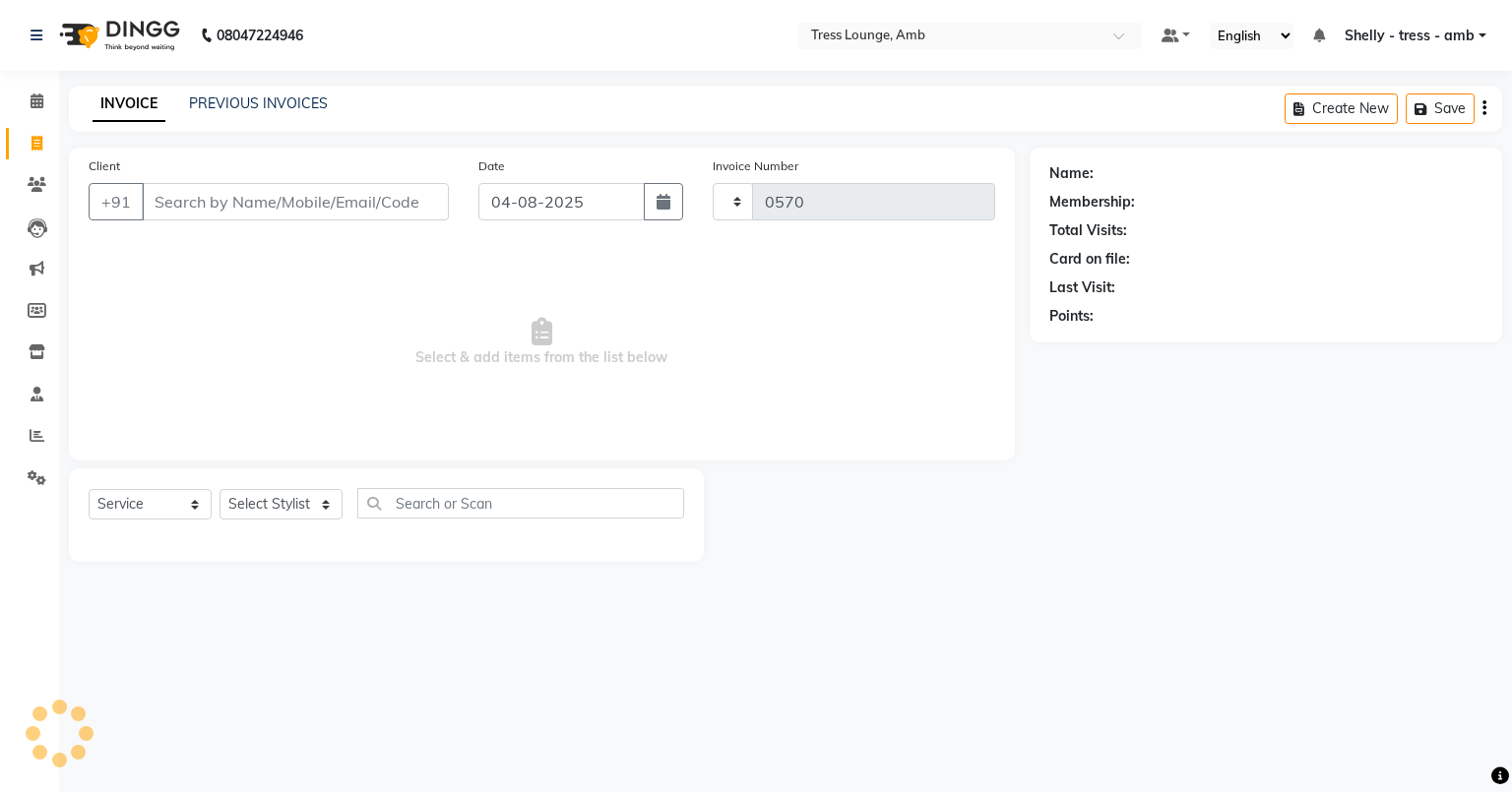 select on "5899" 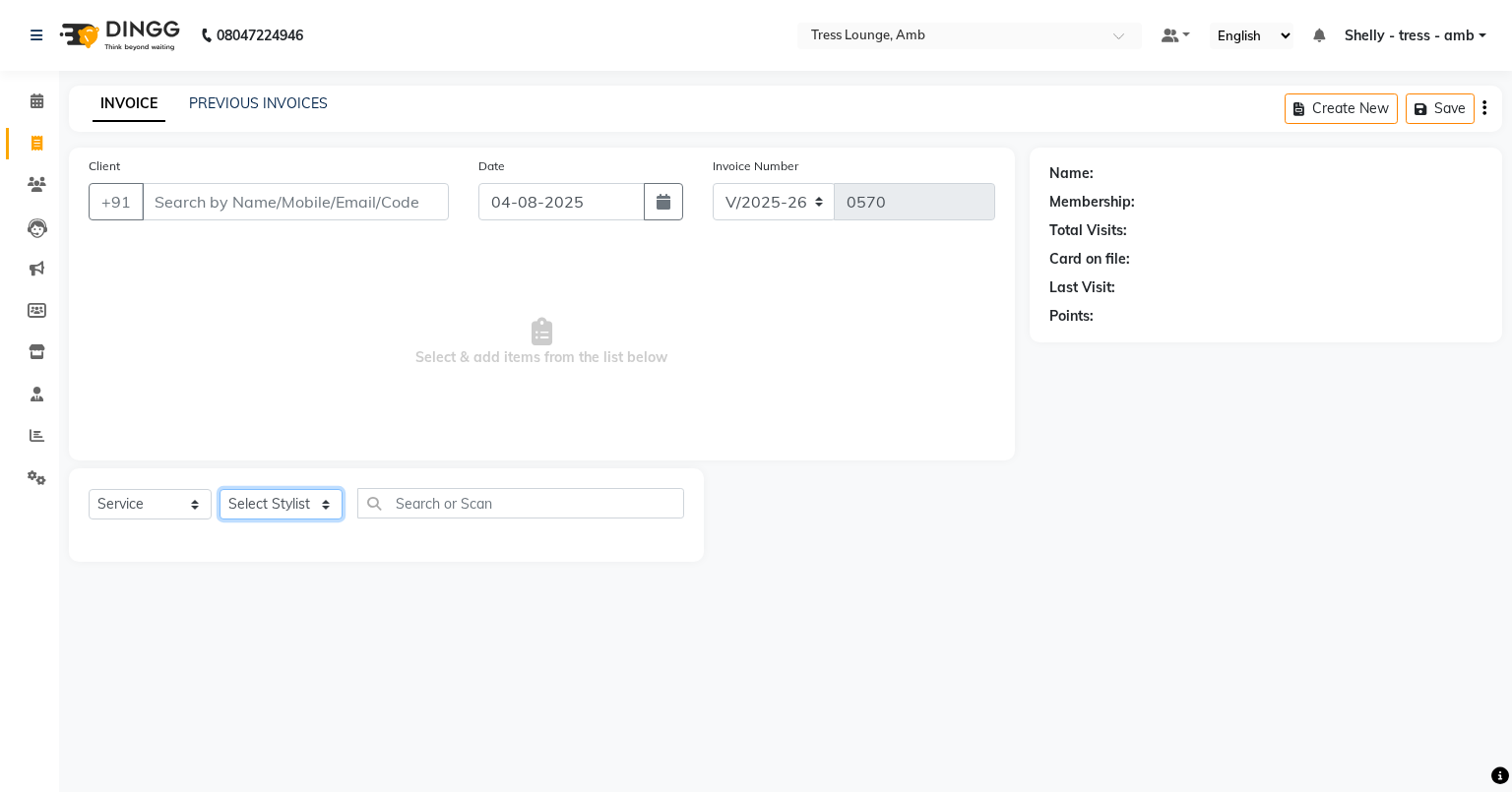 click on "Select Stylist Ansh Arpana jaswal SHELLY Shivani Vijay vishal" 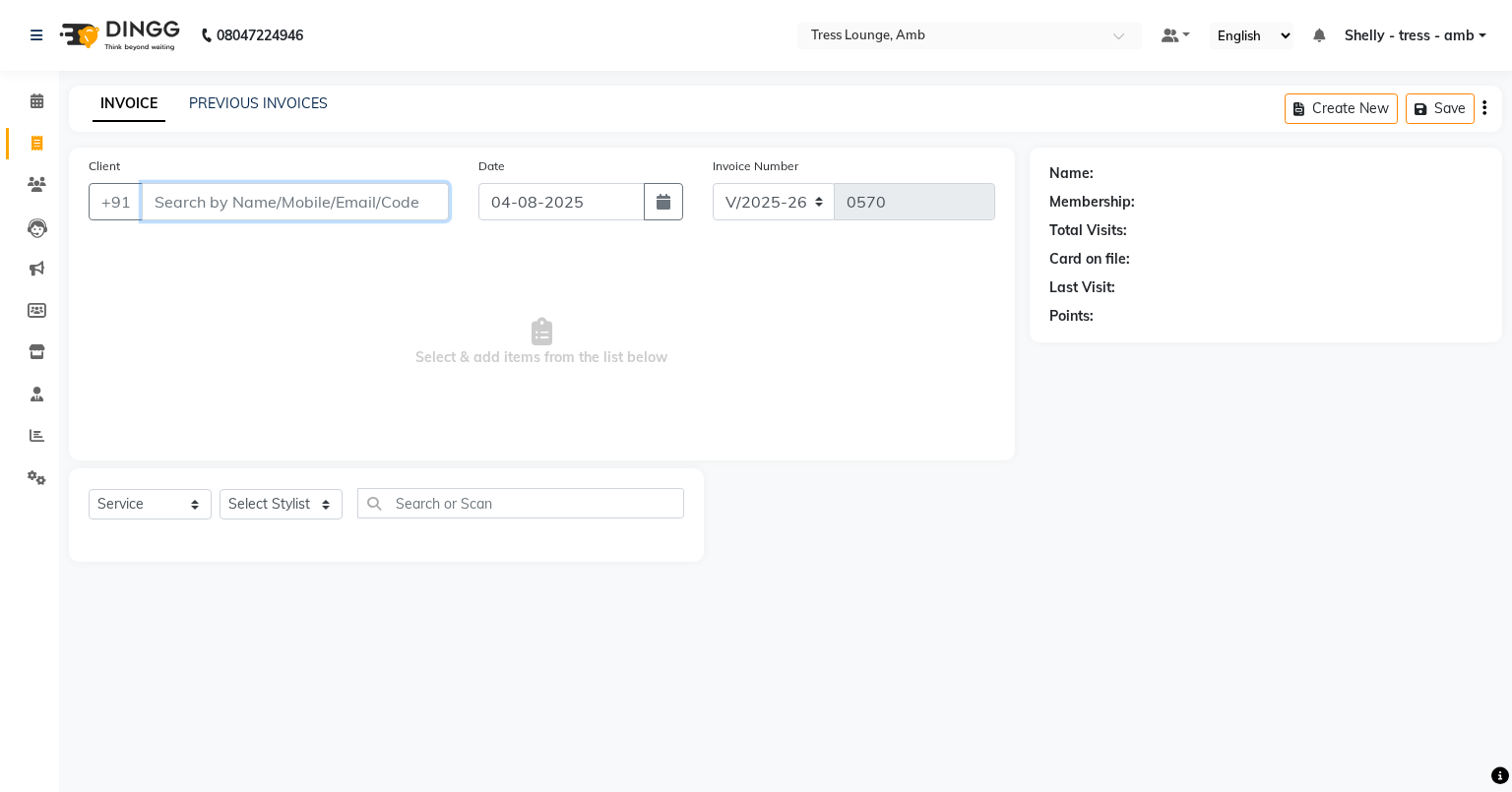 click on "Client" at bounding box center (295, 202) 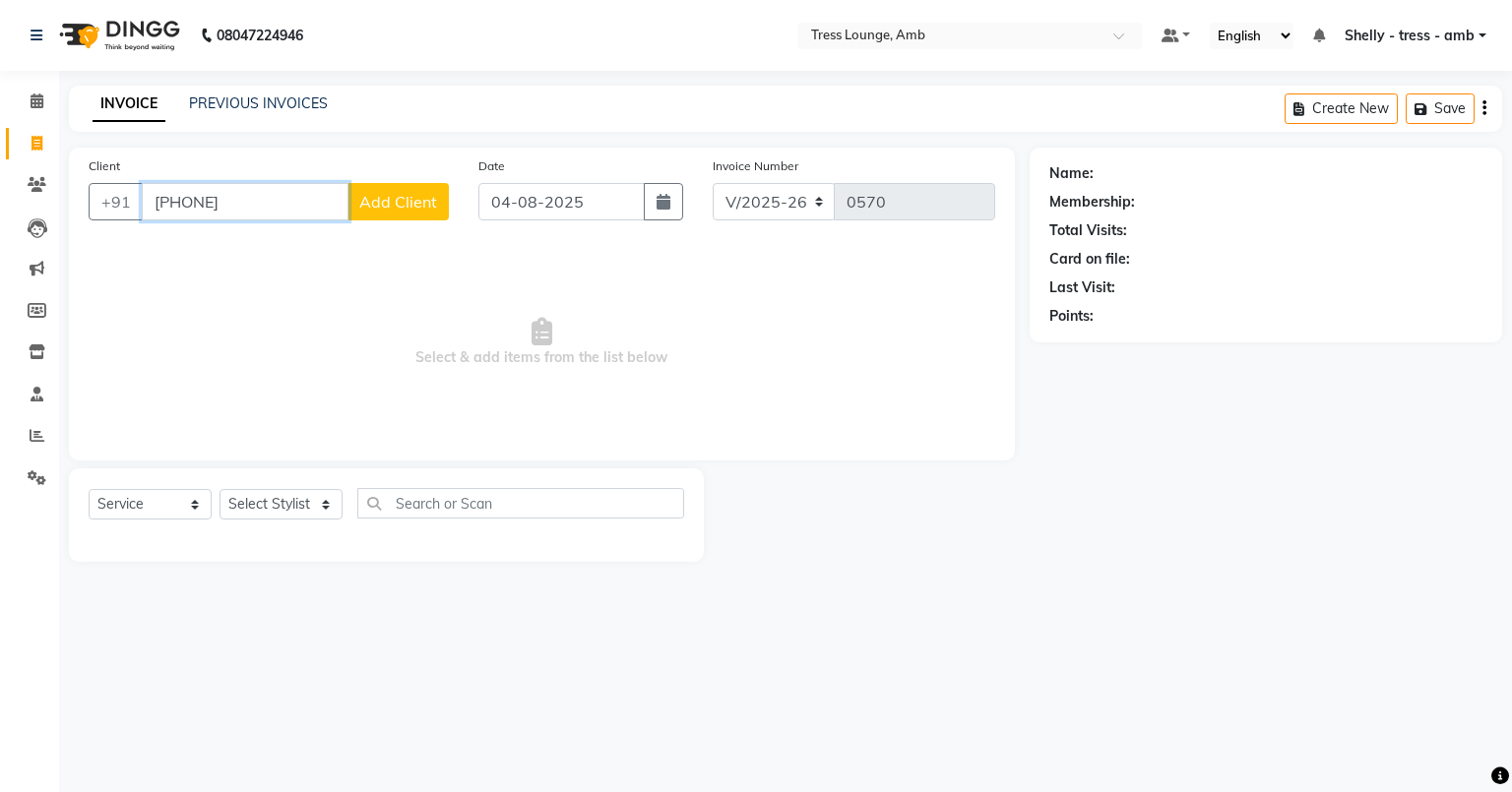 type on "8894968439" 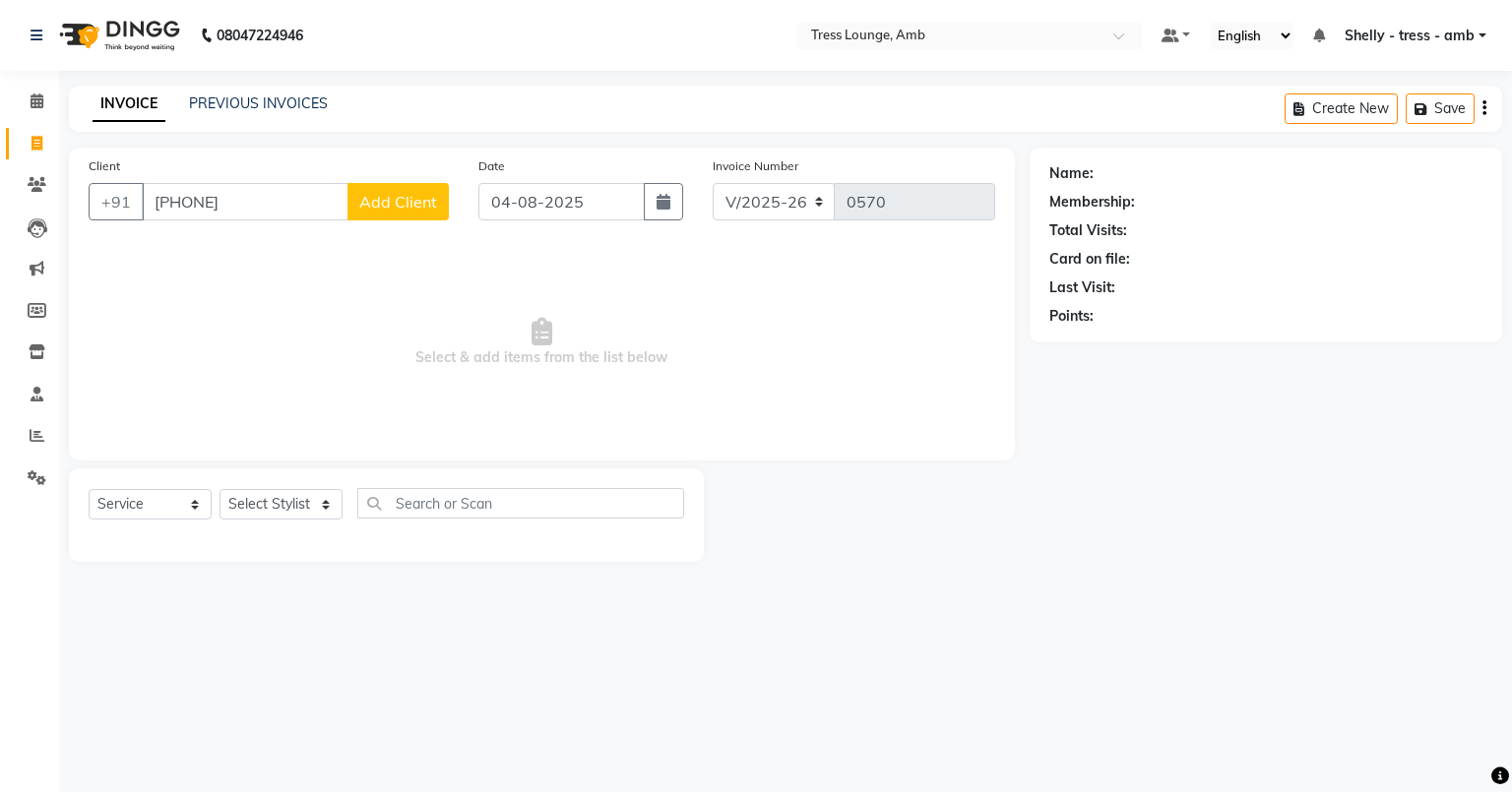 click on "Add Client" 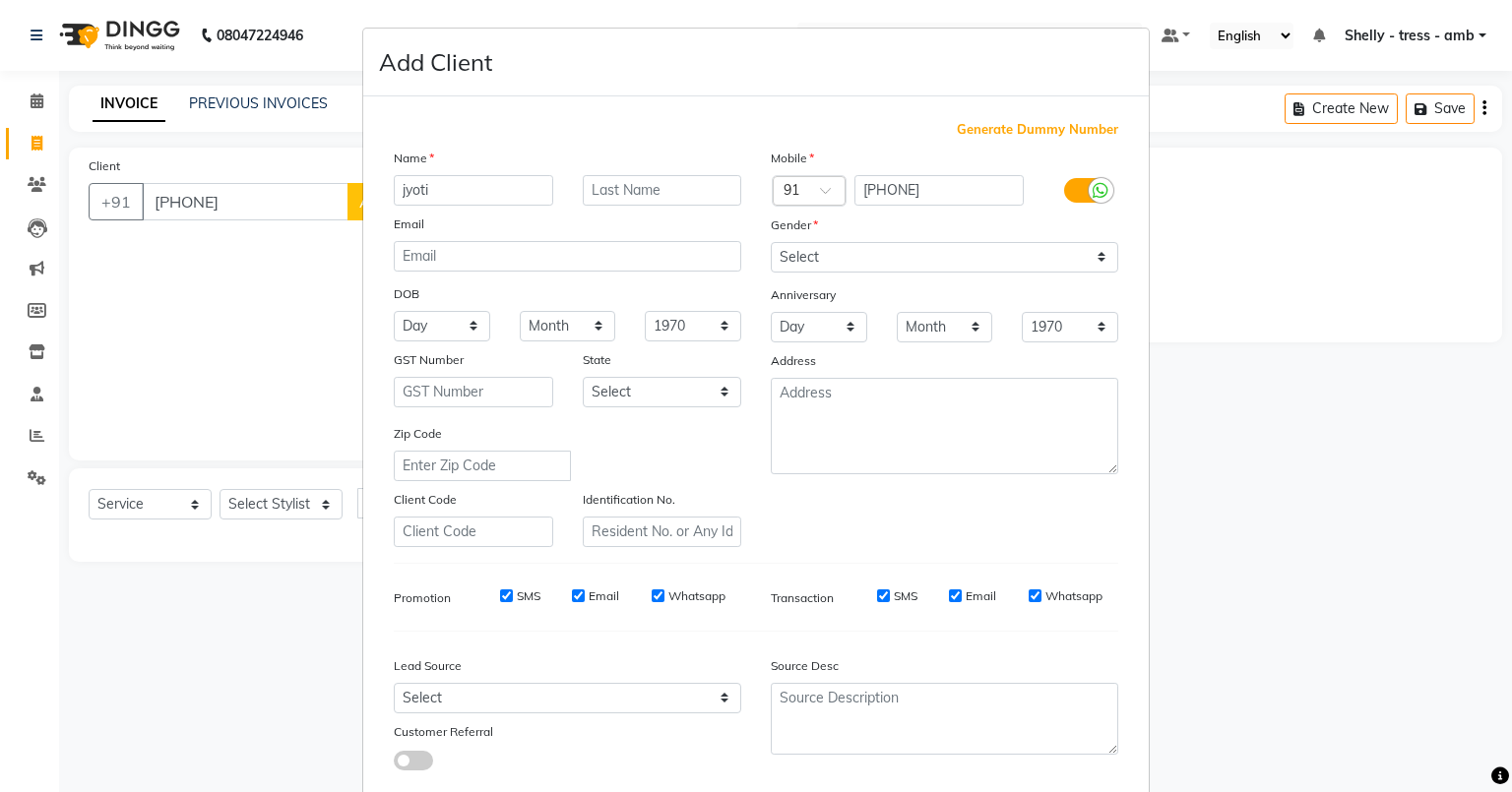 type on "jyoti" 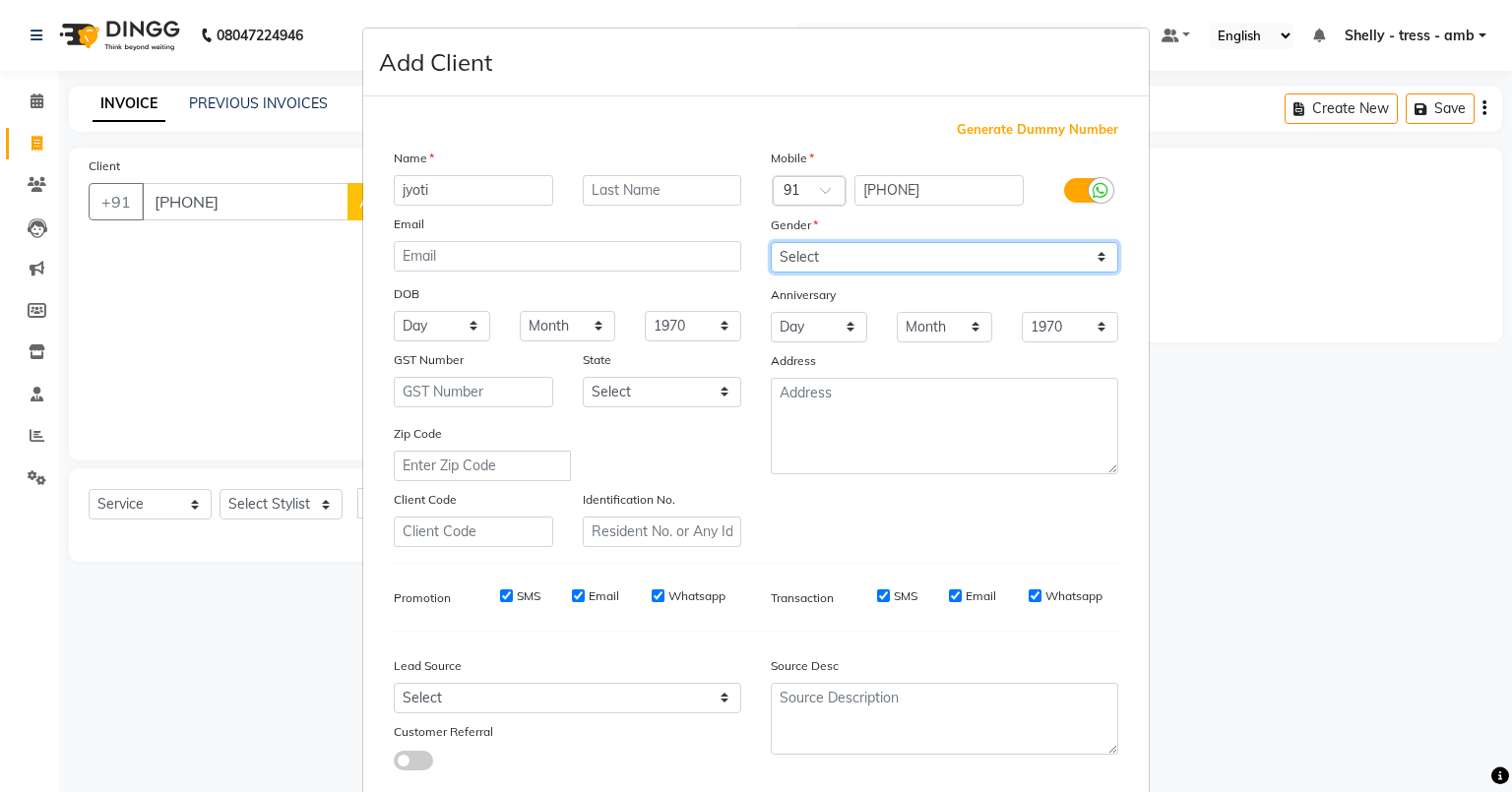 click on "Select Male Female Other Prefer Not To Say" at bounding box center [944, 257] 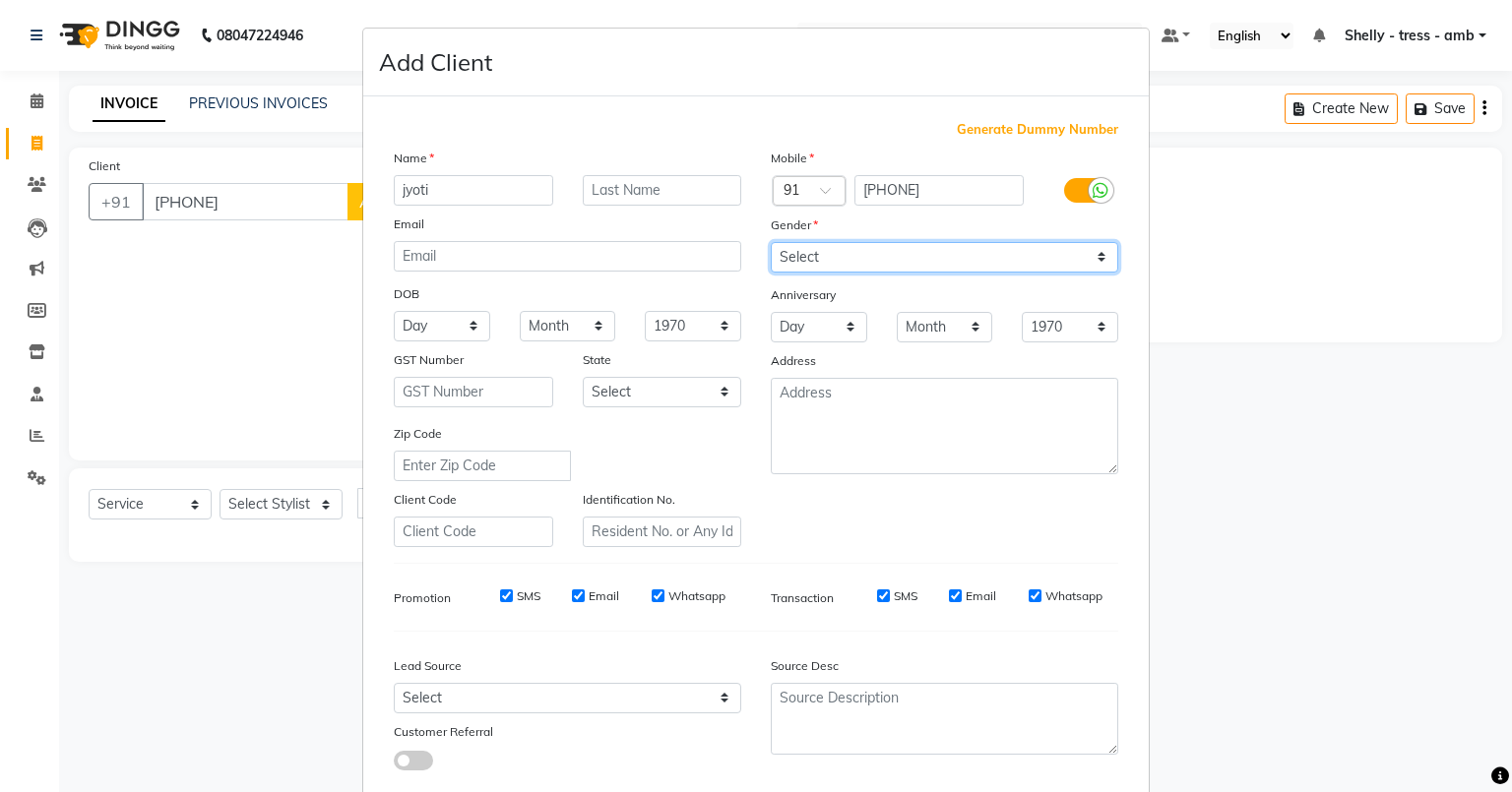 select on "female" 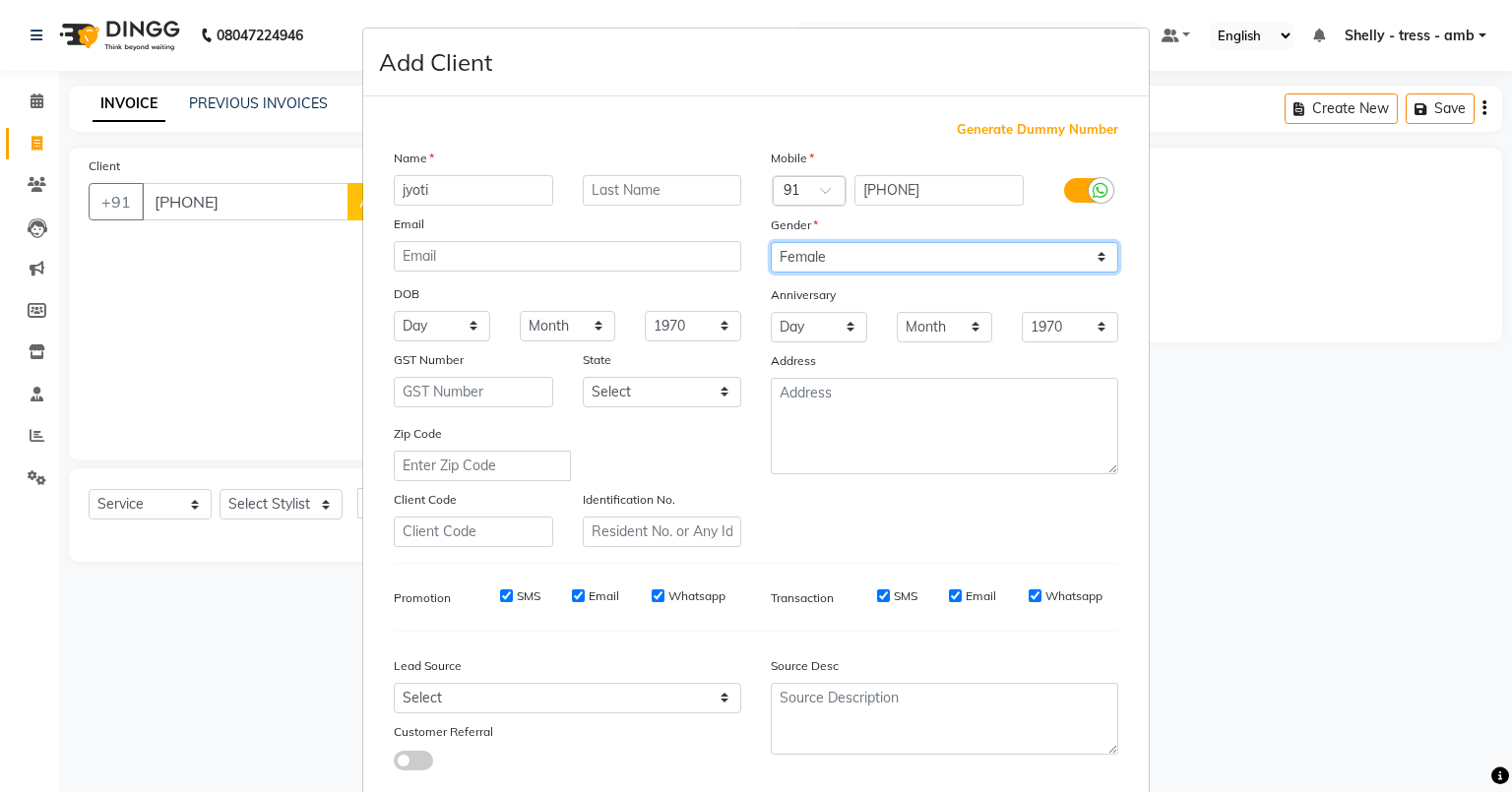 click on "Select Male Female Other Prefer Not To Say" at bounding box center (944, 257) 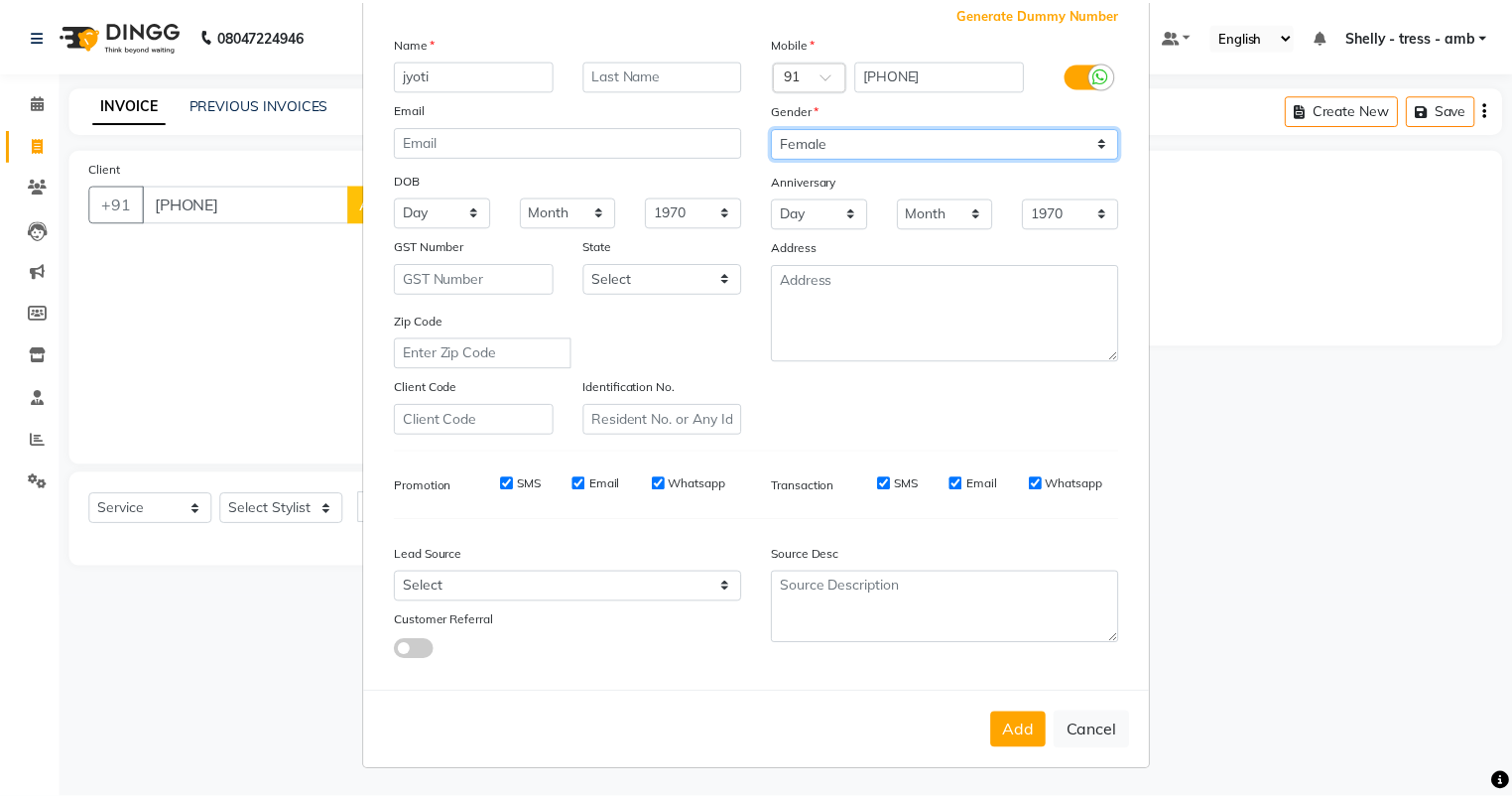 scroll, scrollTop: 127, scrollLeft: 0, axis: vertical 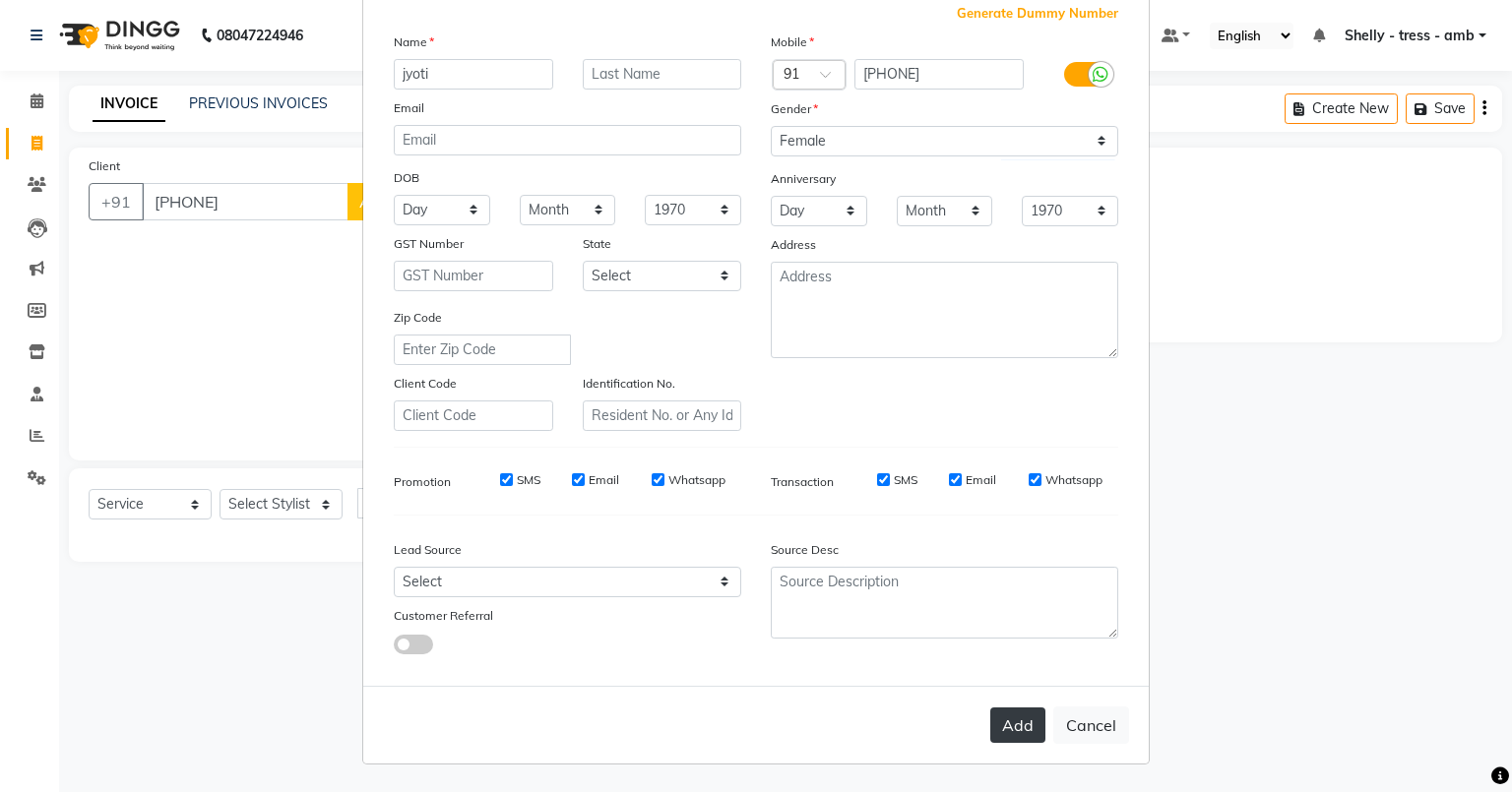 click on "Add" at bounding box center (1018, 725) 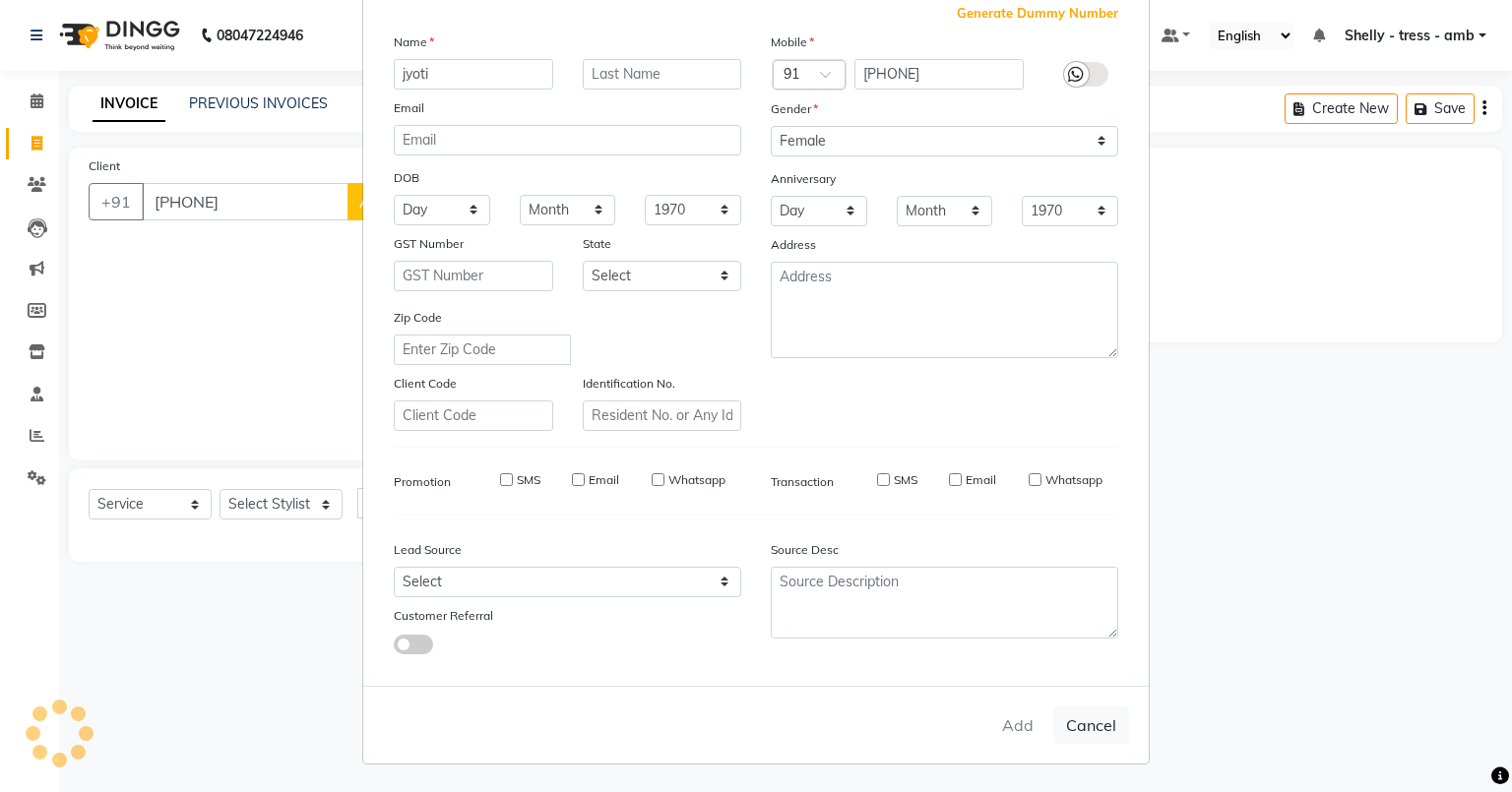 type 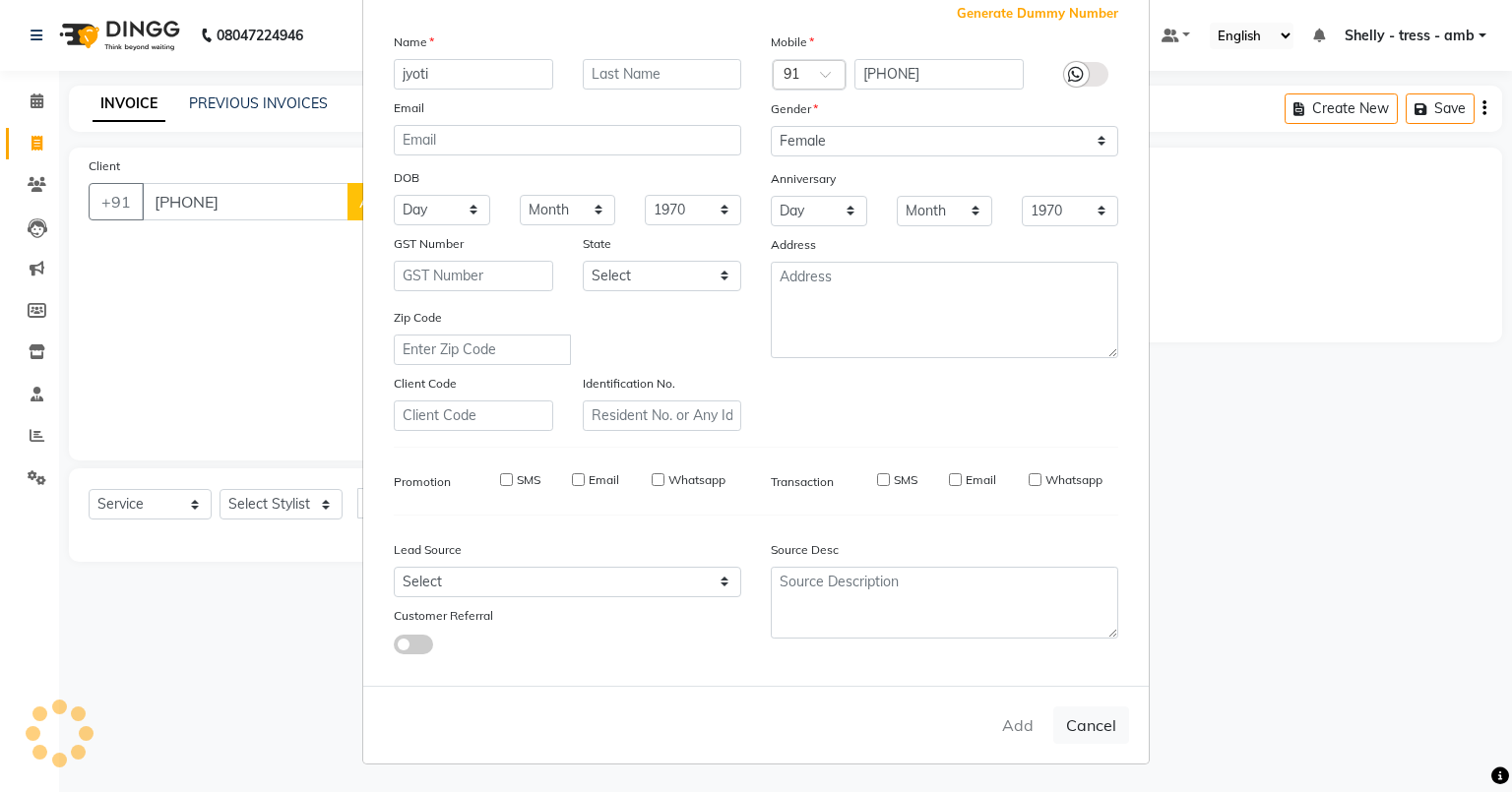select 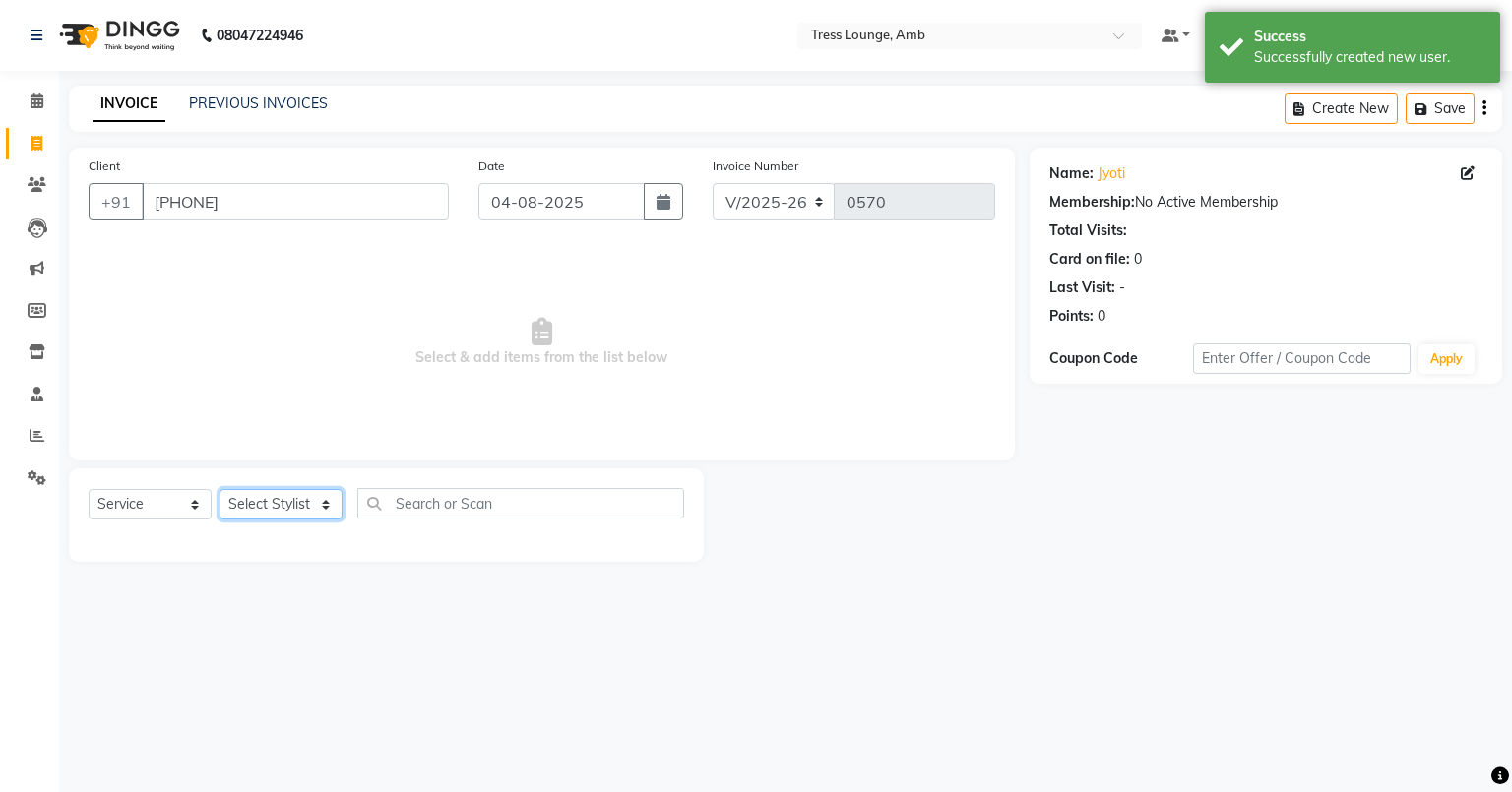 click on "Select Stylist Ansh Arpana jaswal SHELLY Shivani Vijay vishal" 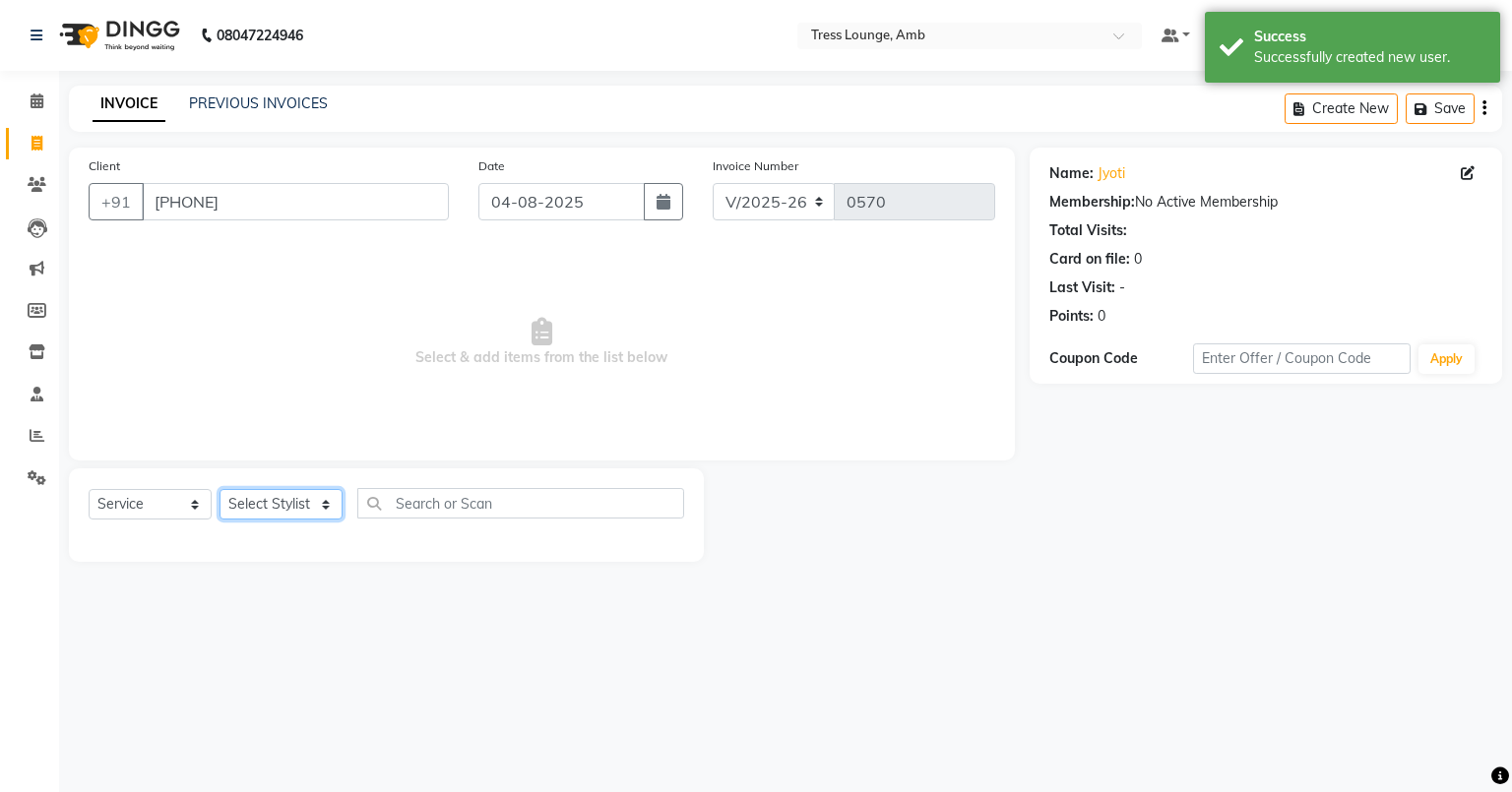 select on "70769" 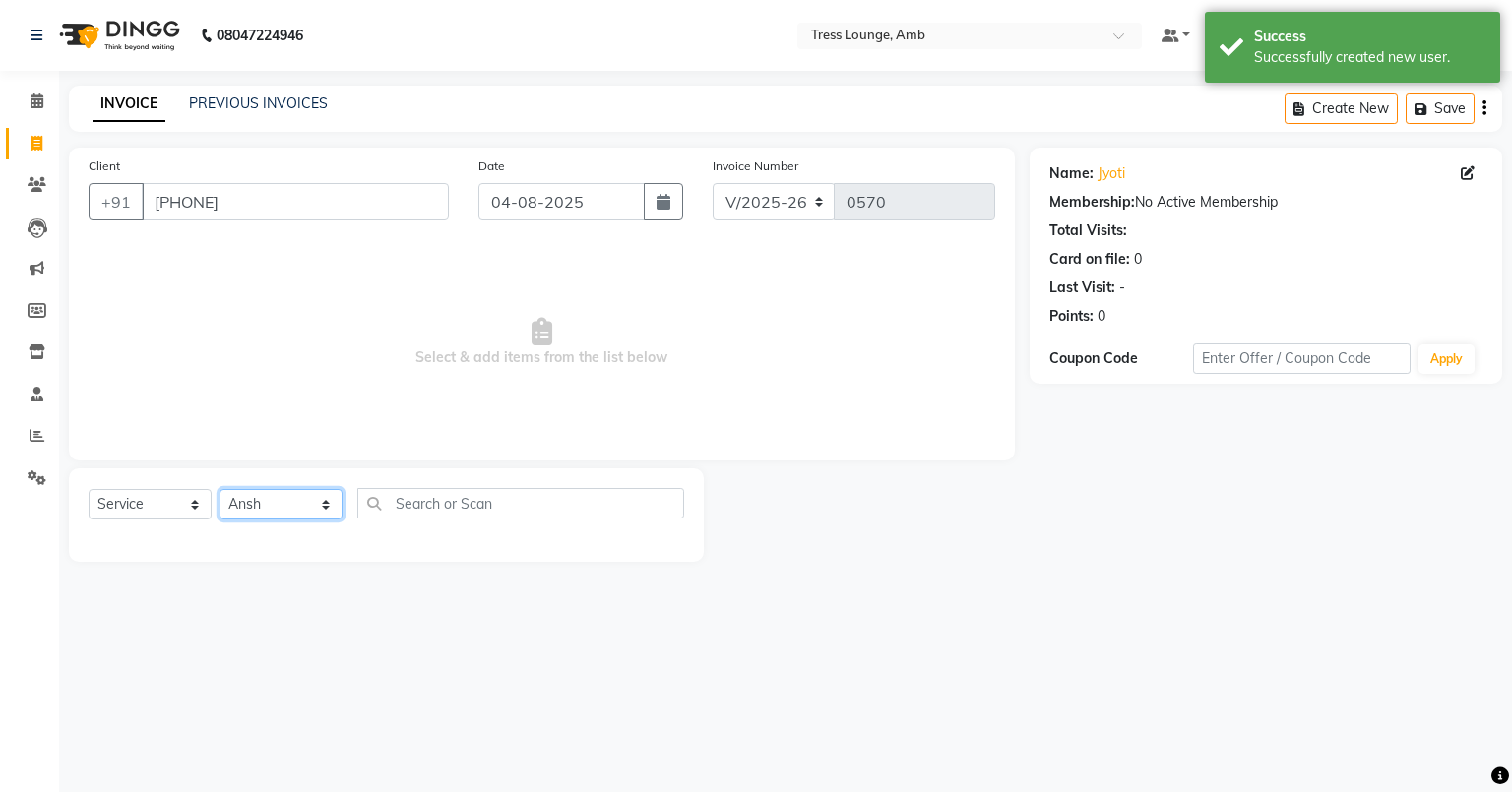 click on "Select Stylist Ansh Arpana jaswal SHELLY Shivani Vijay vishal" 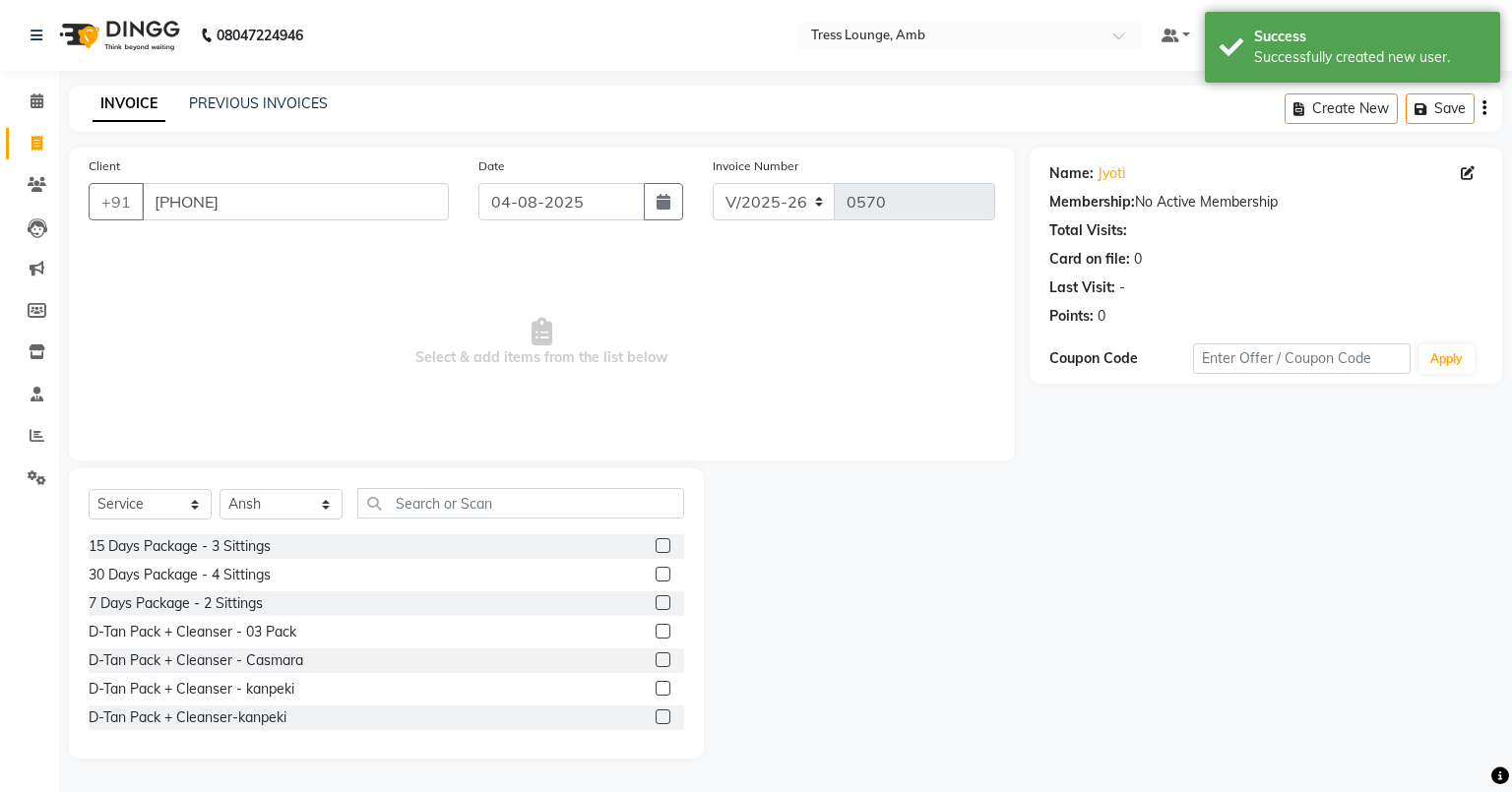 click on "Select  Service  Product  Membership  Package Voucher Prepaid Gift Card  Select Stylist Ansh Arpana jaswal SHELLY Shivani Vijay vishal 15 Days Package - 3 Sittings  30 Days Package  - 4 Sittings  7 Days Package  - 2 Sittings   D-Tan Pack + Cleanser - 03 Pack  D-Tan Pack + Cleanser - Casmara  D-Tan Pack + Cleanser - kanpeki  D-Tan Pack + Cleanser-kanpeki  Additional Makeup - Groom Makeup  Additional Makeup - Hair Extensions  Additional Makeup - Photo Shoot (12 hrs)  Additional Makeup - Photo Shoot (6 hrs)  Additional Makeup - Saree Drape  Basic Makeup - Bridal Makeup  Basic Makeup - Engagement Makeup  Basic Makeup - Party Makeup  Basic Makeup - Reception Makeup  Basic Makeup - Party2  Bridal Makeup -   makeup   Bleach - Full Arms  Bleach - Full Body  Bleach - Full Front/Back  Bleach - Full Legs  Bleach - Hands/ Feet  Bleach - neck  Bleach - Face  Cleanup (40/45 Min) - Casmara Cleanup  Cleanup (40/45 Min) - Tress Lounge Signature Cleanup O3  Cleanup Aroma  Cleanup   Facial - Casmara Facial  Facial - Aroma" 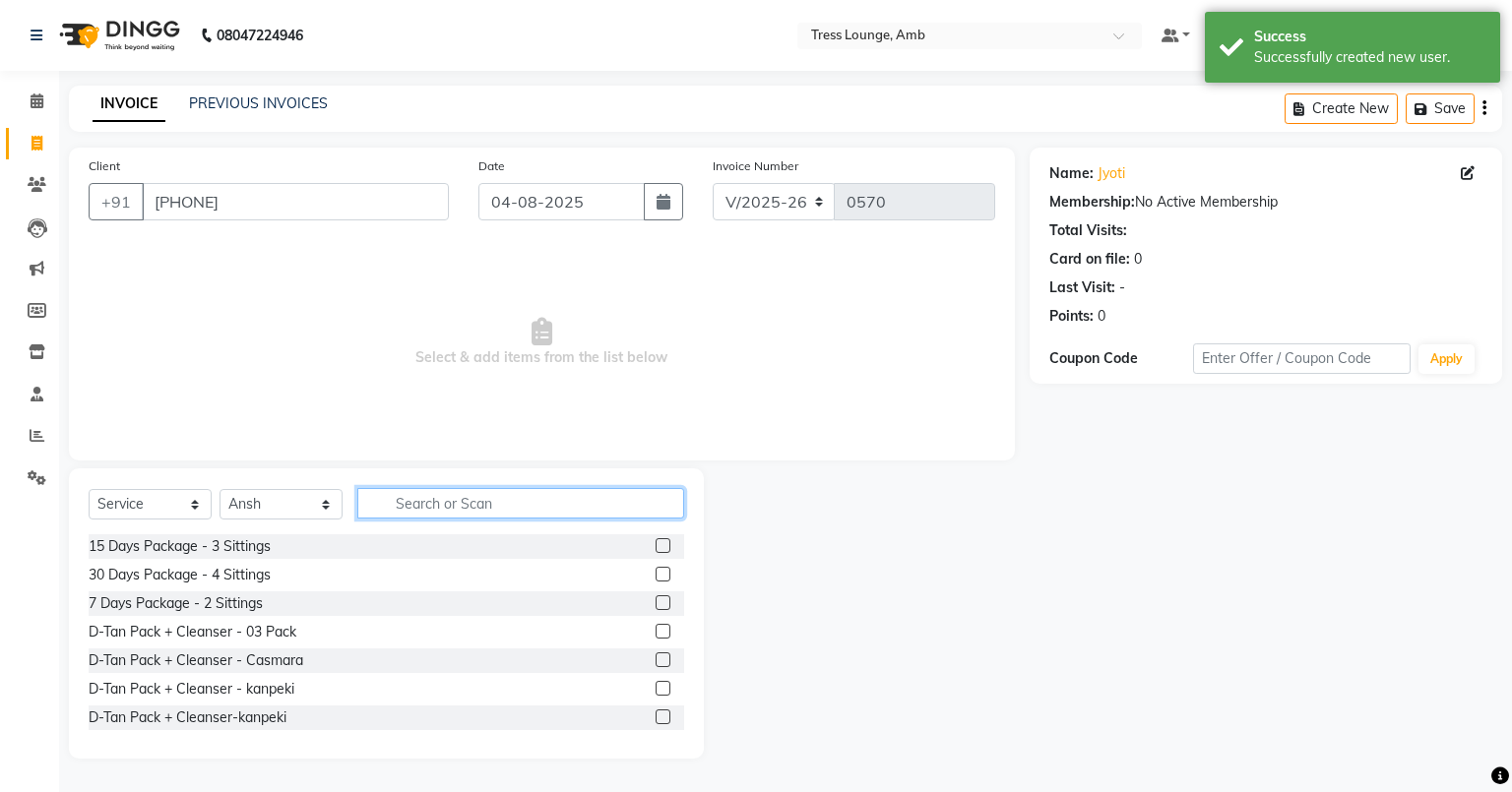 click 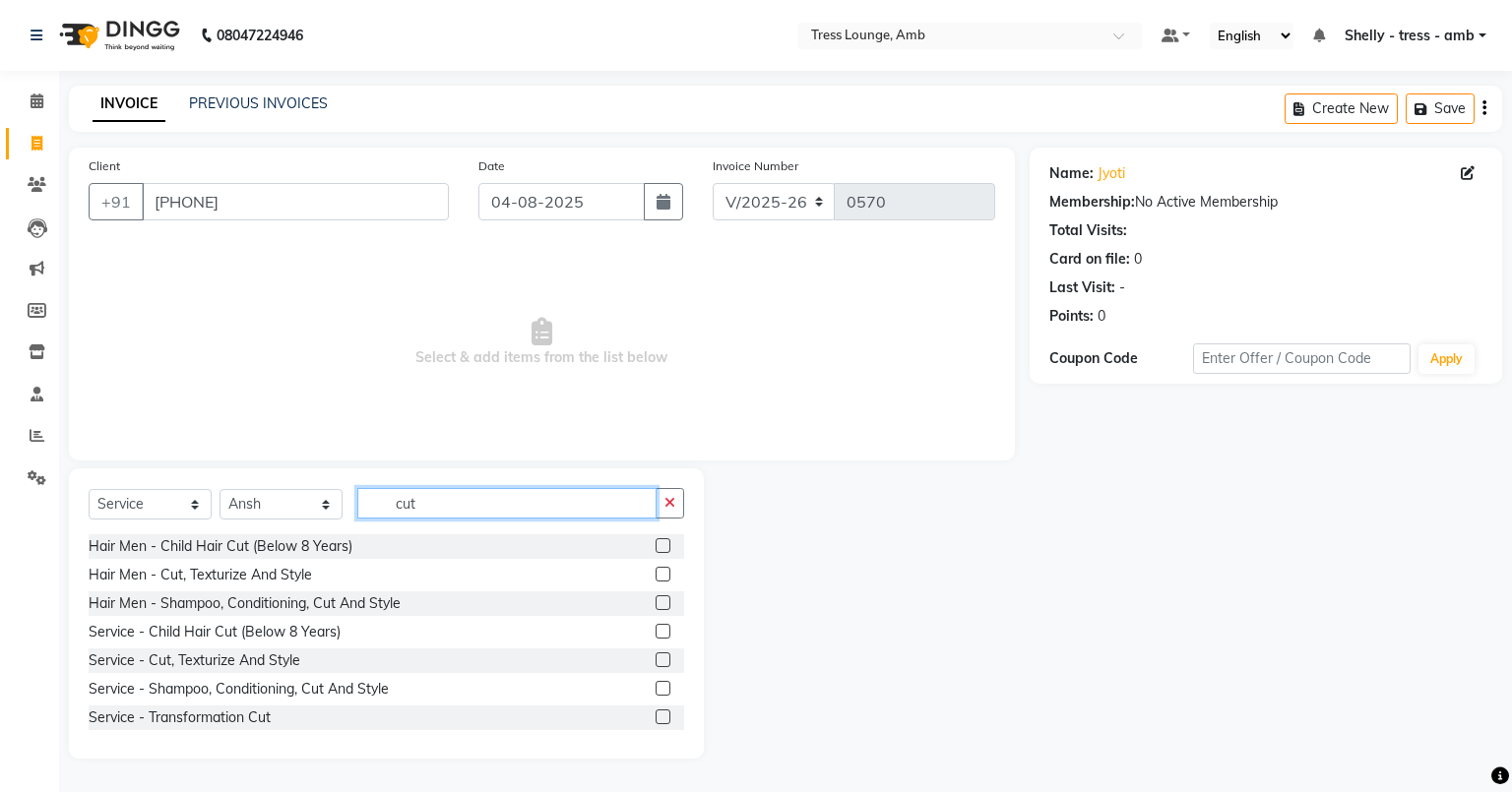 type on "cut" 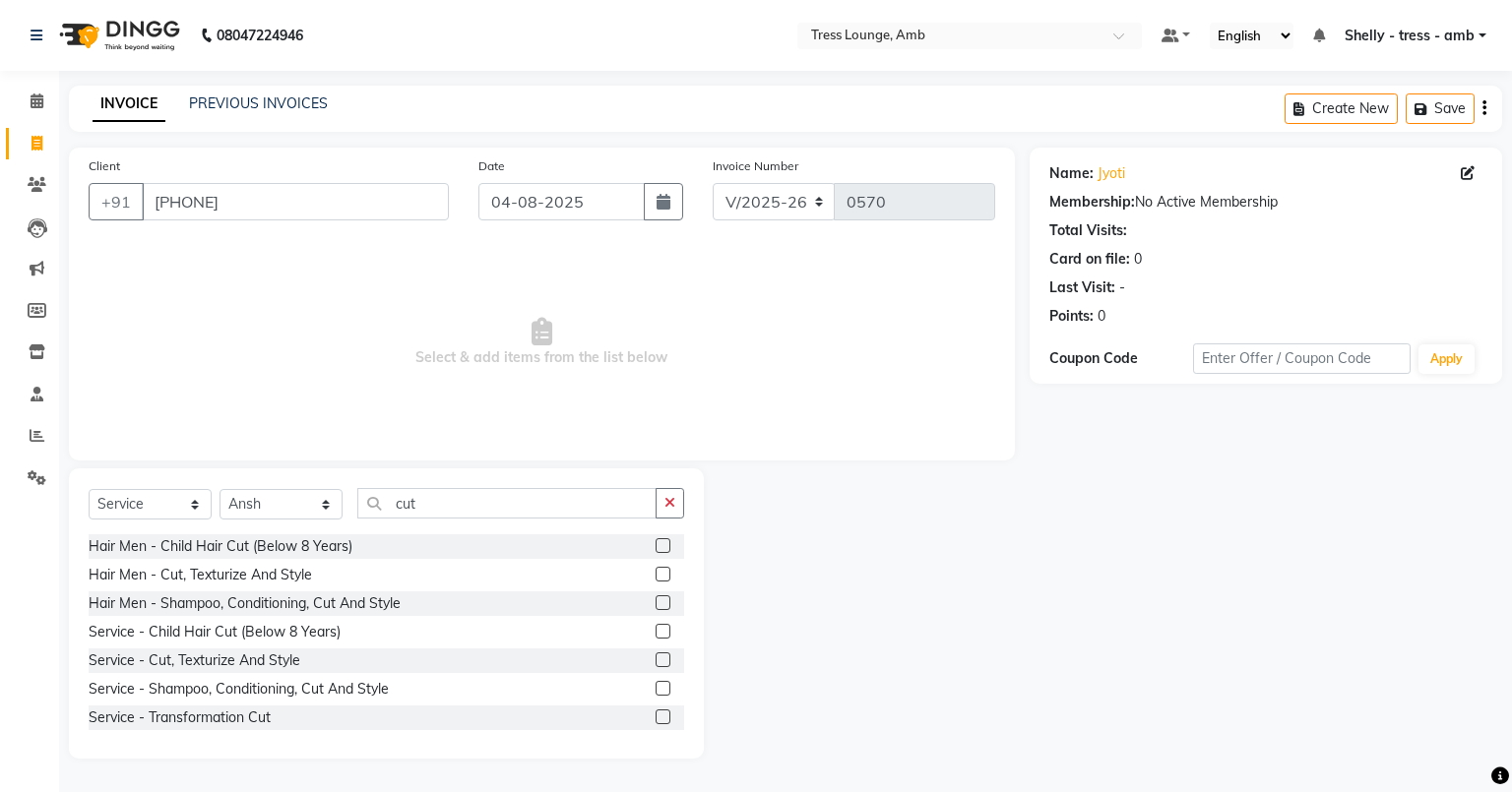drag, startPoint x: 654, startPoint y: 685, endPoint x: 666, endPoint y: 616, distance: 70.03571 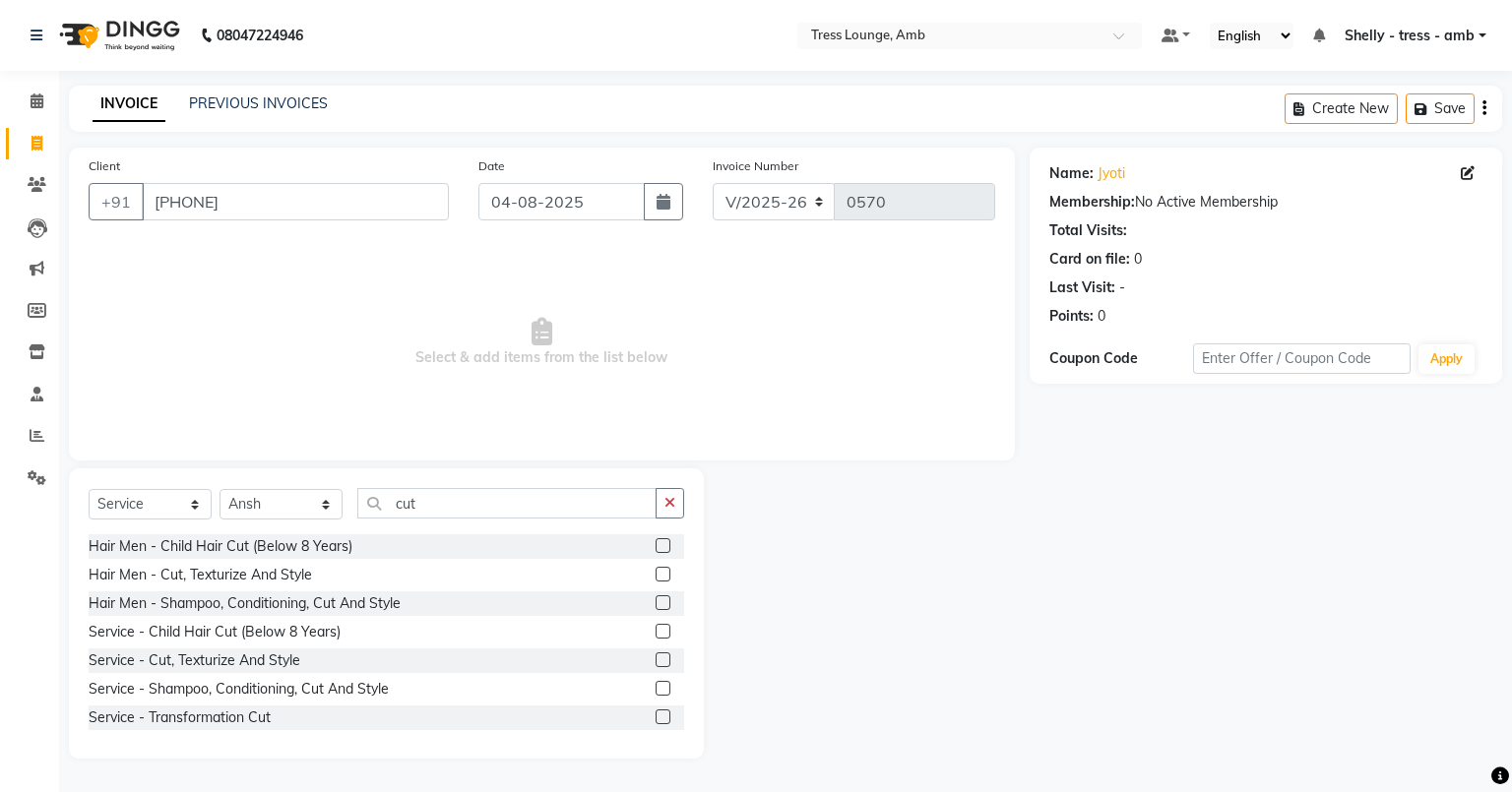 click 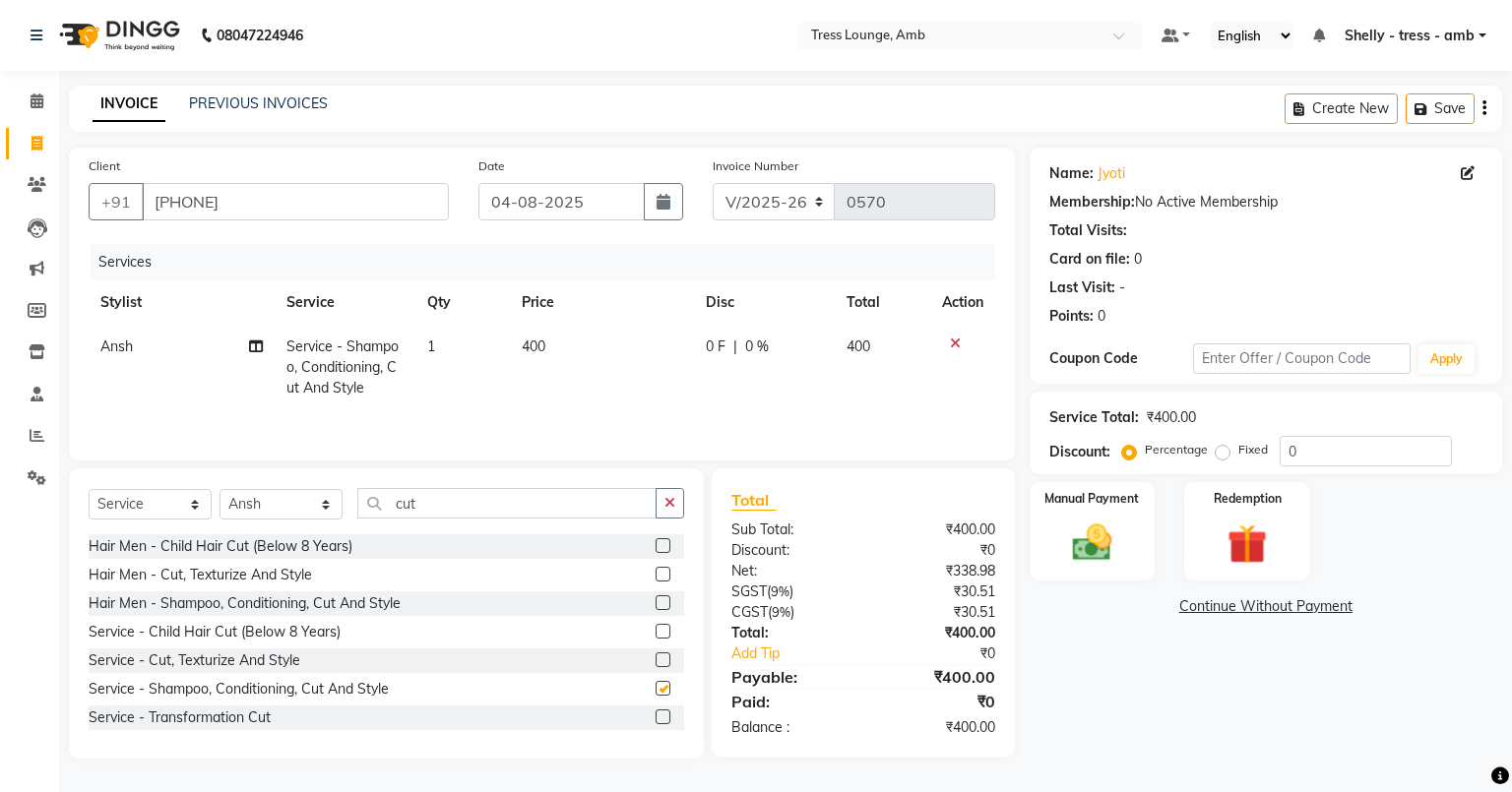 checkbox on "false" 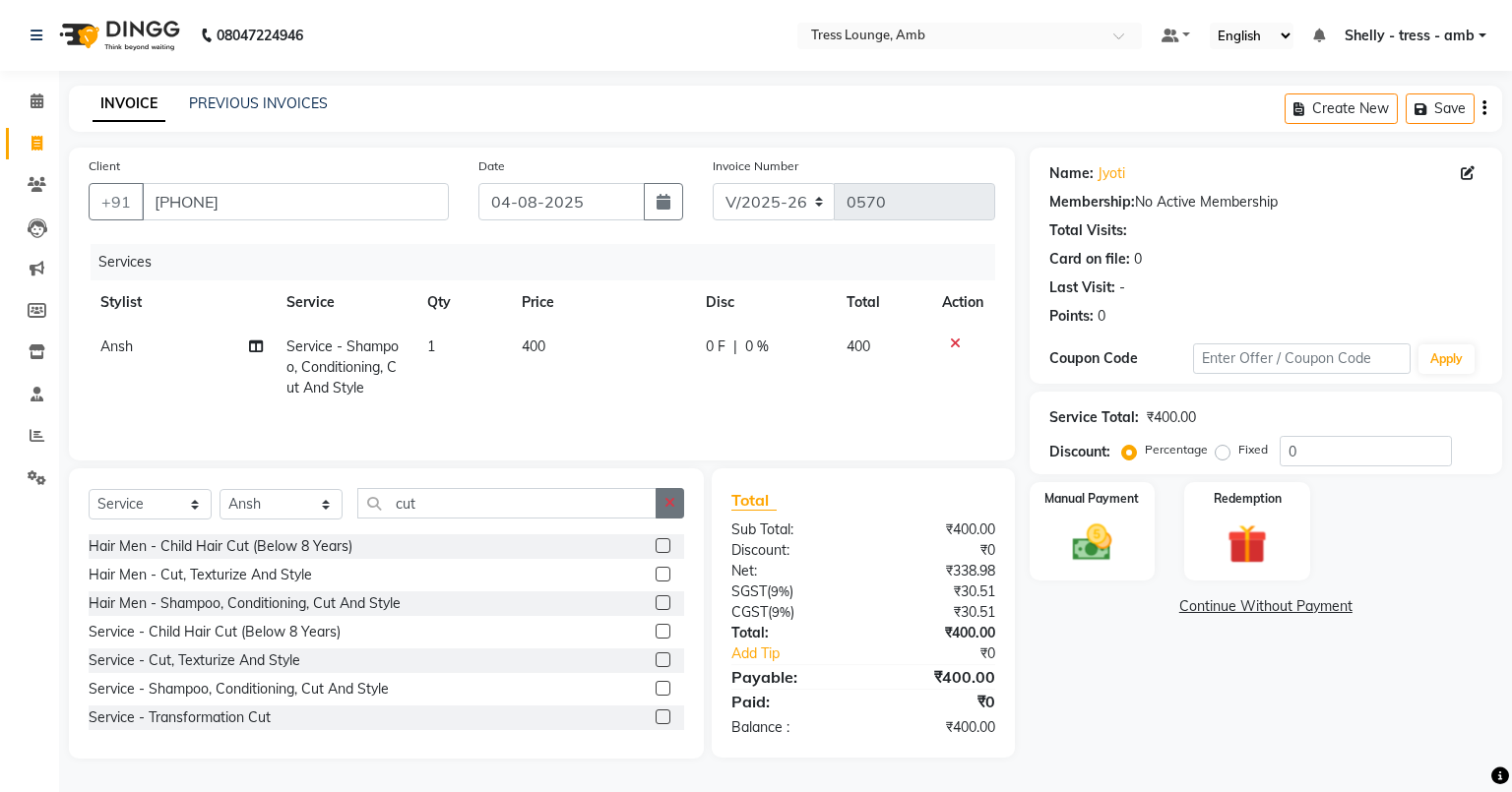 click 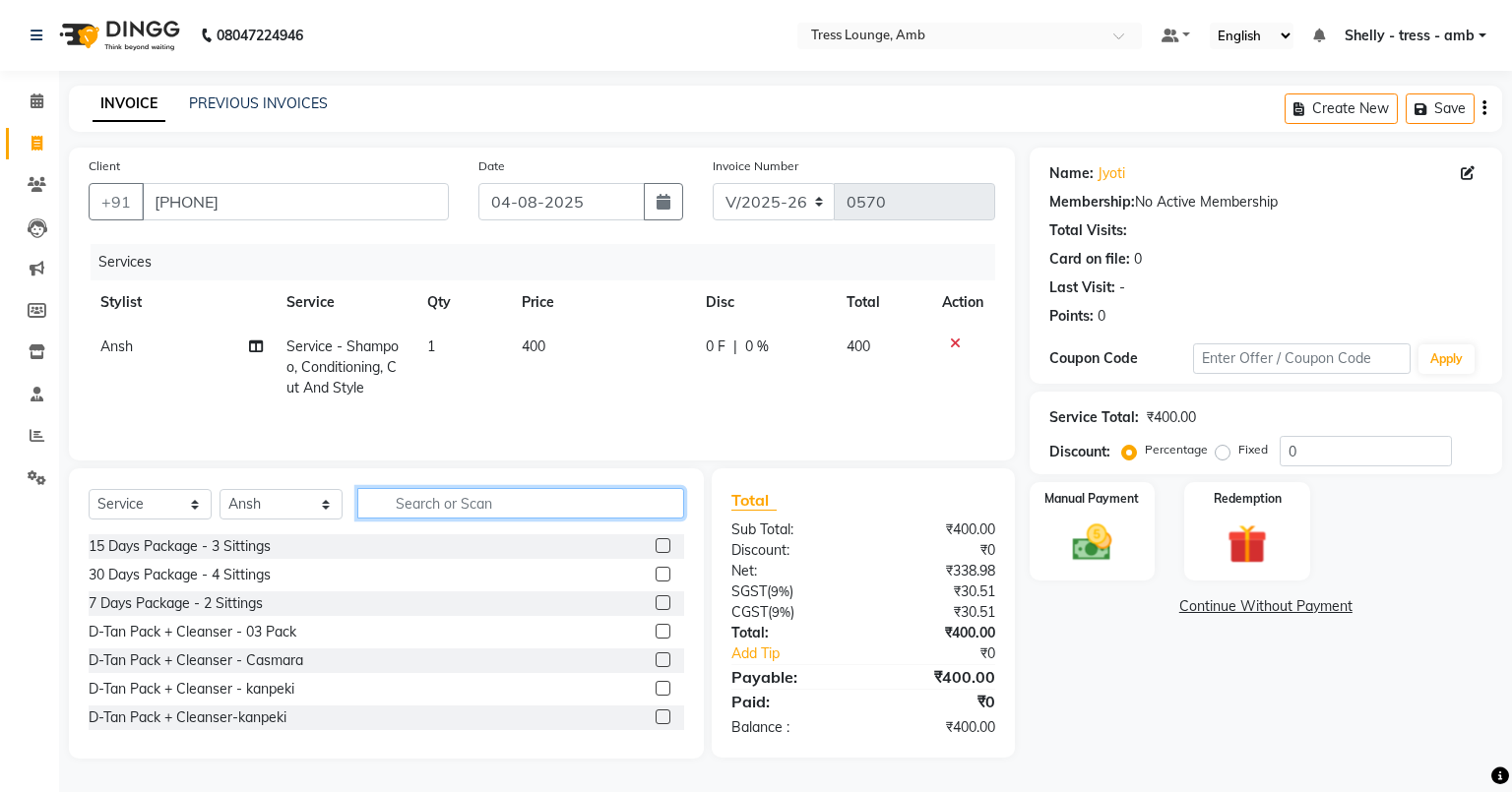 click 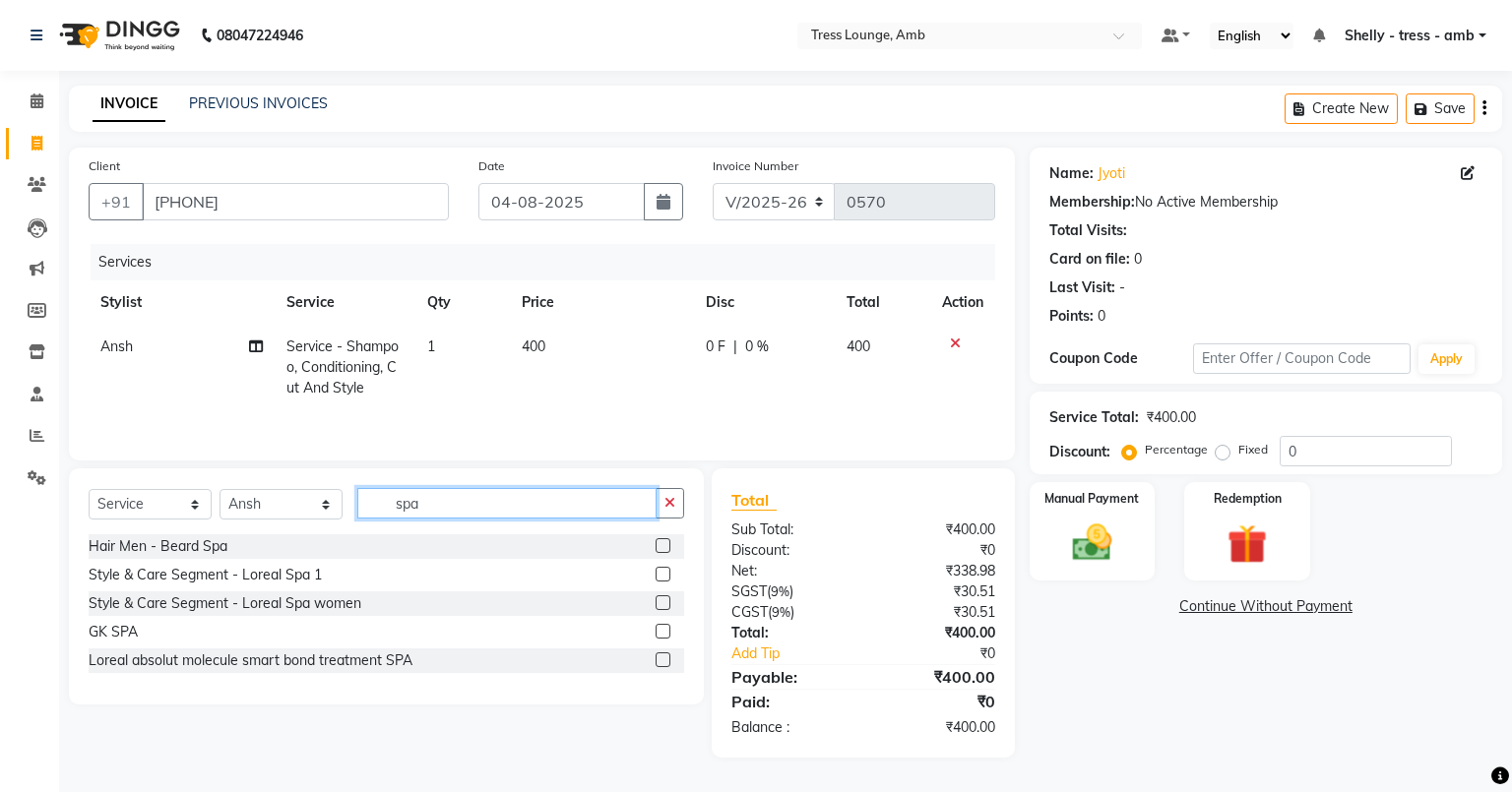 type on "spa" 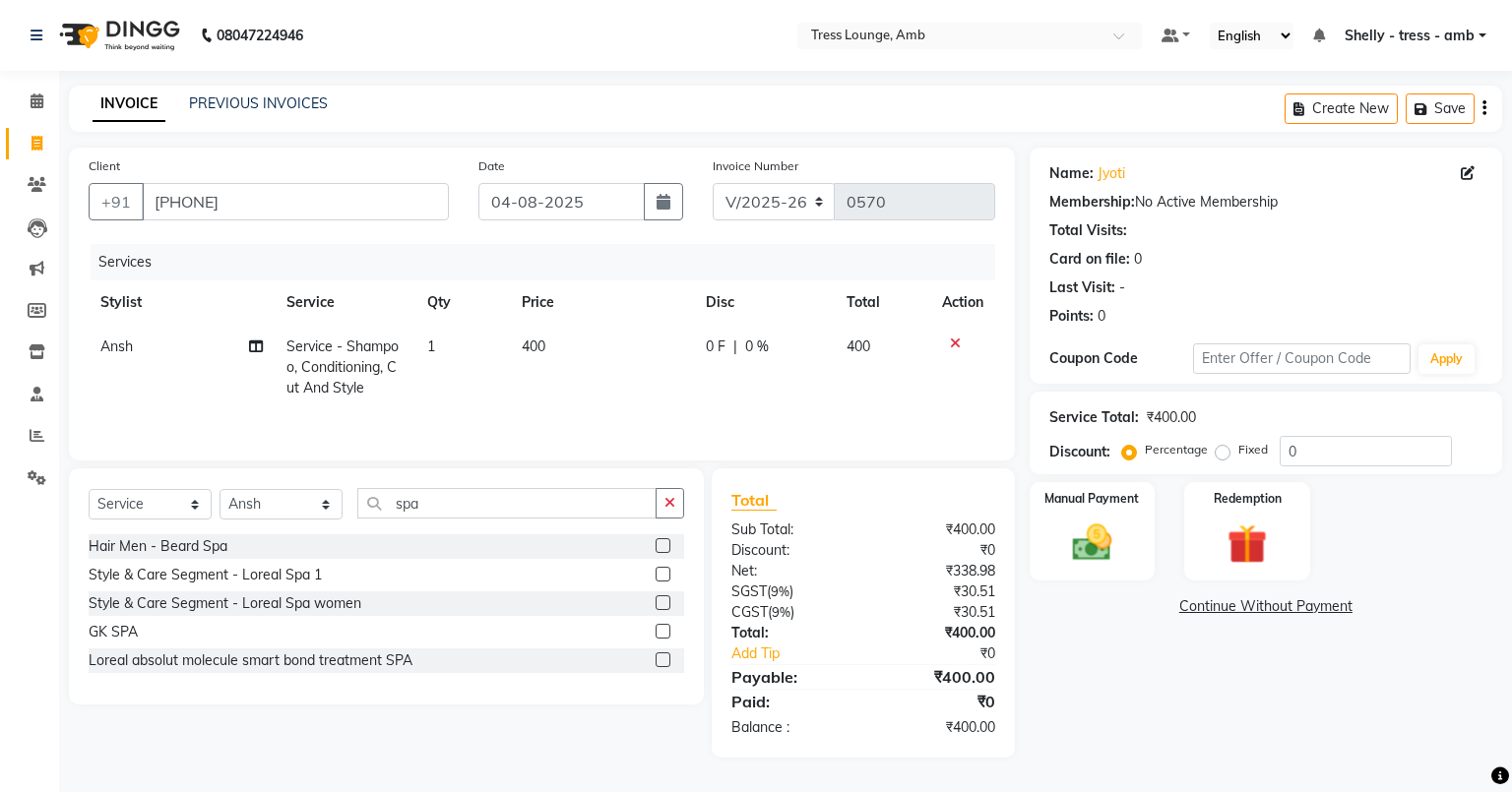 click 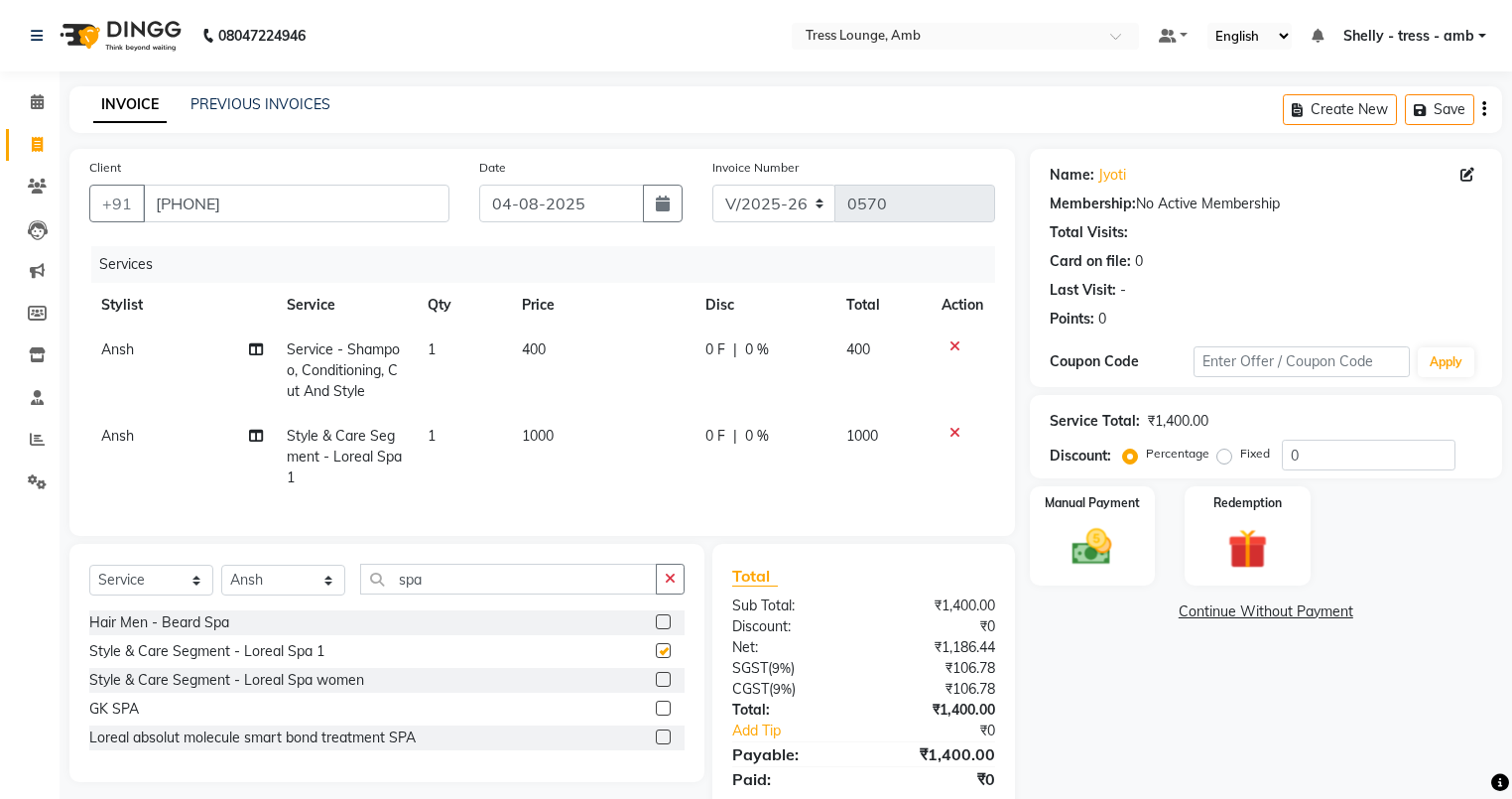 checkbox on "false" 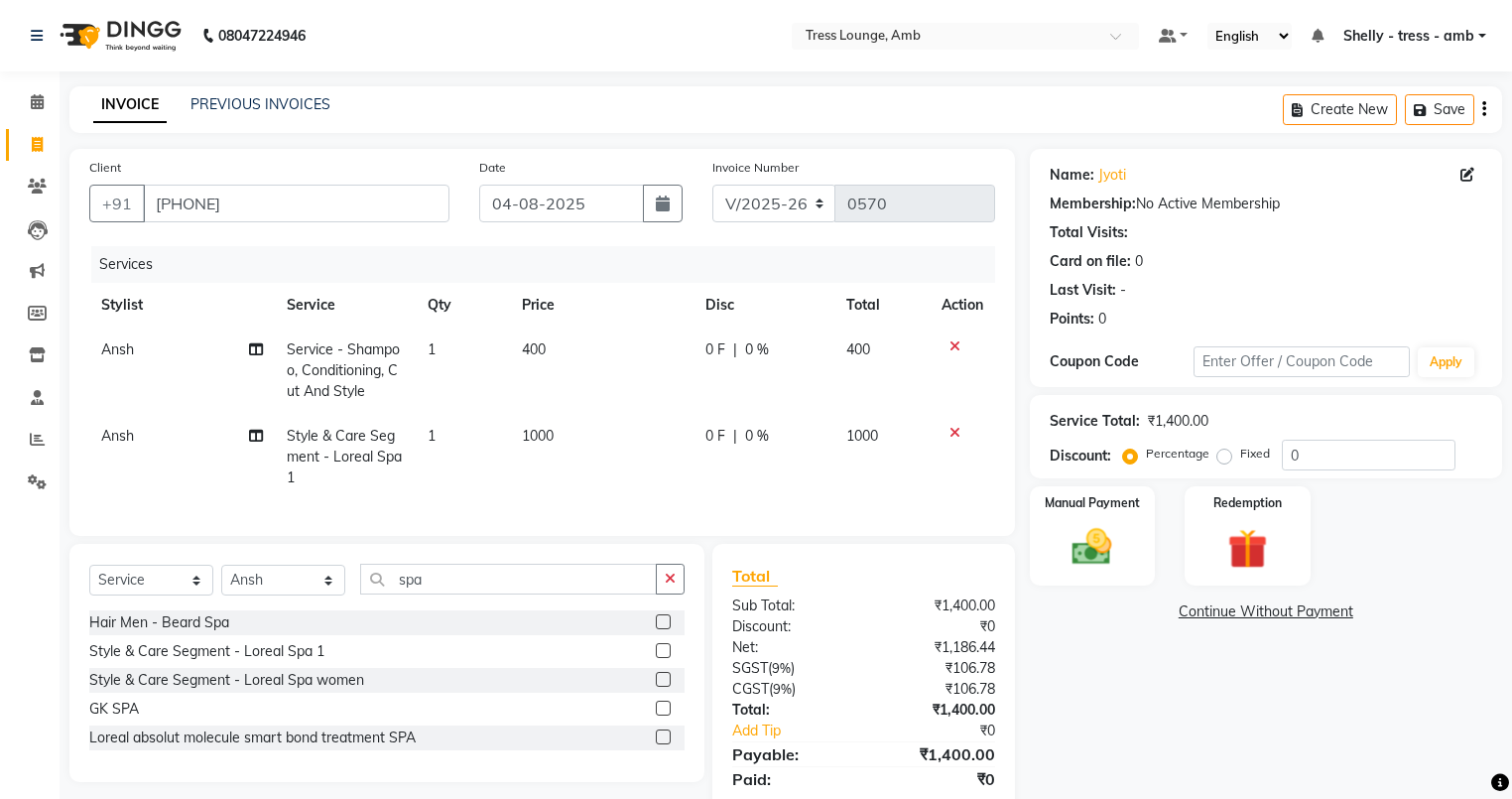 click on "1000" 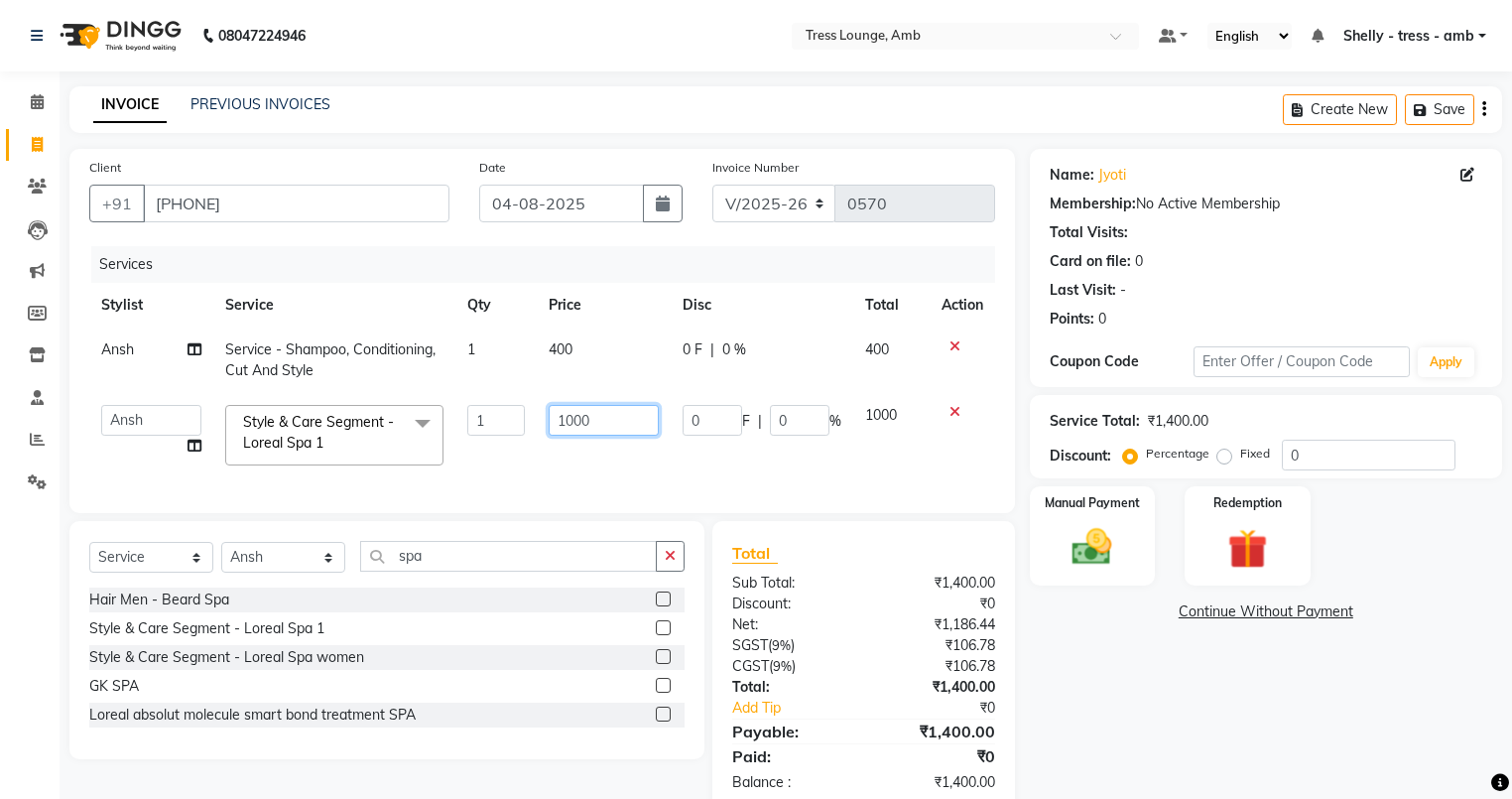 click on "1000" 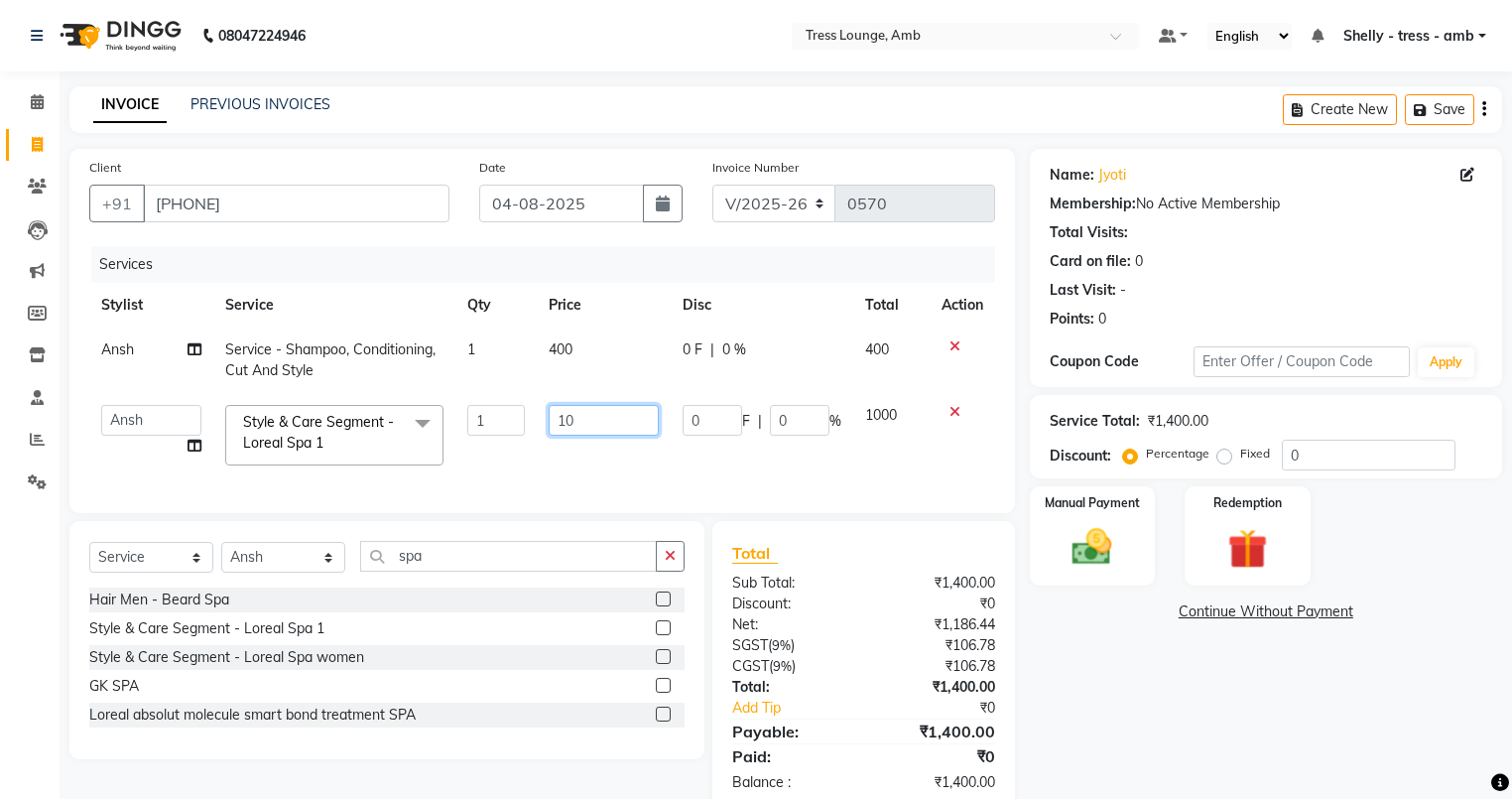 type on "1" 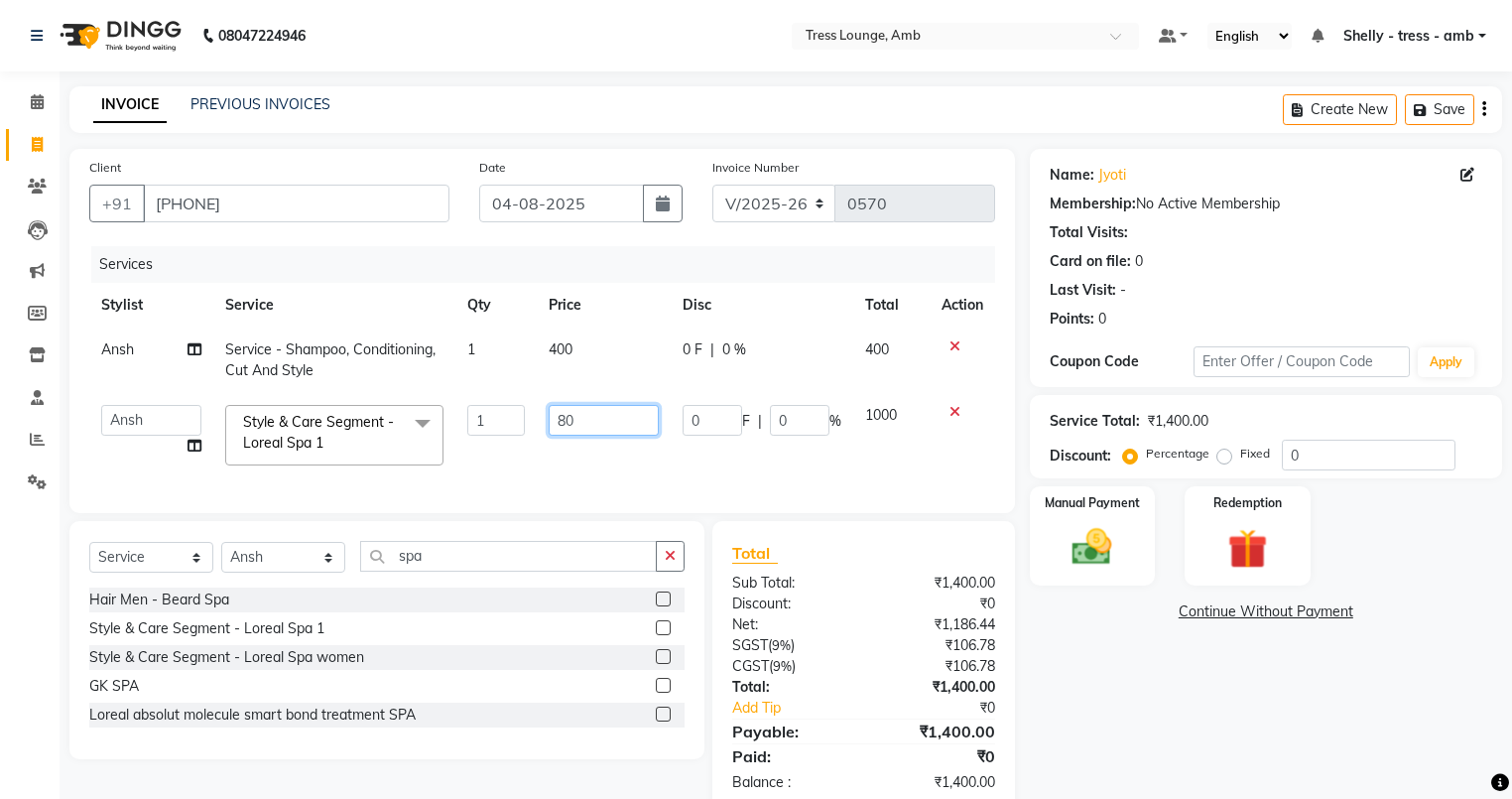 type on "800" 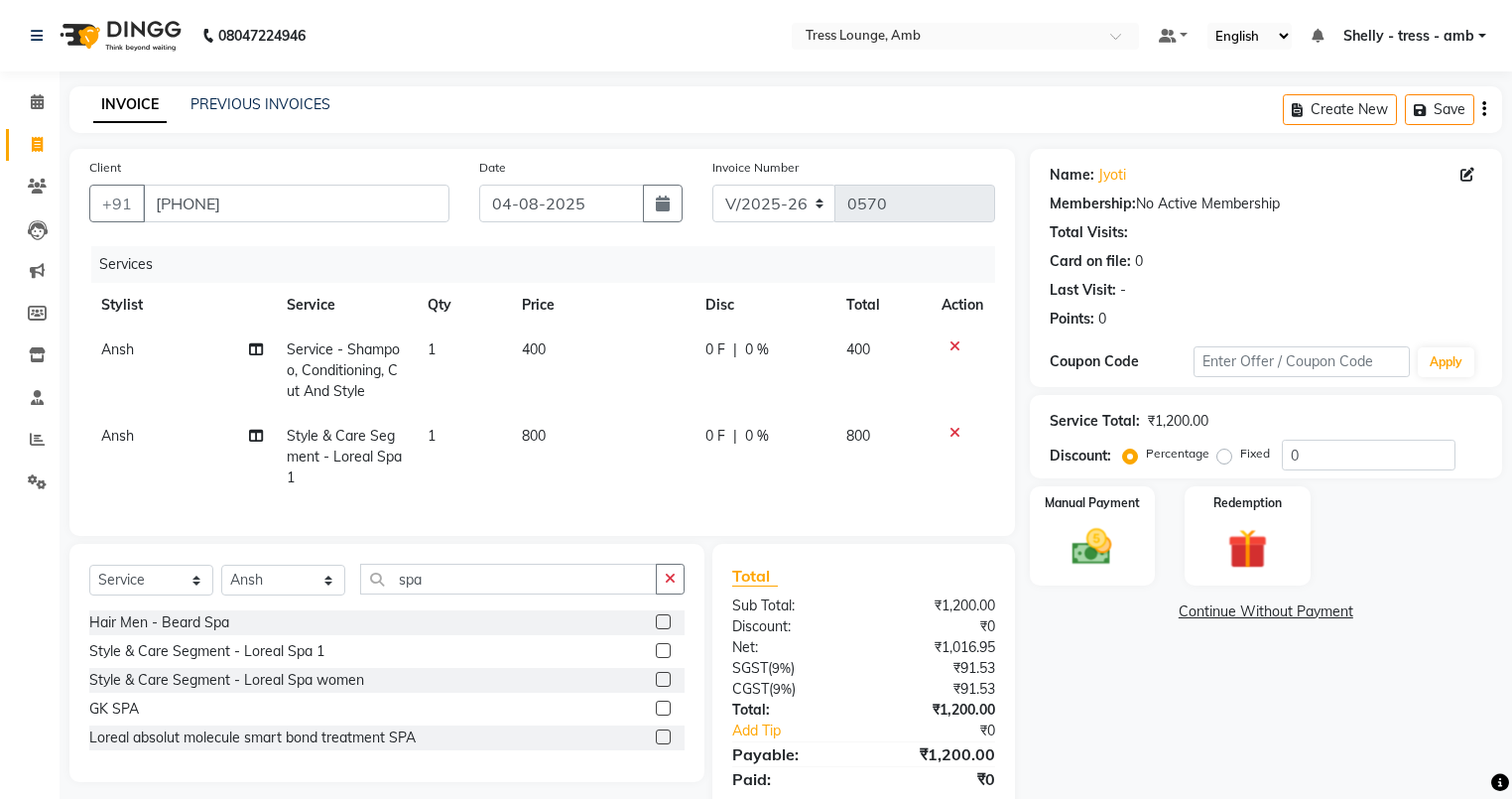 click on "Ansh Style & Care Segment - Loreal Spa 1 1 800 0 F | 0 % 800" 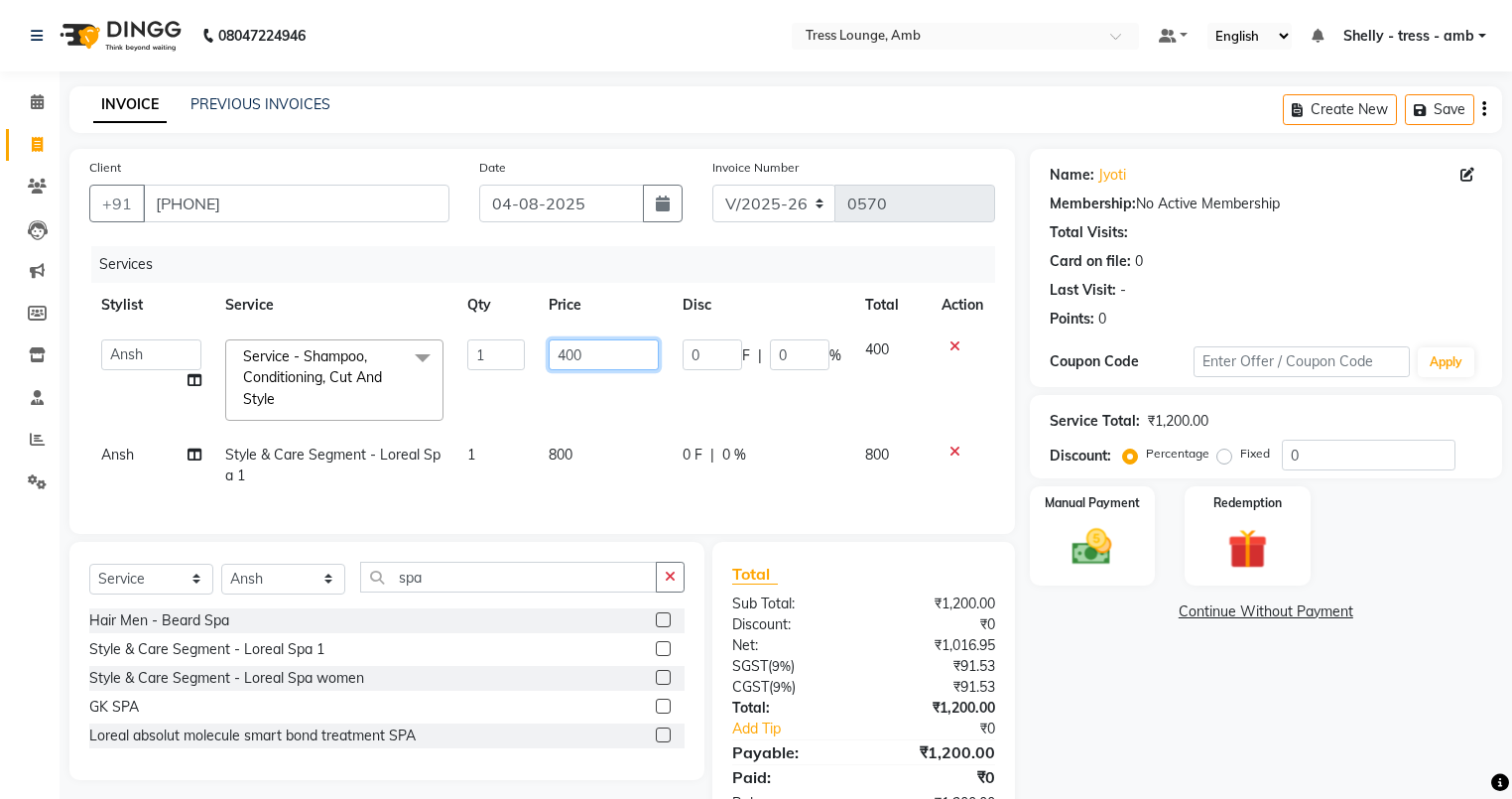 click on "400" 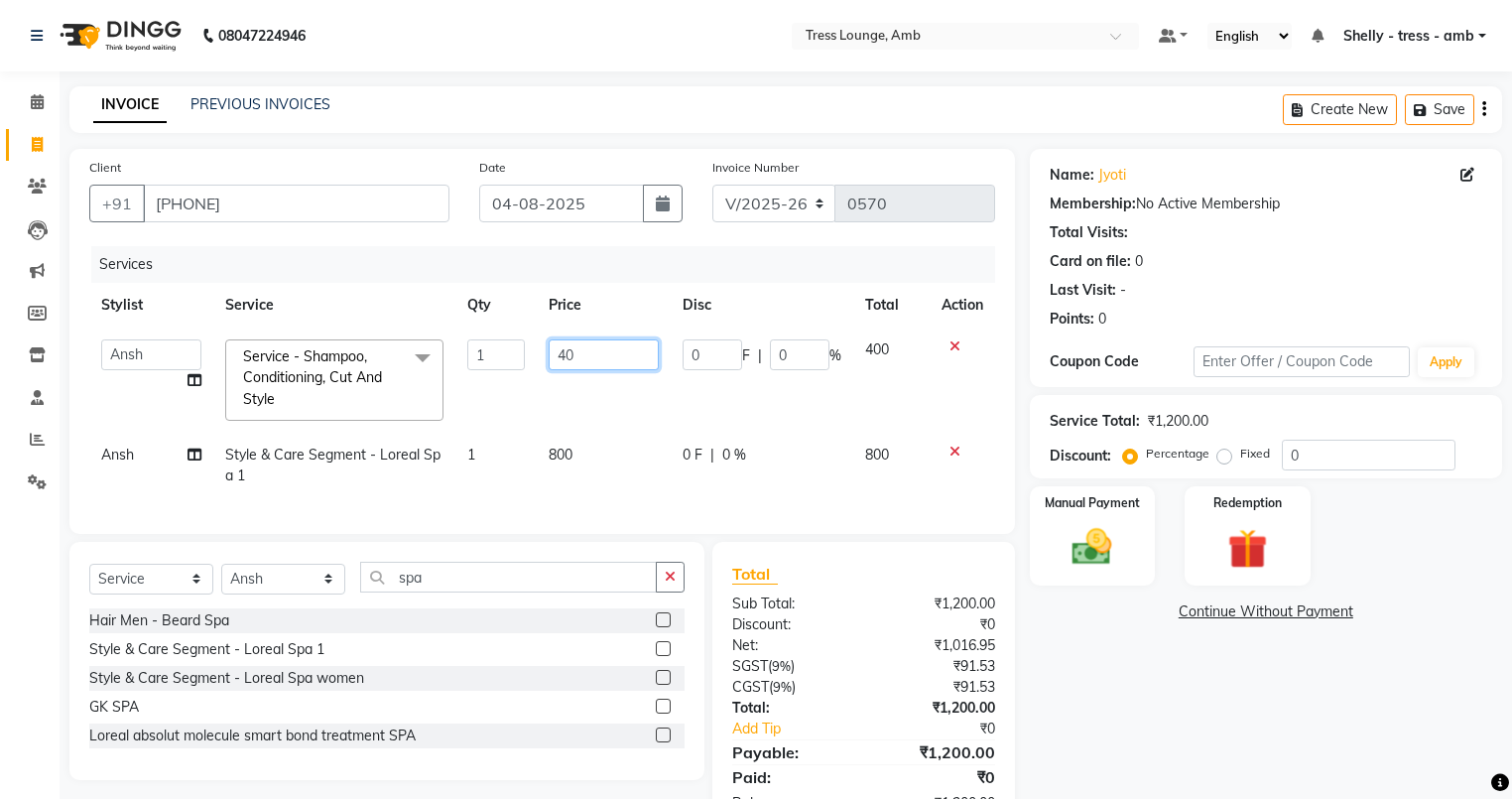 type on "4" 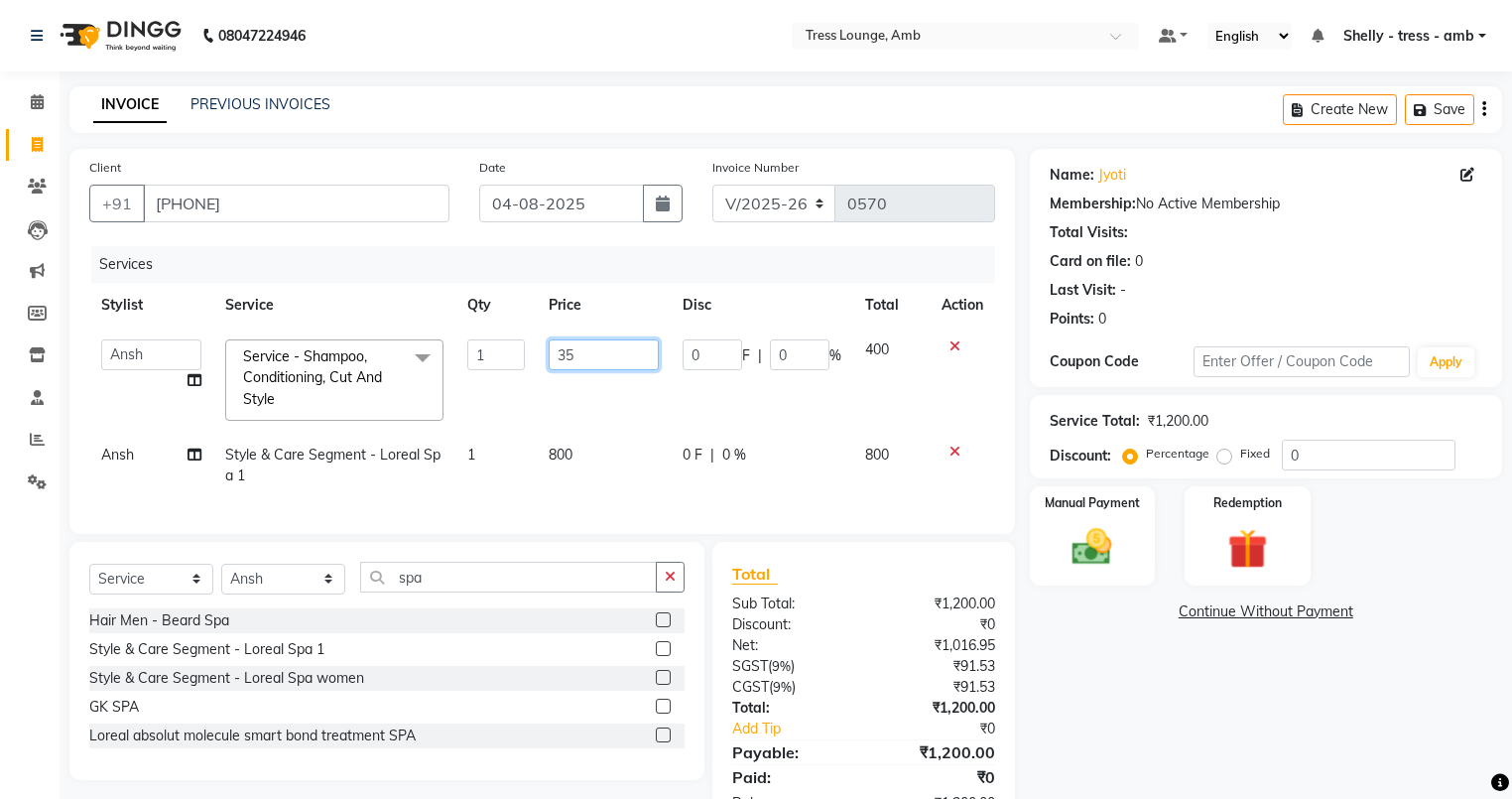 type on "350" 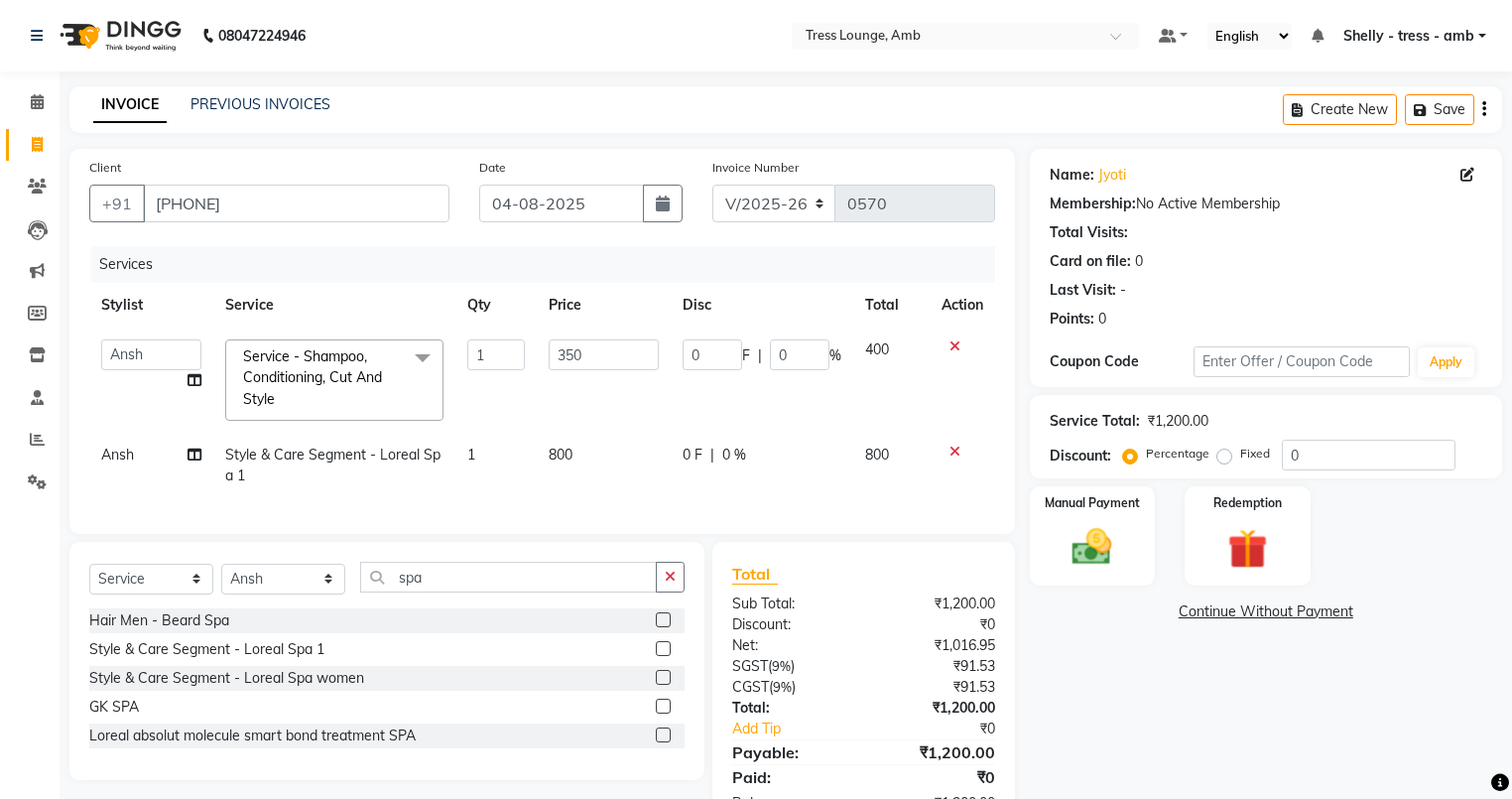 click on "350" 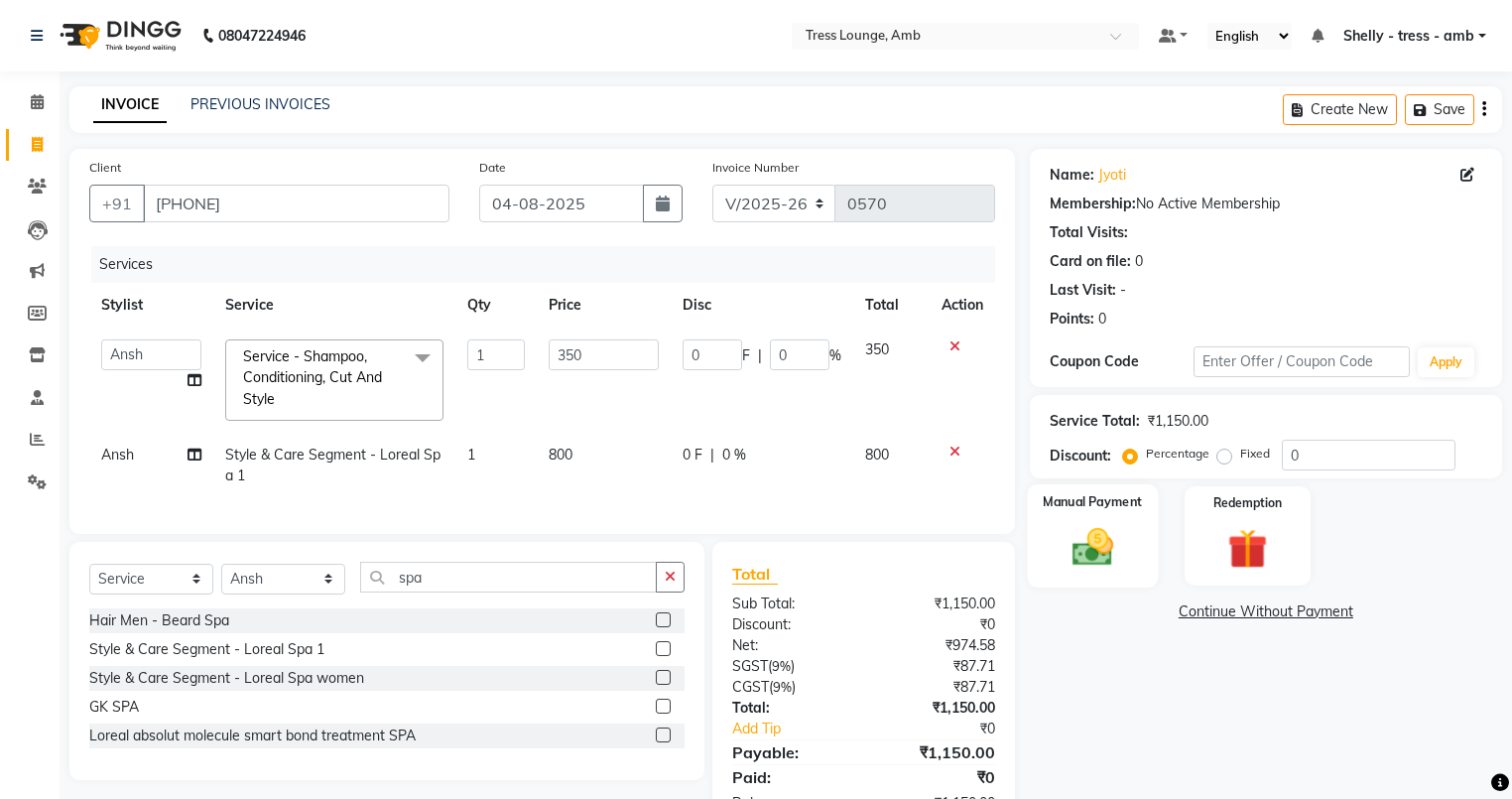 click 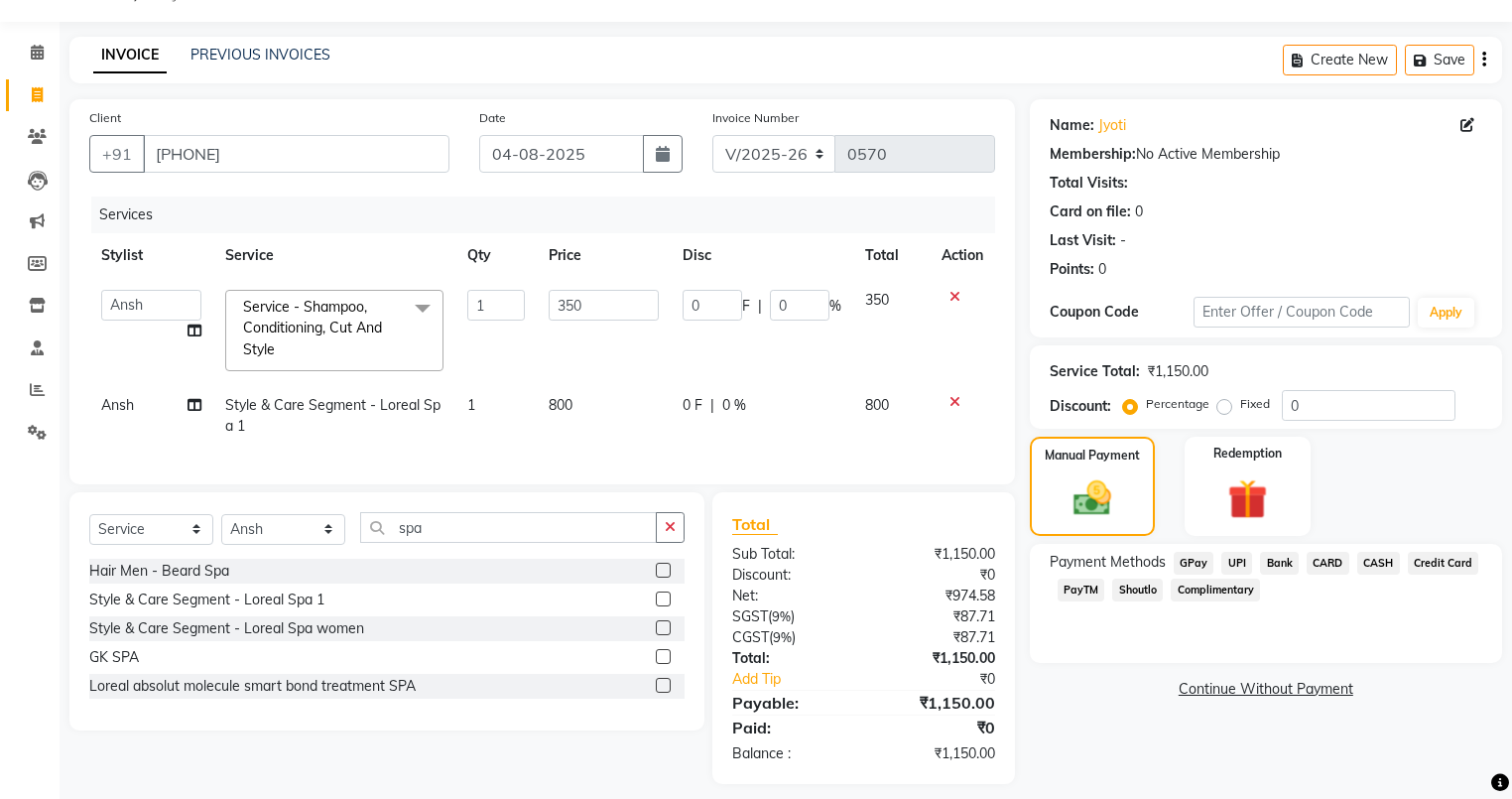 scroll, scrollTop: 76, scrollLeft: 0, axis: vertical 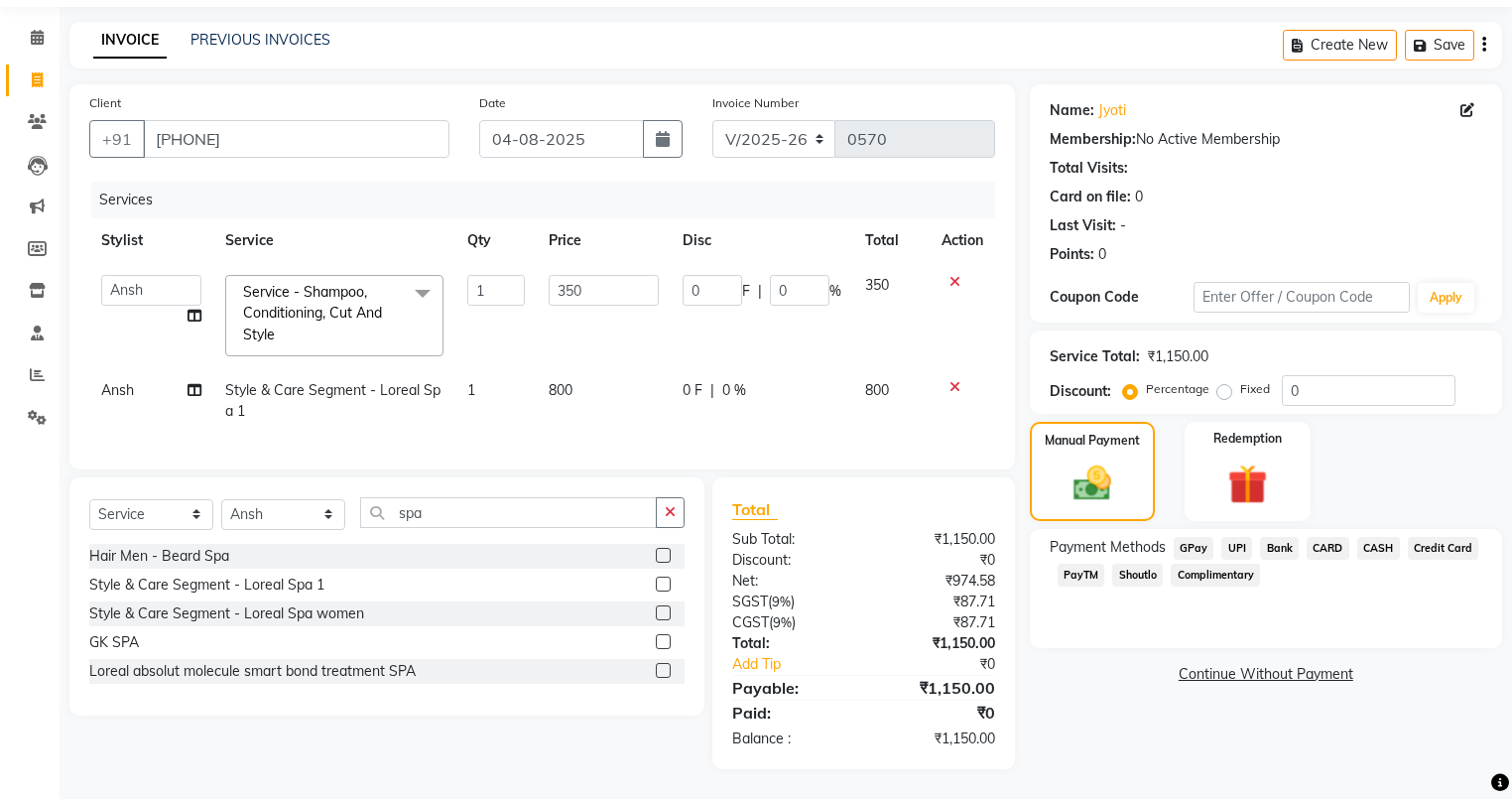 click on "UPI" 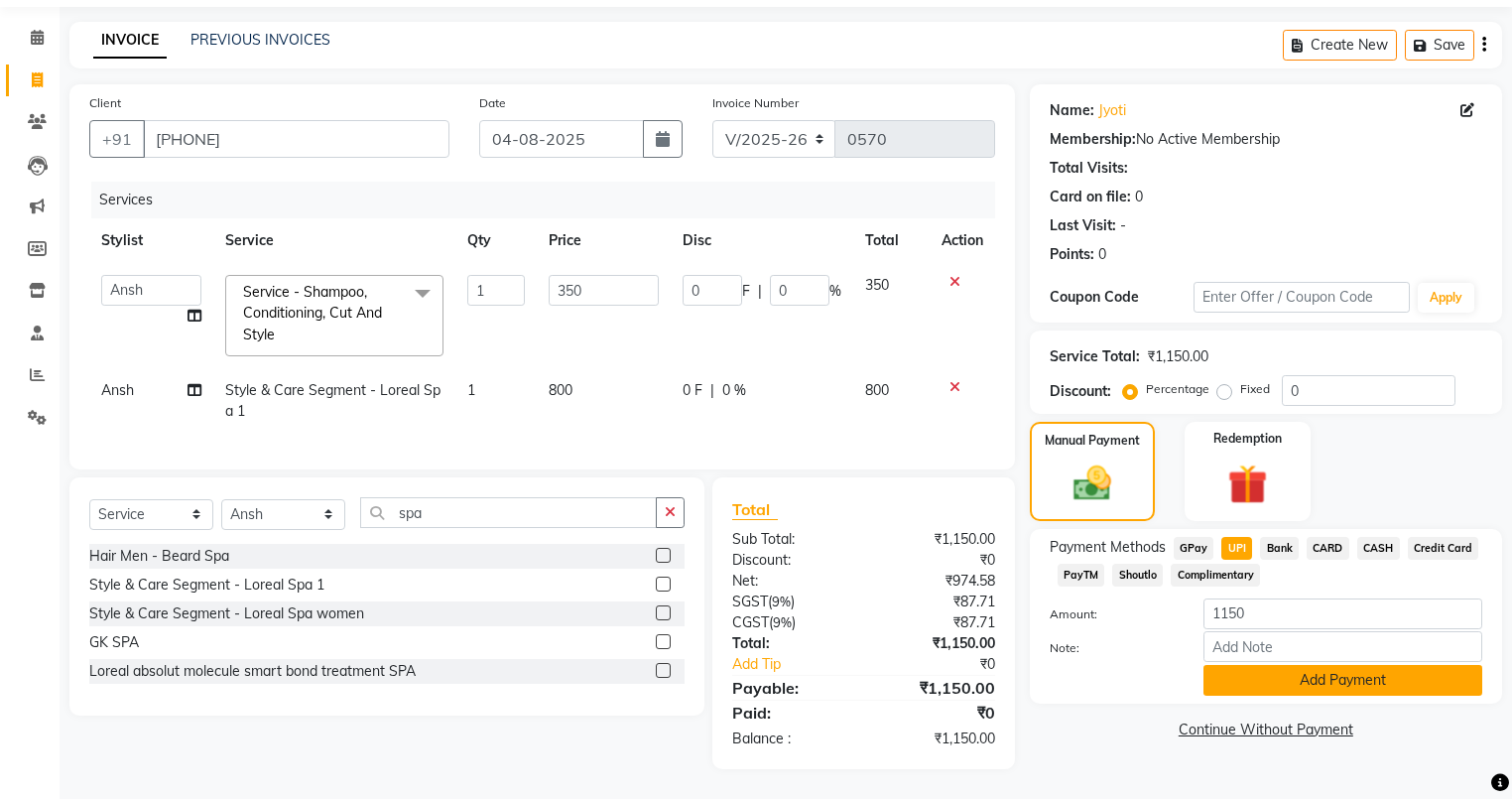 click on "Add Payment" 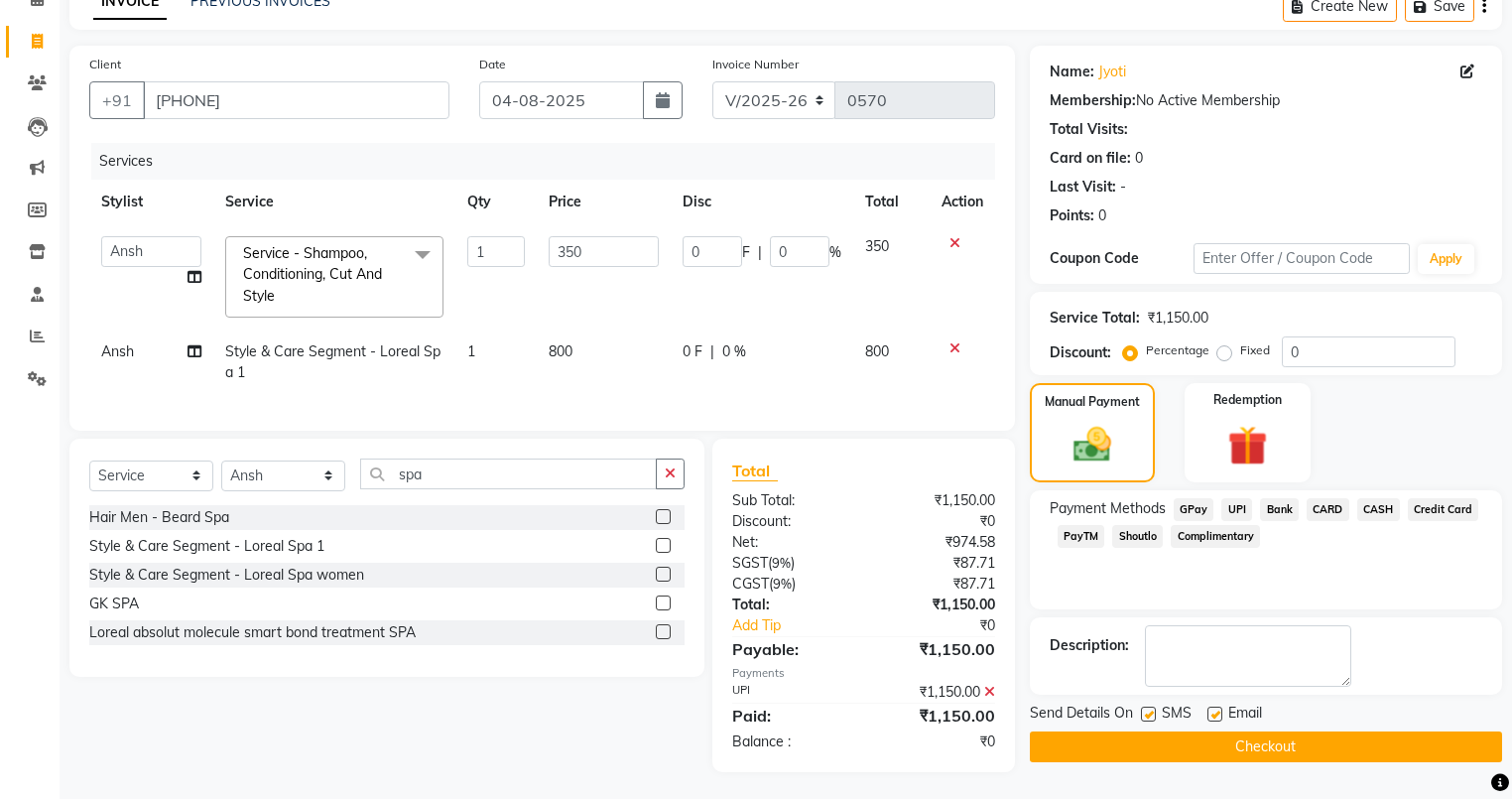 scroll, scrollTop: 118, scrollLeft: 0, axis: vertical 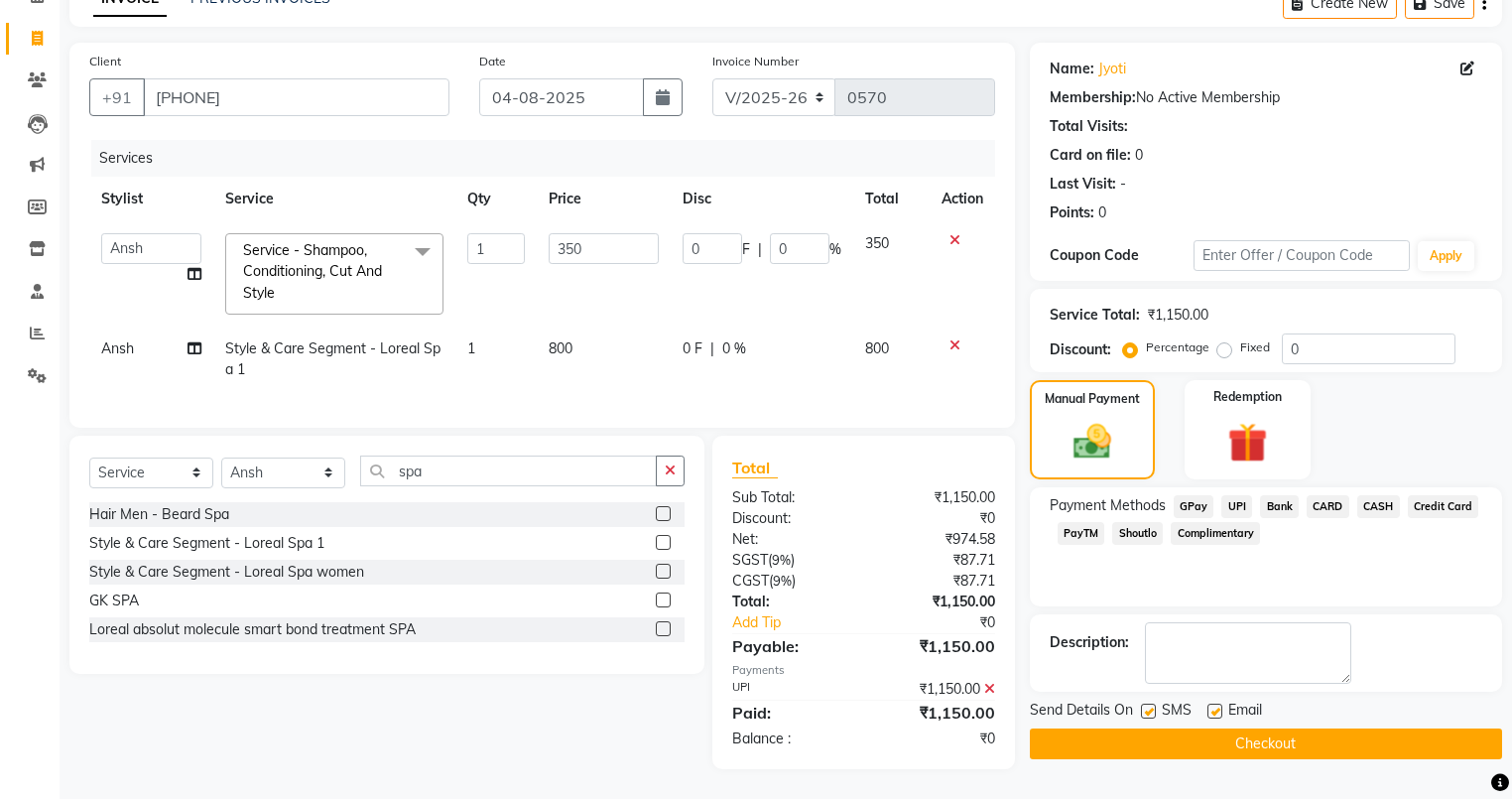 click on "Checkout" 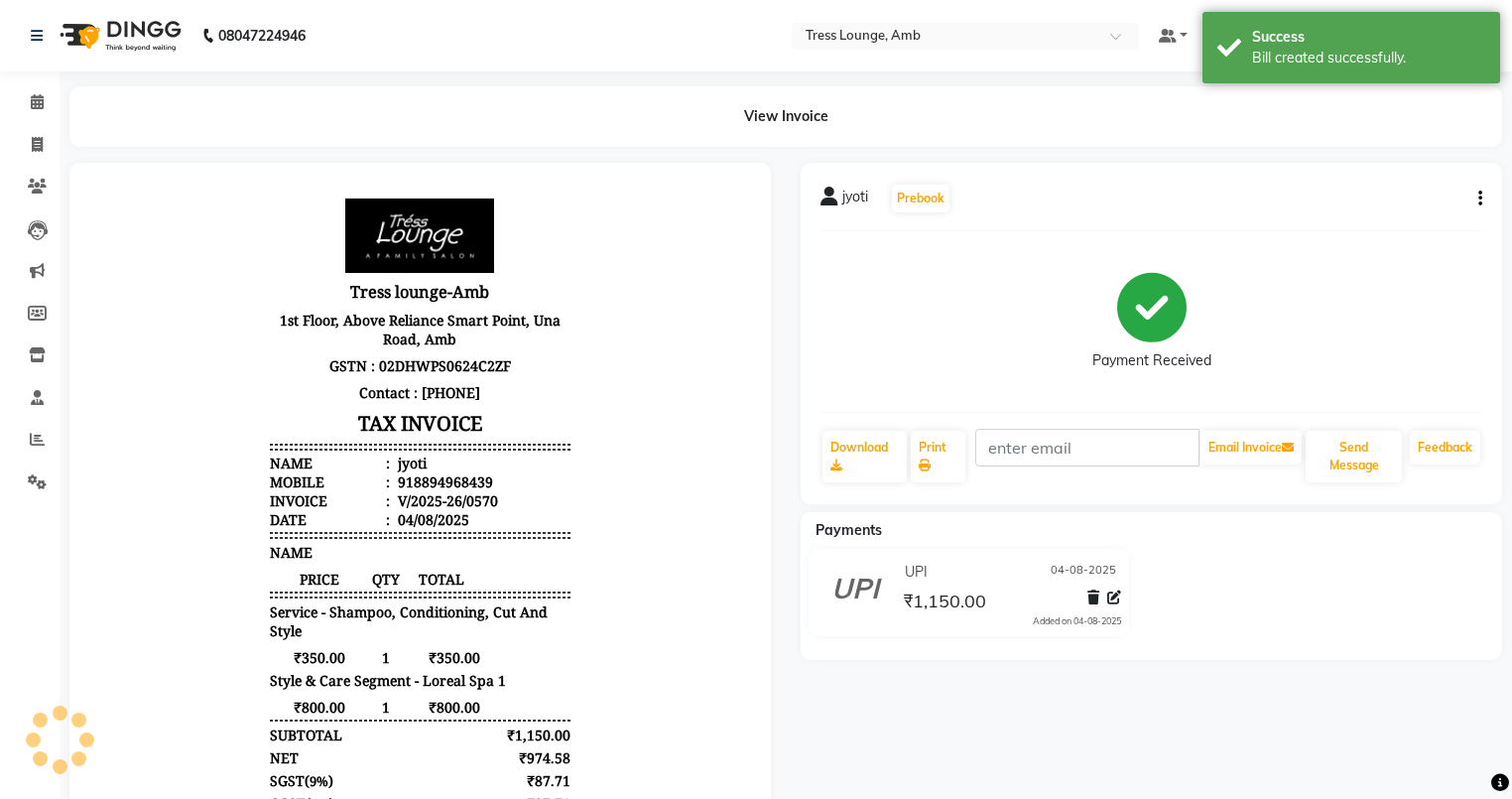 scroll, scrollTop: 0, scrollLeft: 0, axis: both 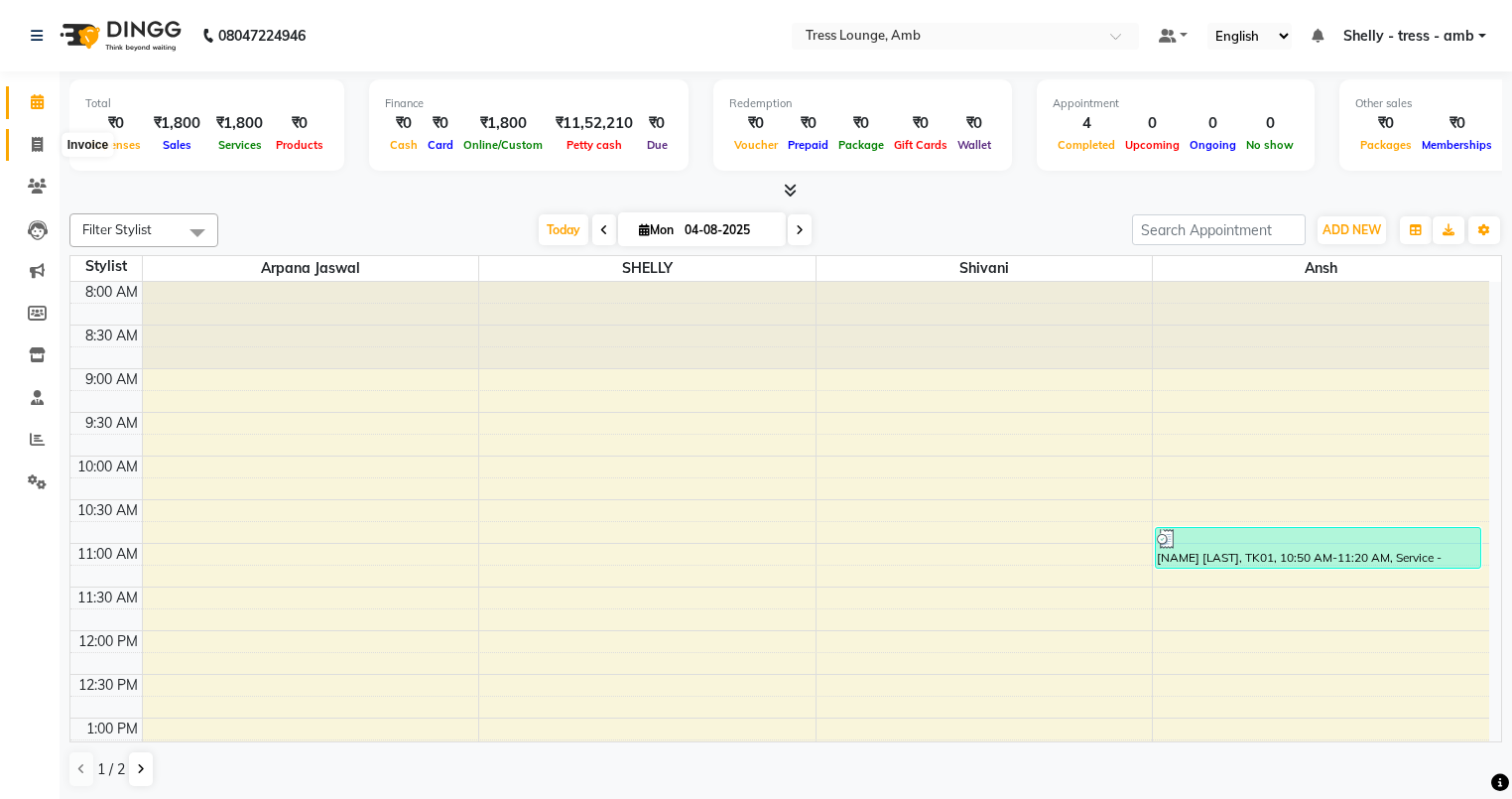 click 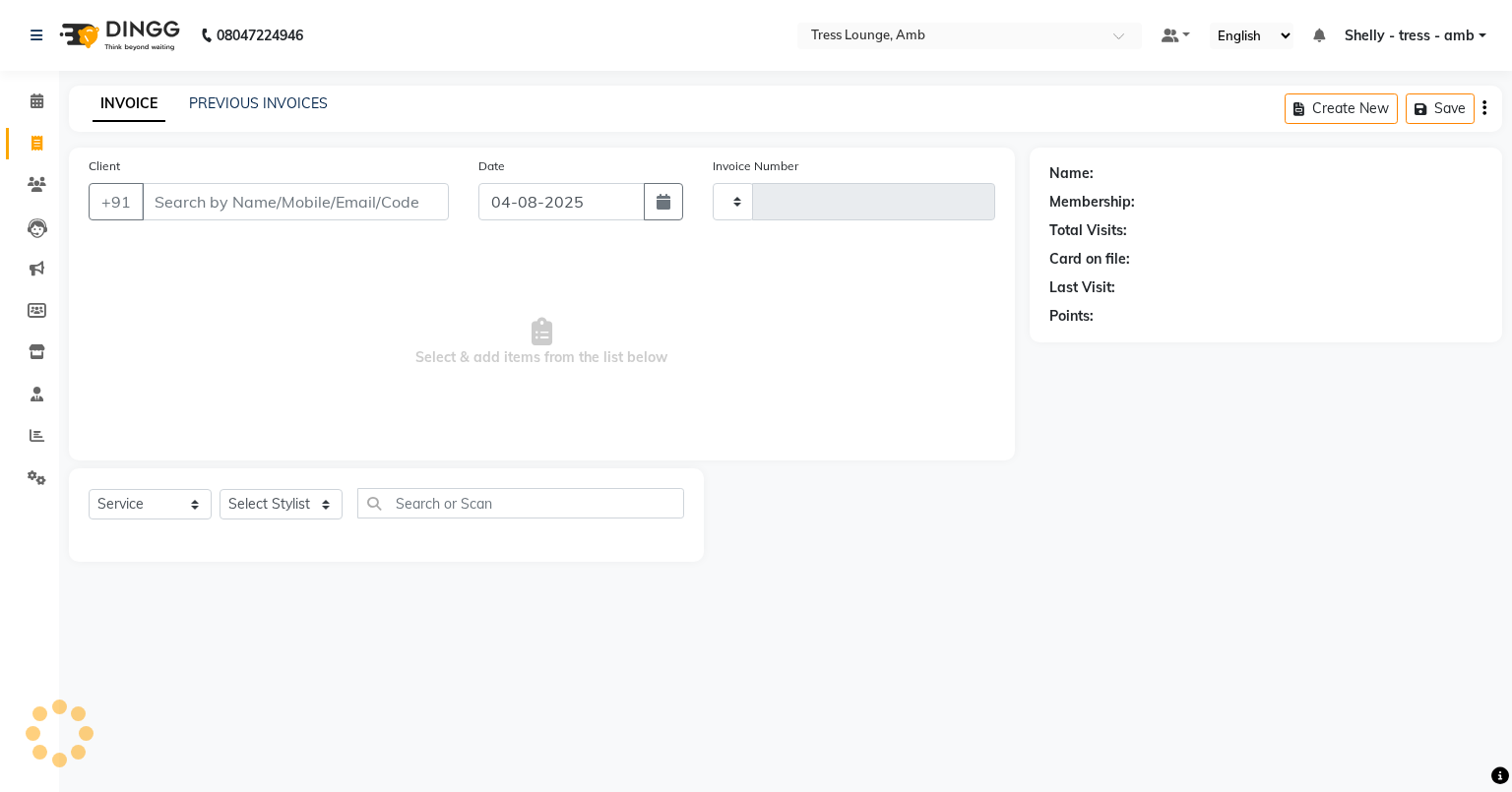 type on "0571" 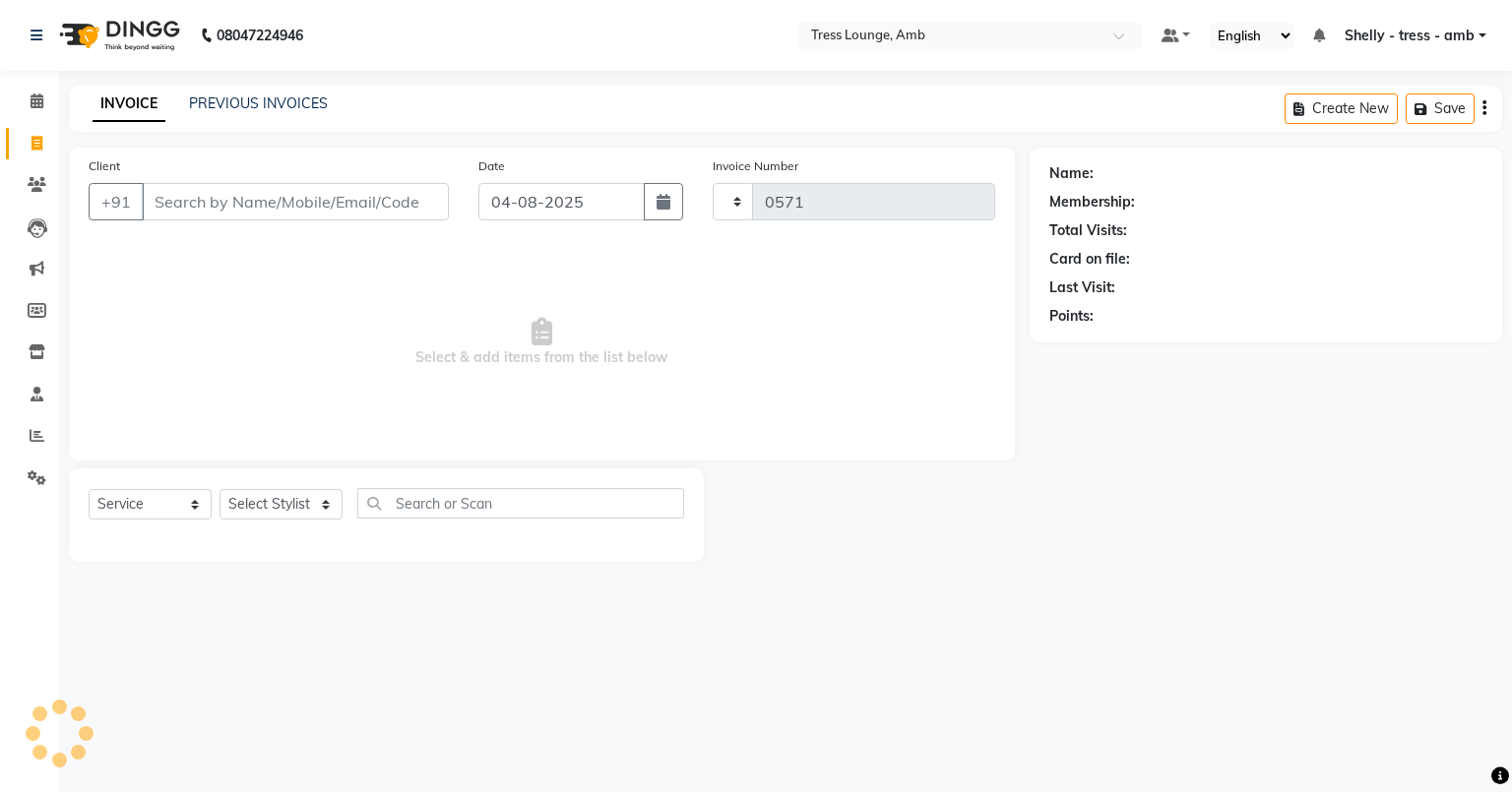 select on "5899" 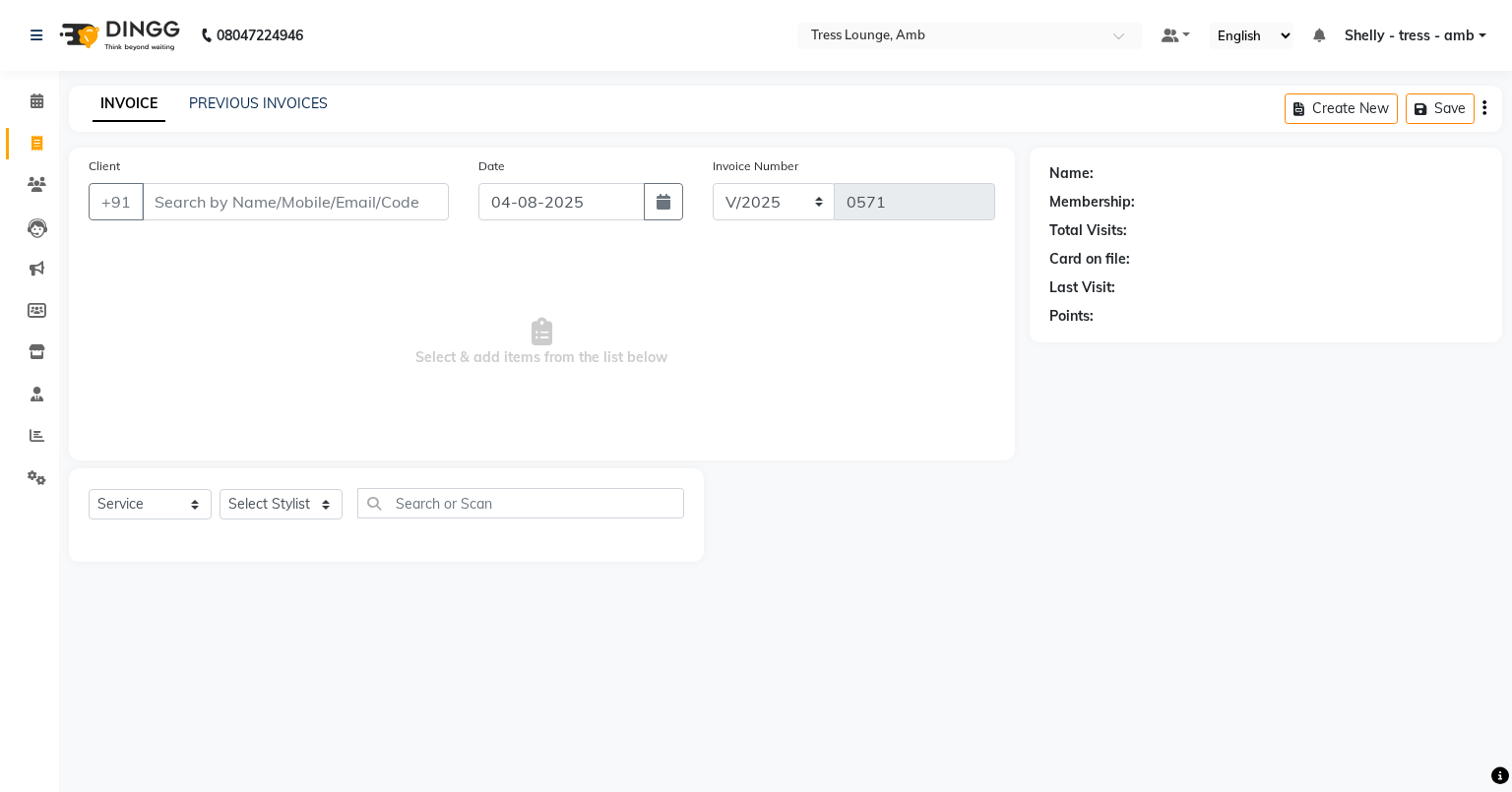 click on "Client" at bounding box center [295, 202] 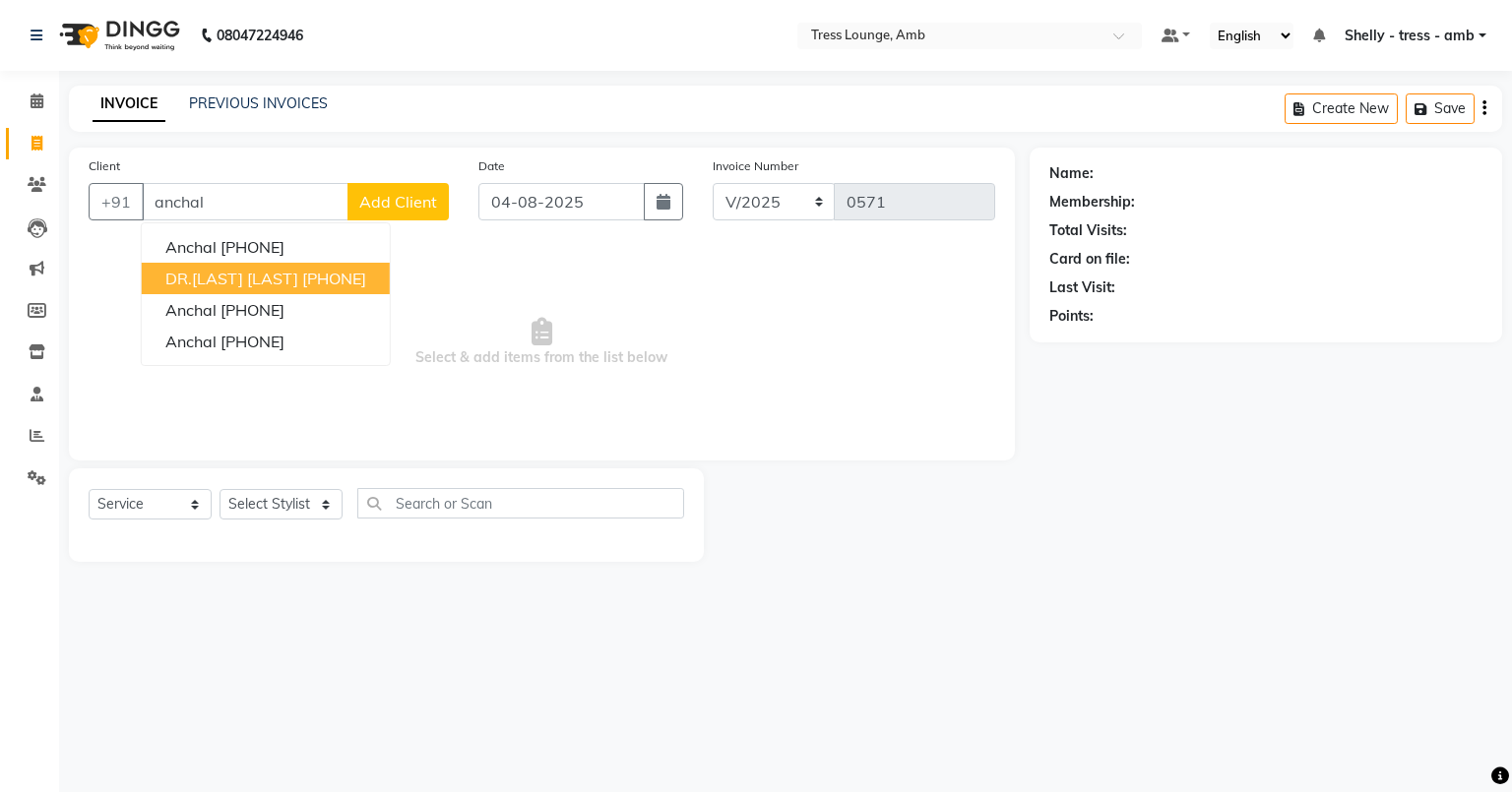 click on "DR.ANCHAL katna" at bounding box center (231, 278) 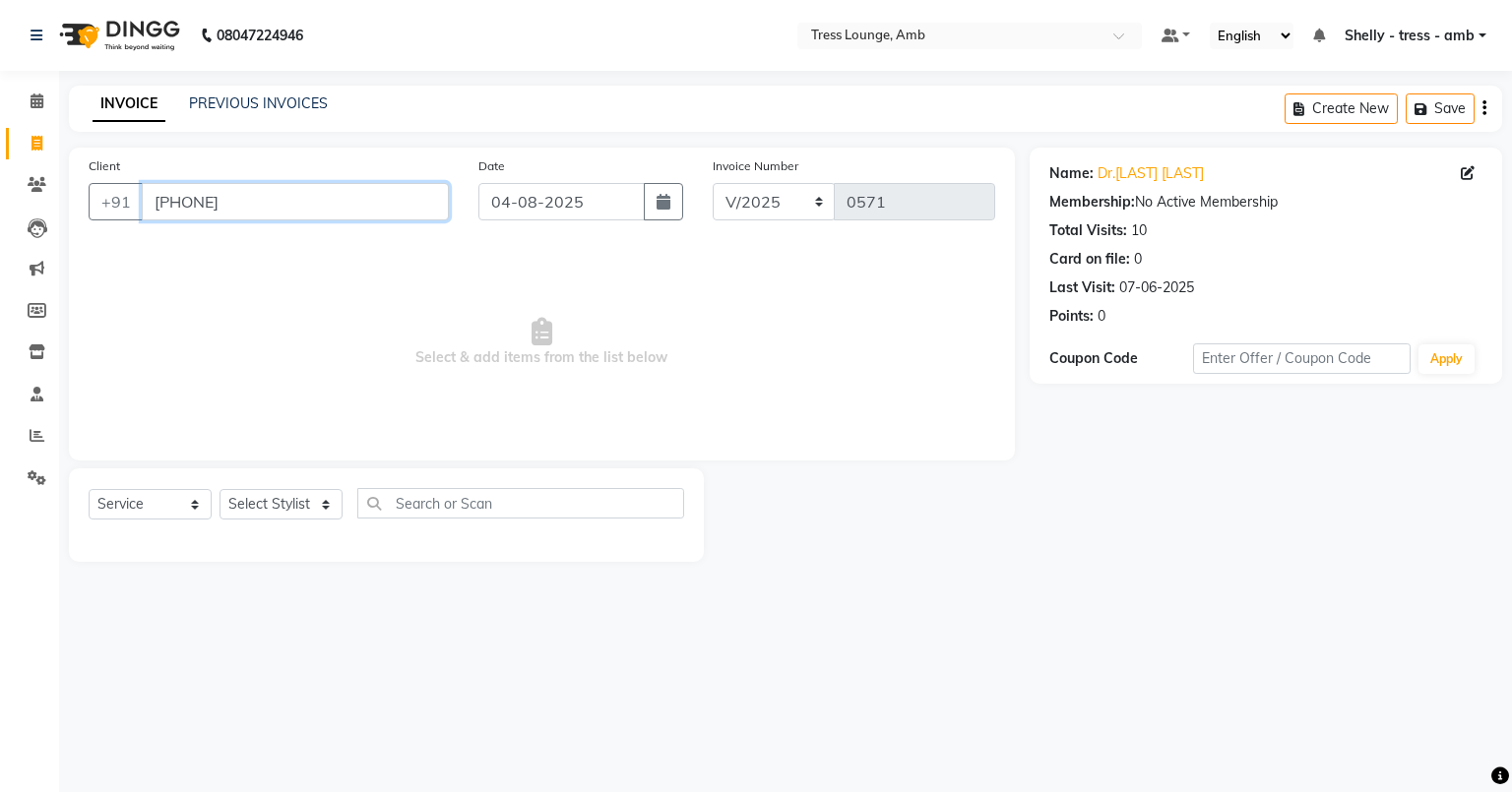 click on "9418850100" at bounding box center (295, 202) 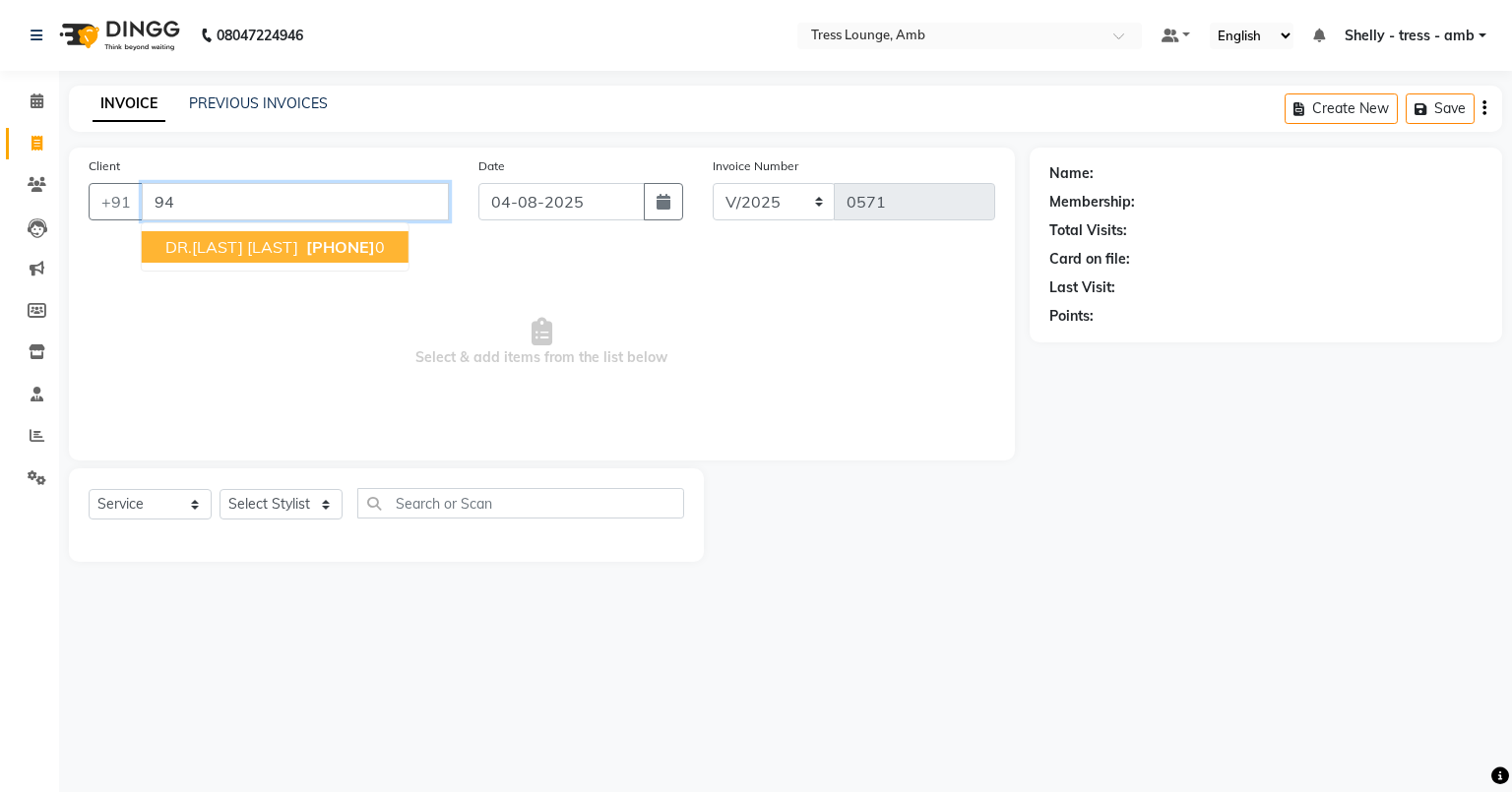 type on "9" 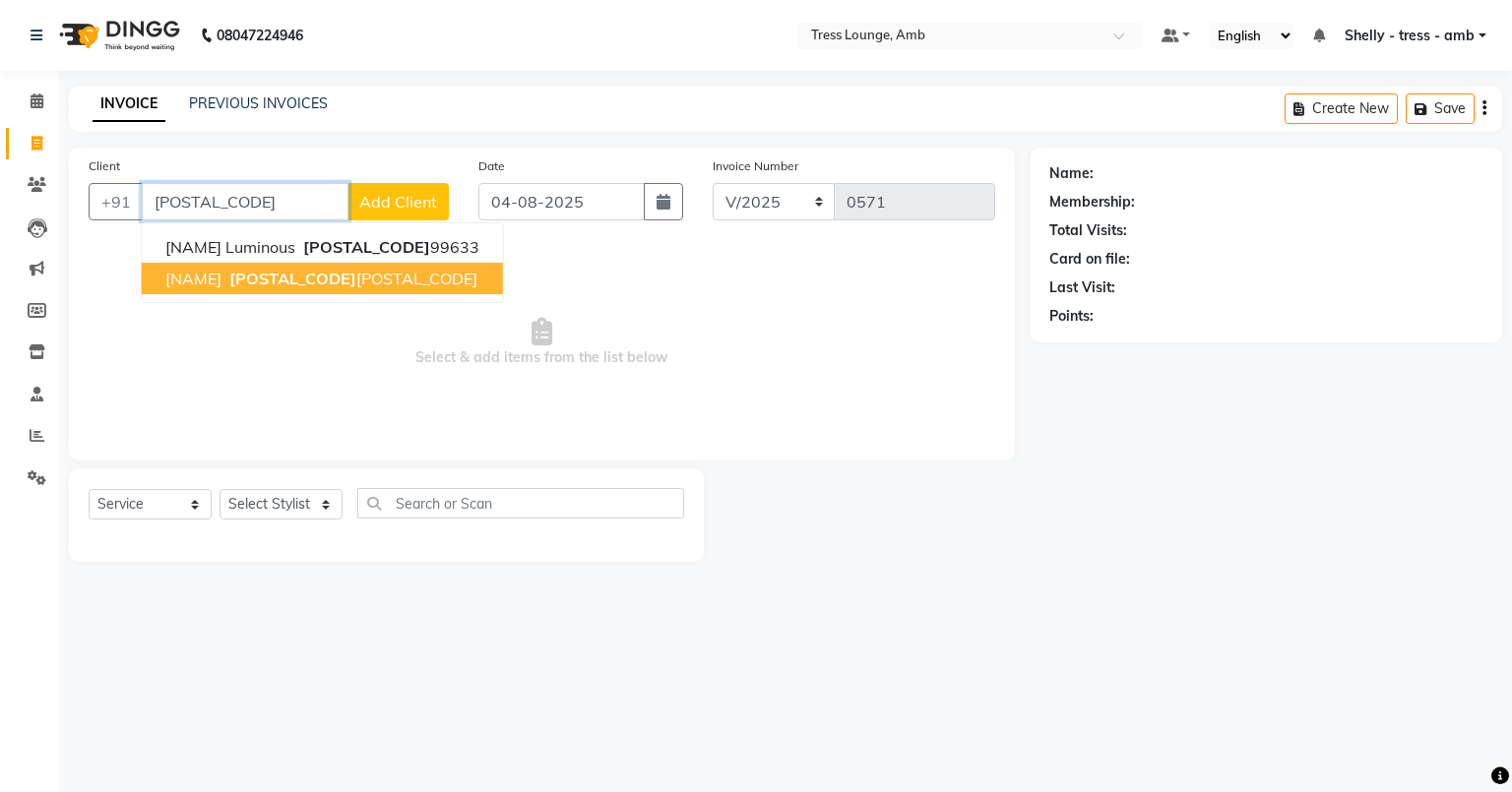 click on "78079 50100" at bounding box center [351, 278] 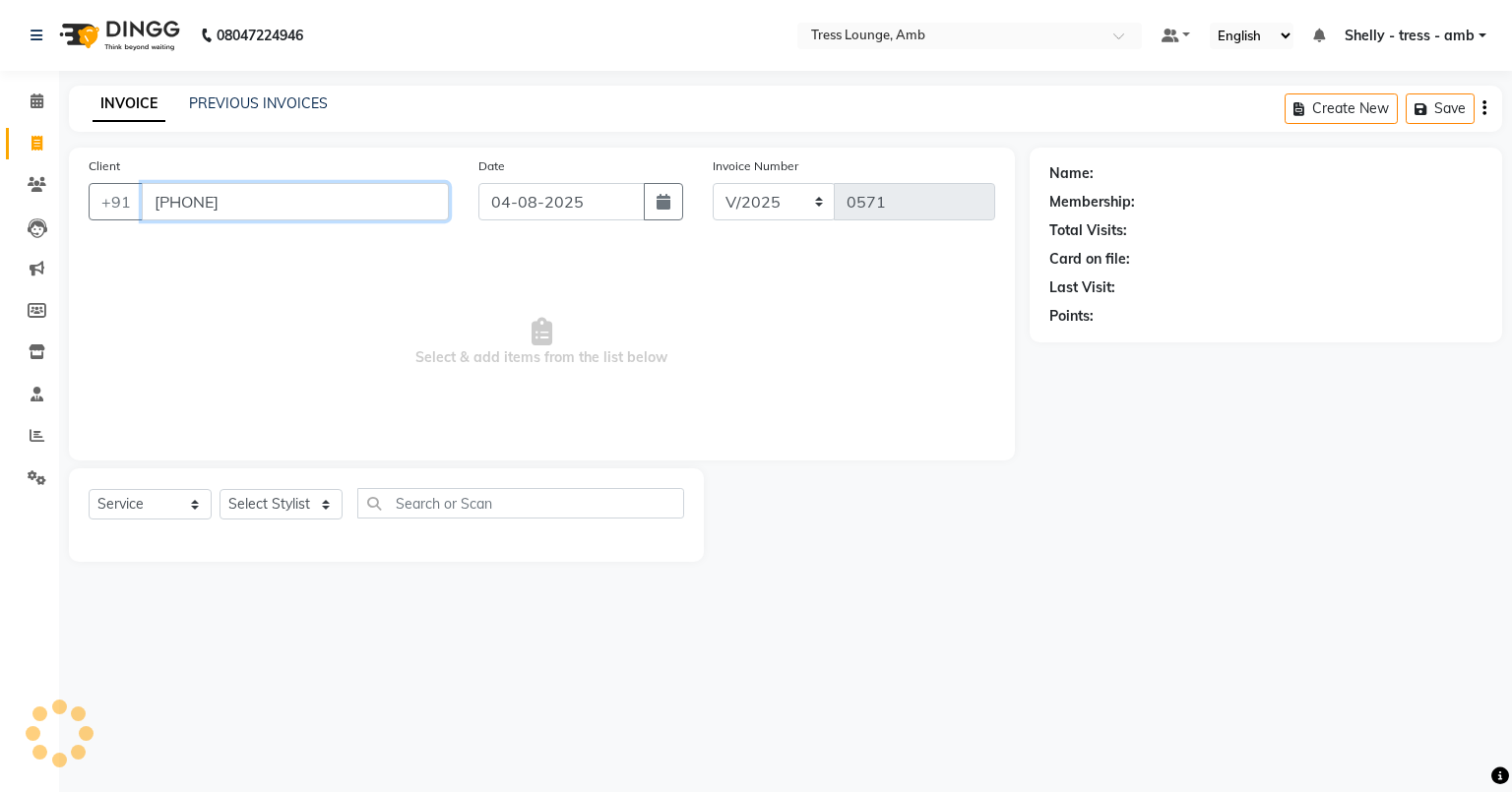 type on "7807950100" 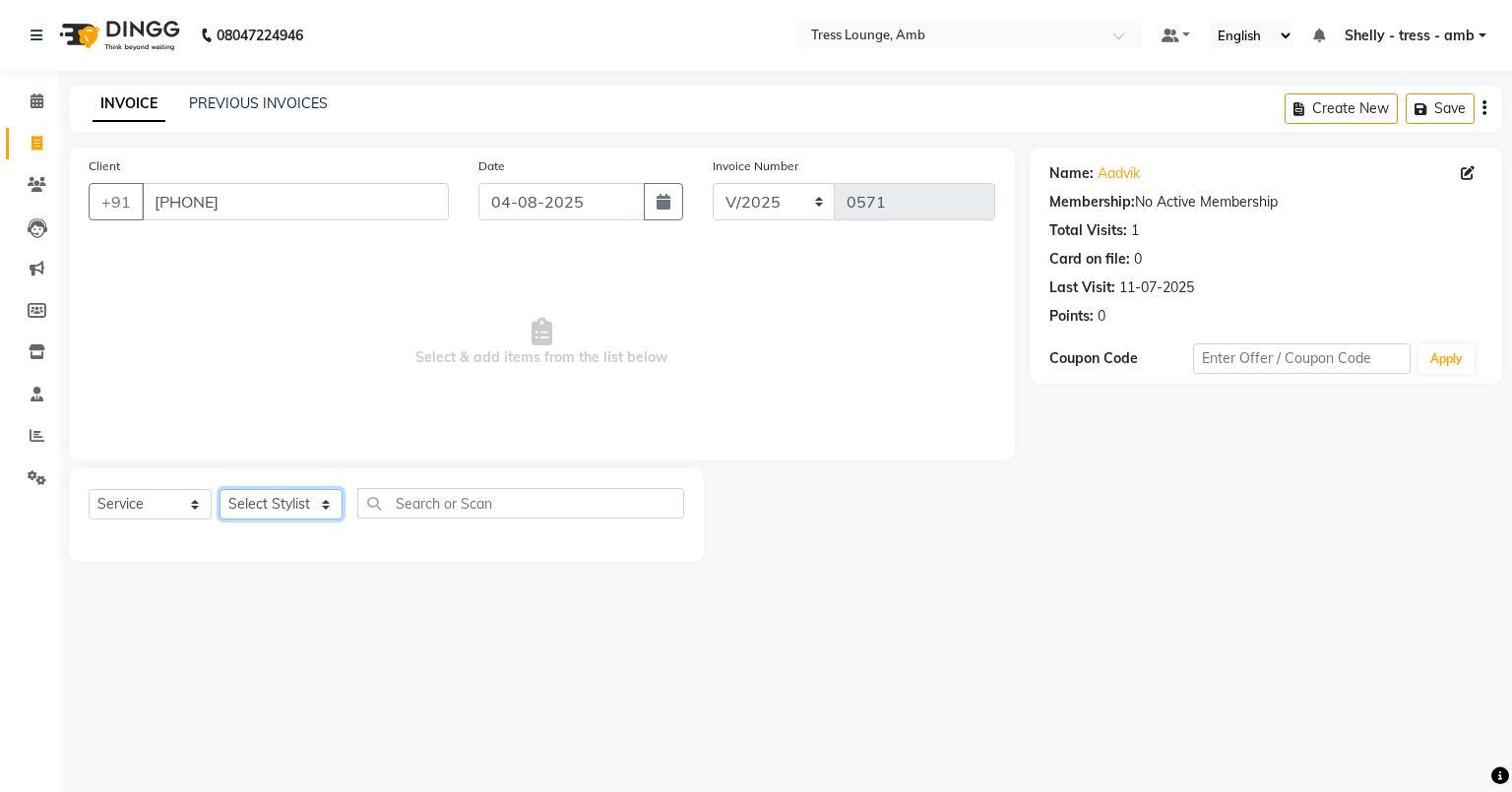 click on "Select Stylist Ansh Arpana jaswal SHELLY Shivani Vijay vishal" 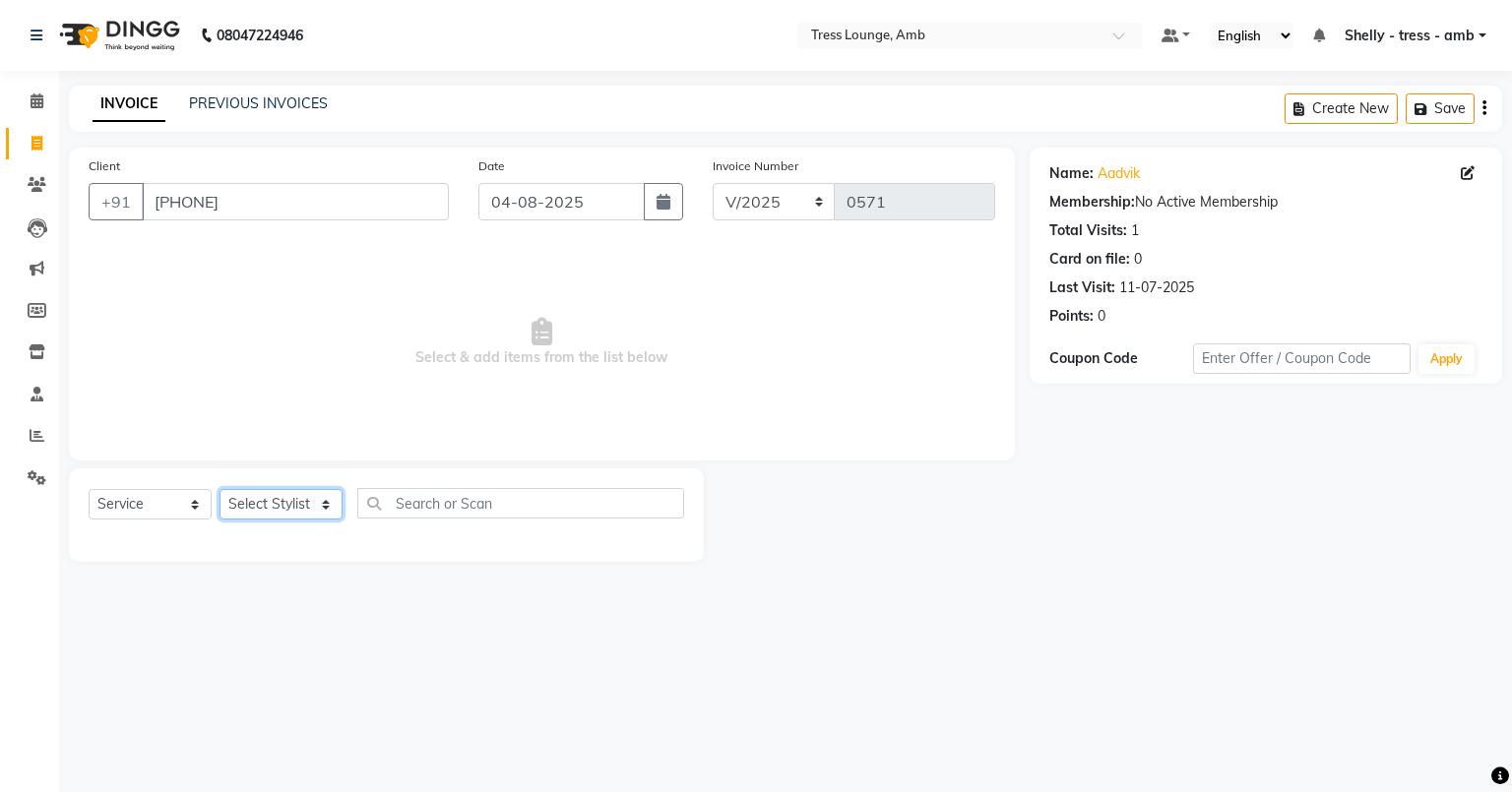 select on "69550" 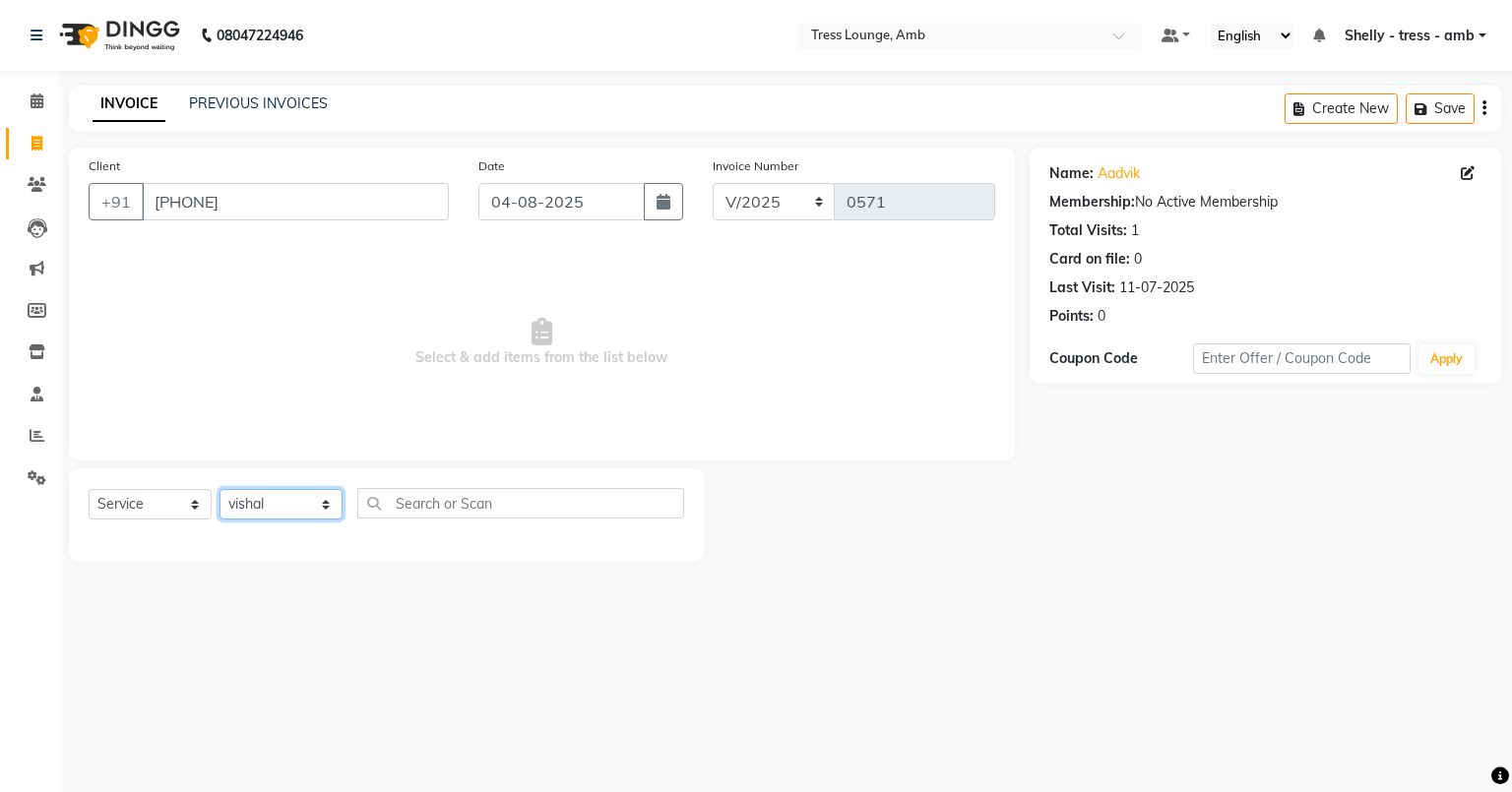 click on "Select Stylist Ansh Arpana jaswal SHELLY Shivani Vijay vishal" 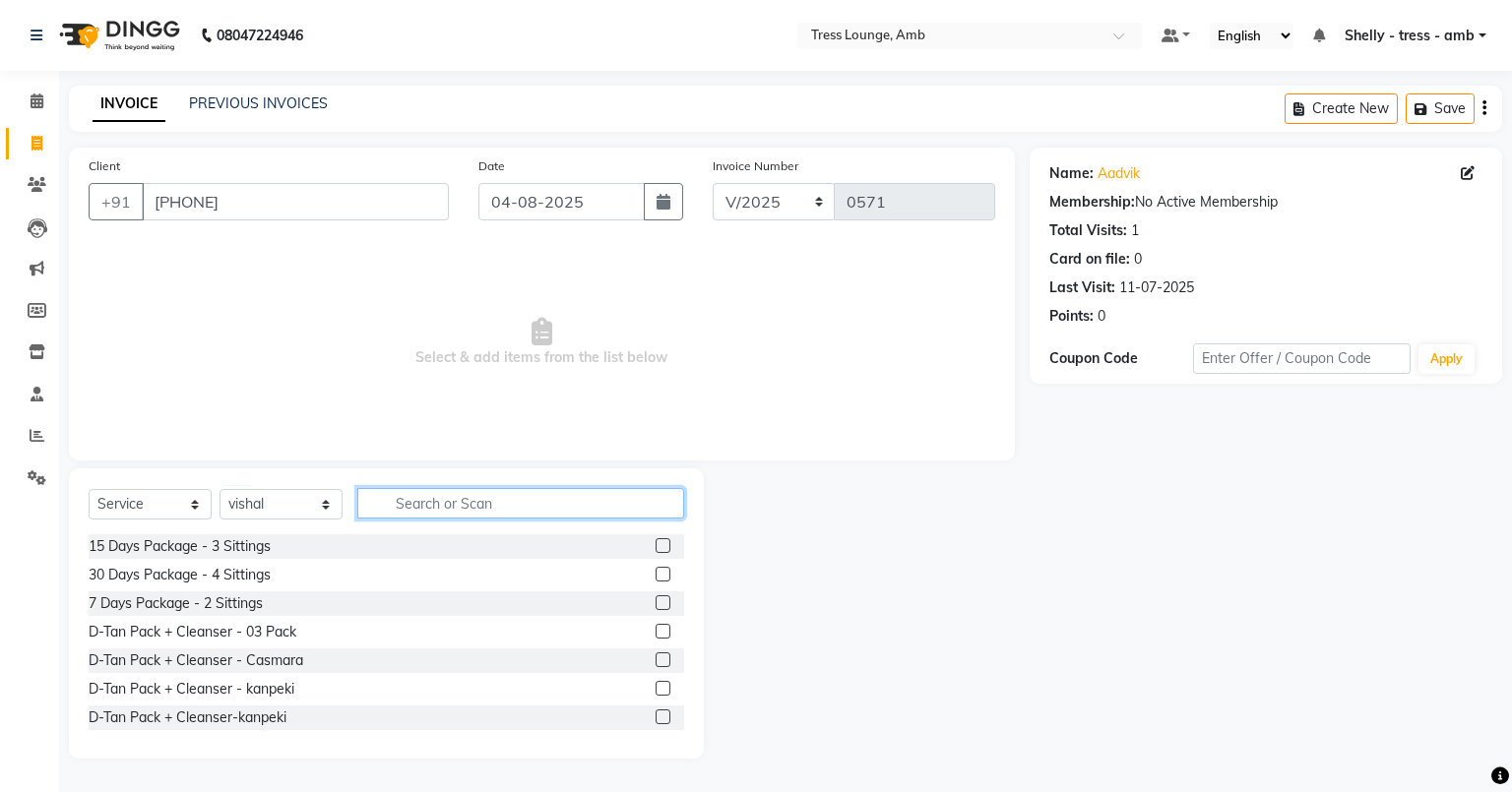 click 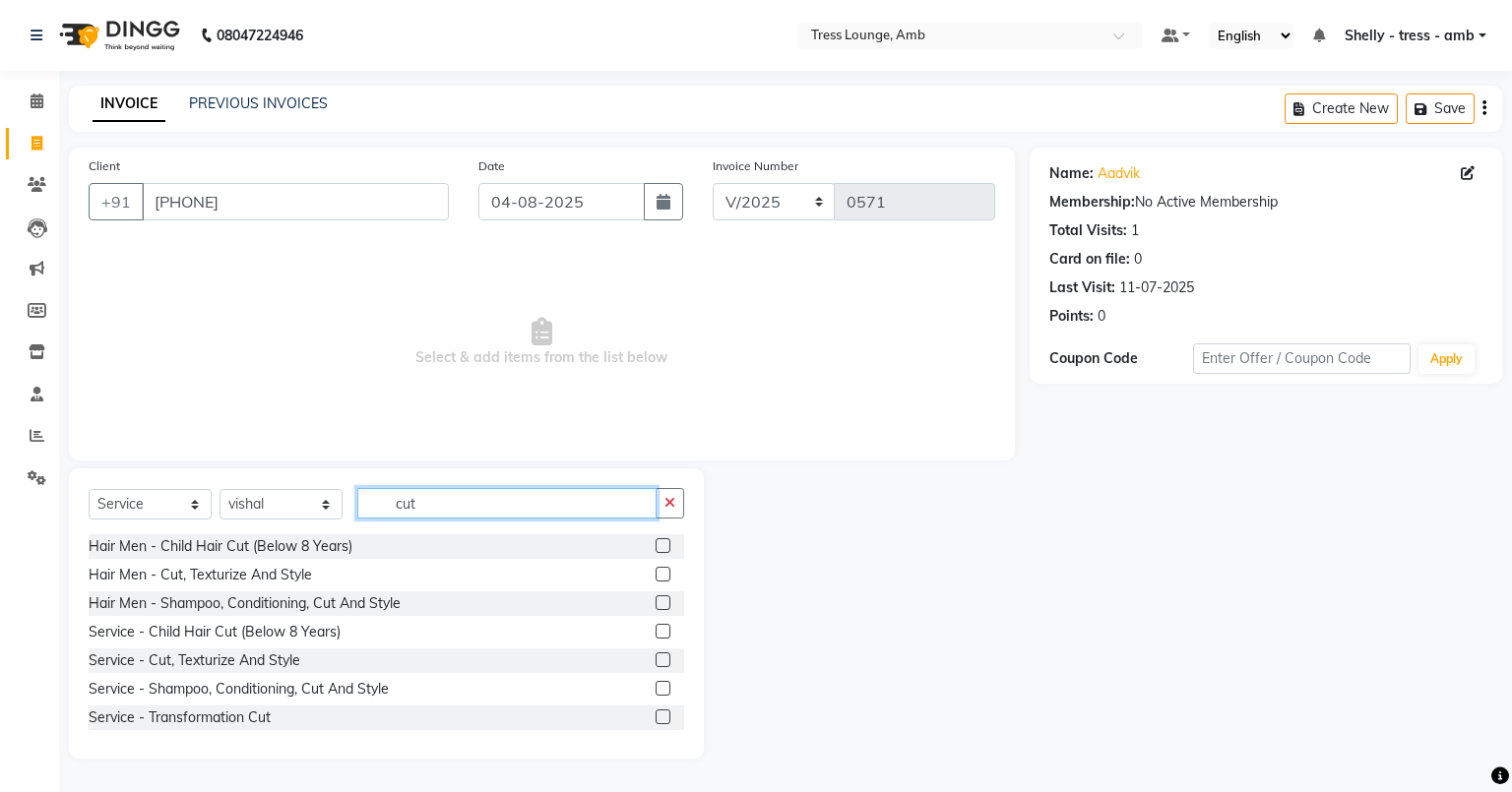 type on "cut" 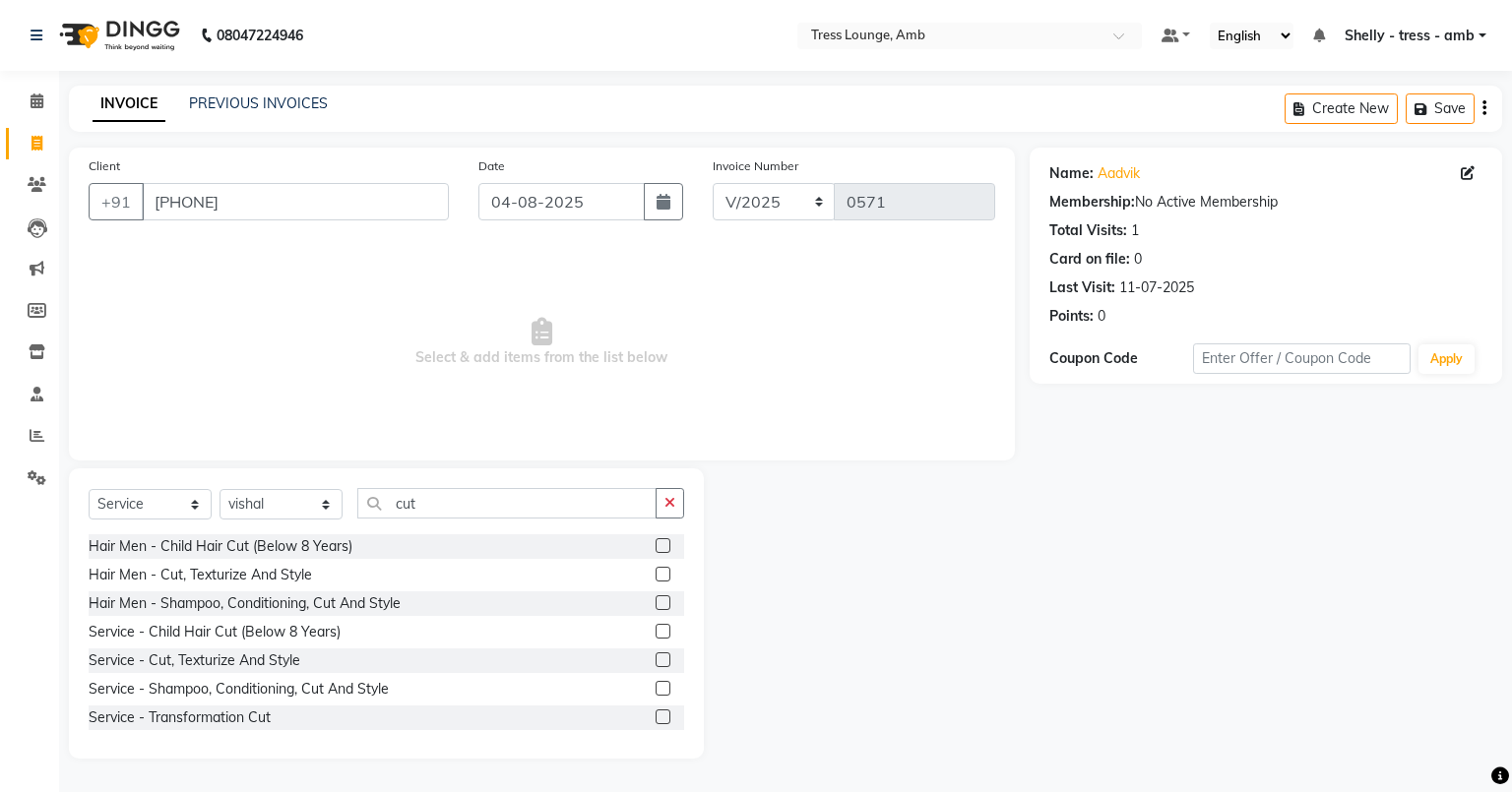 click 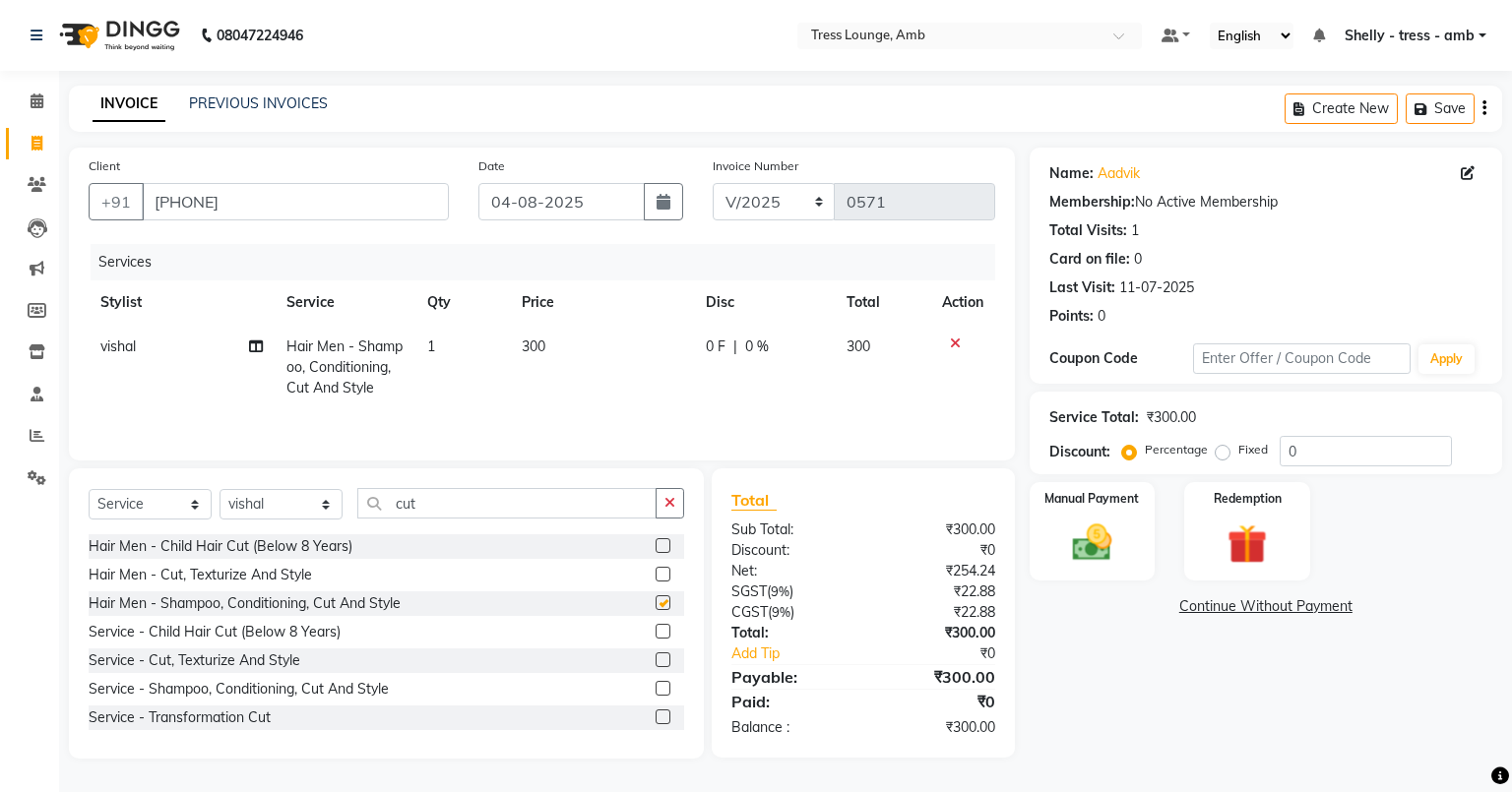 checkbox on "false" 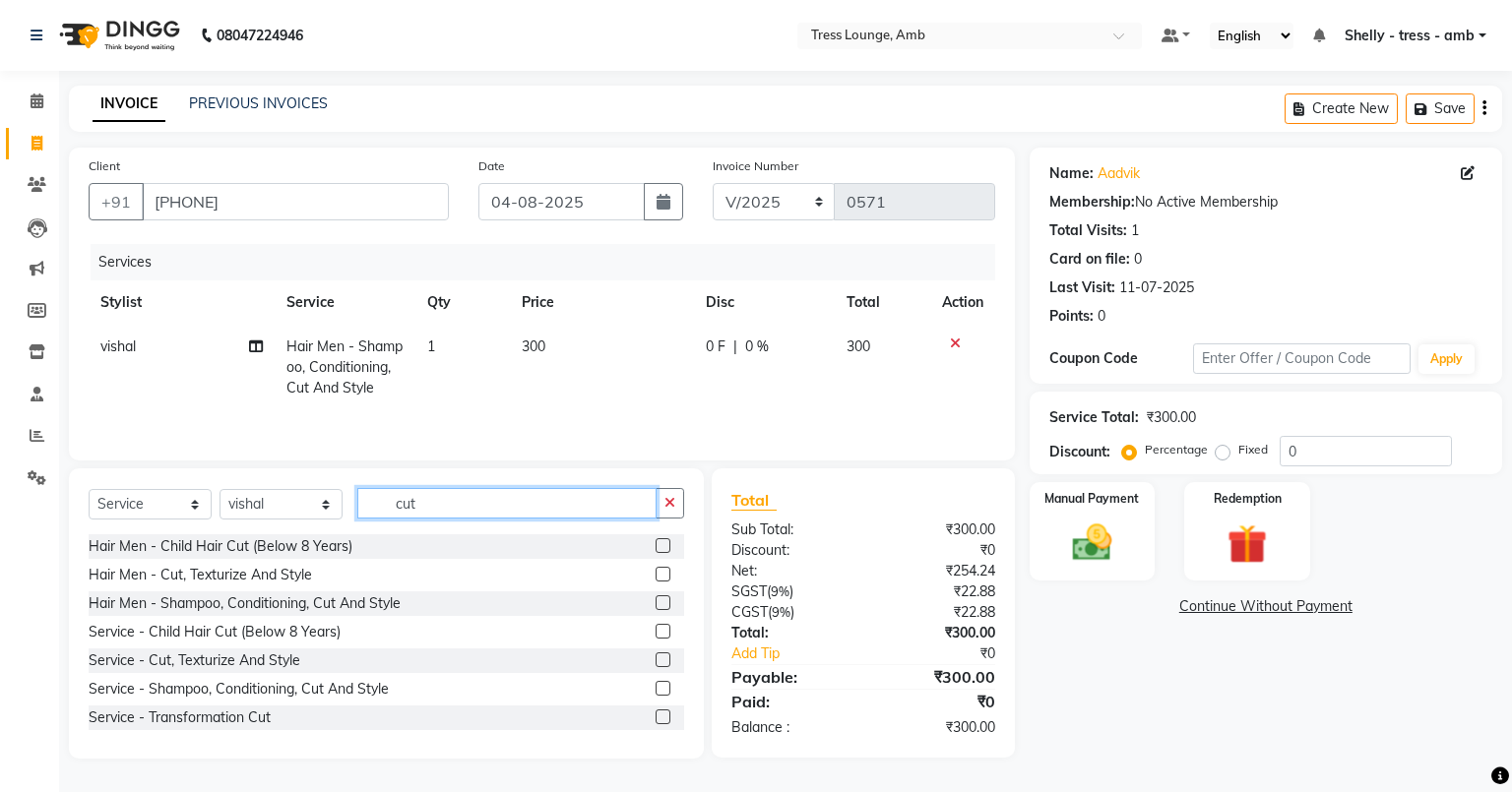 click on "cut" 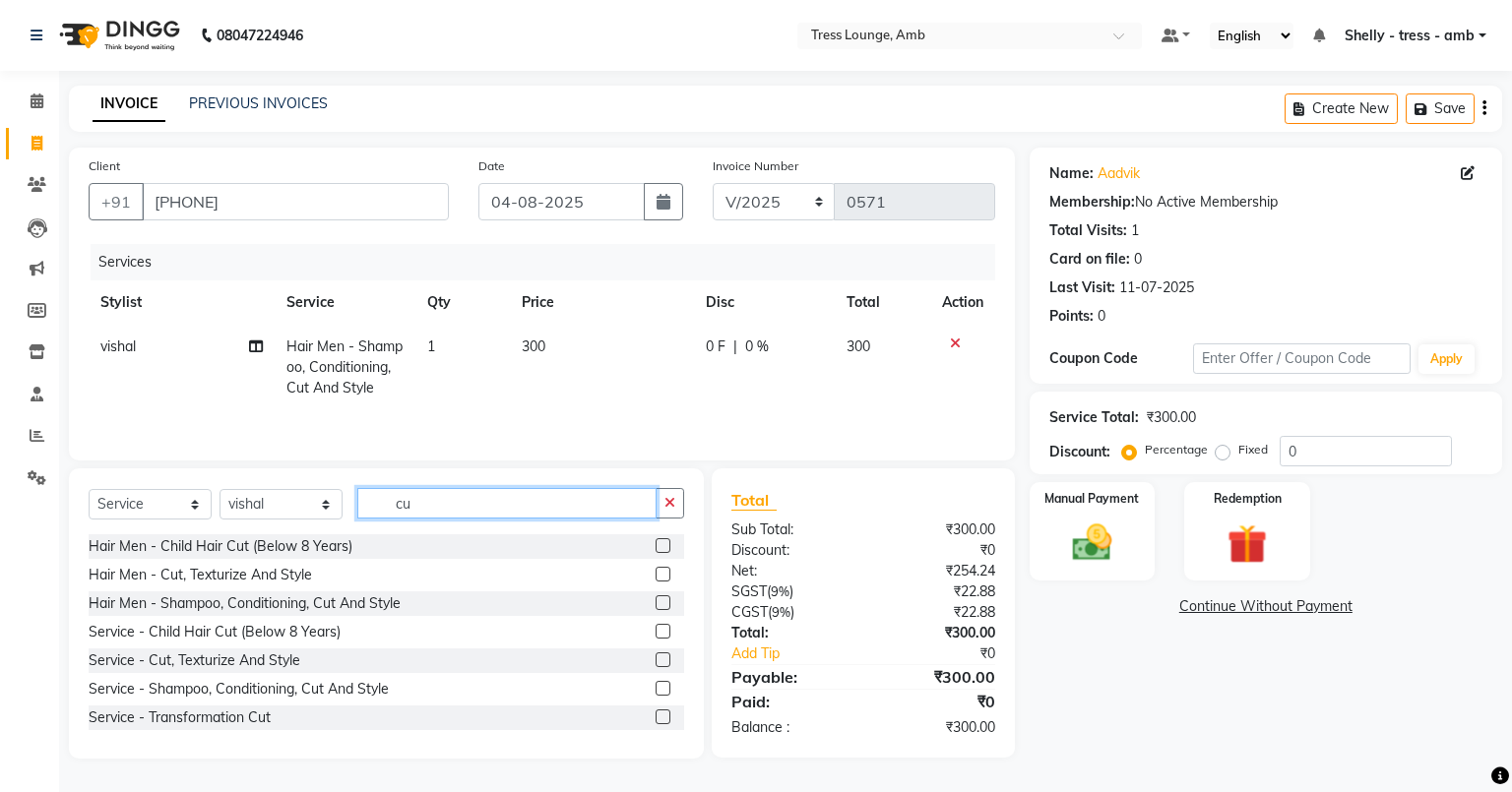 type on "c" 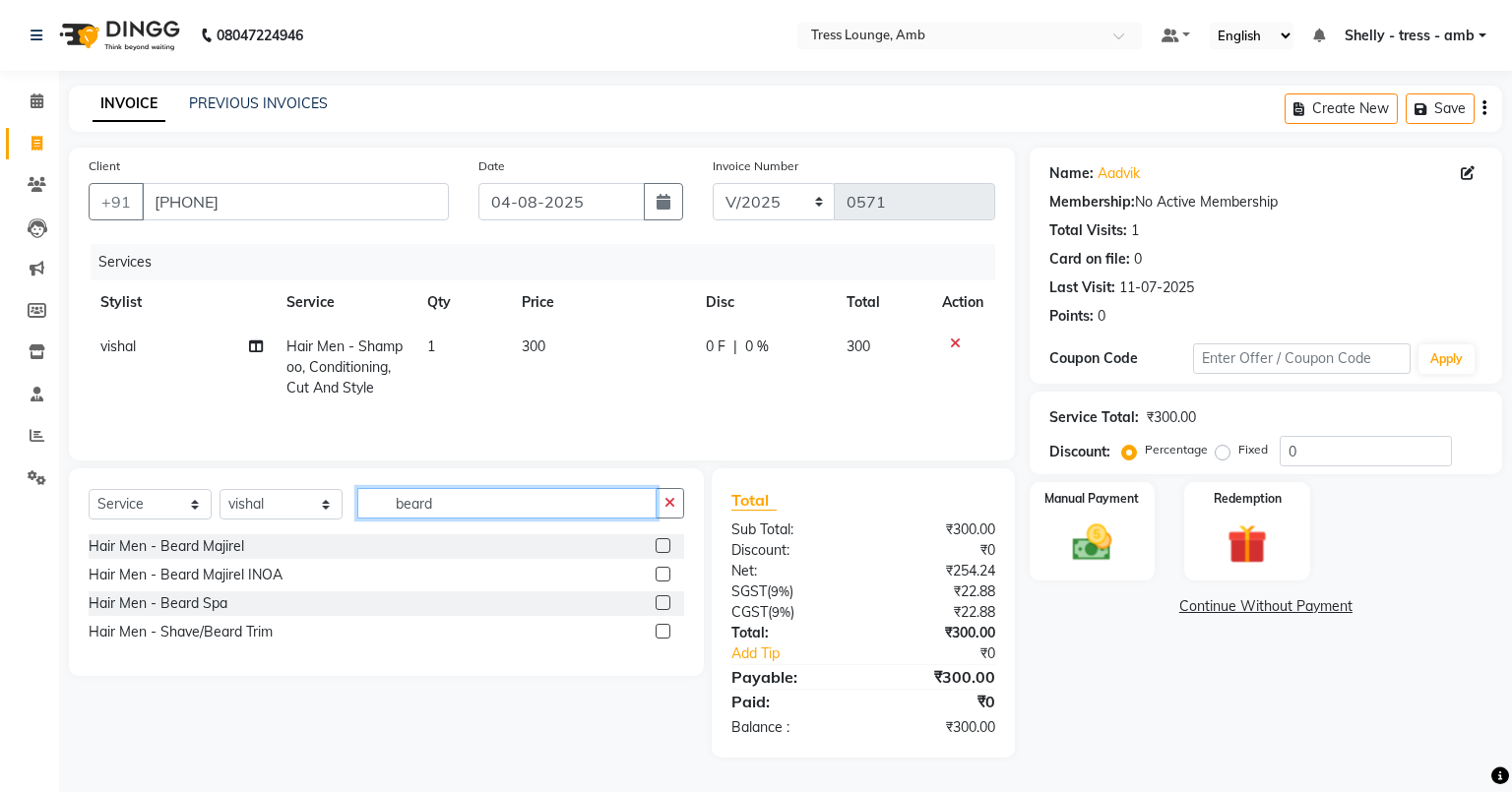 type on "beard" 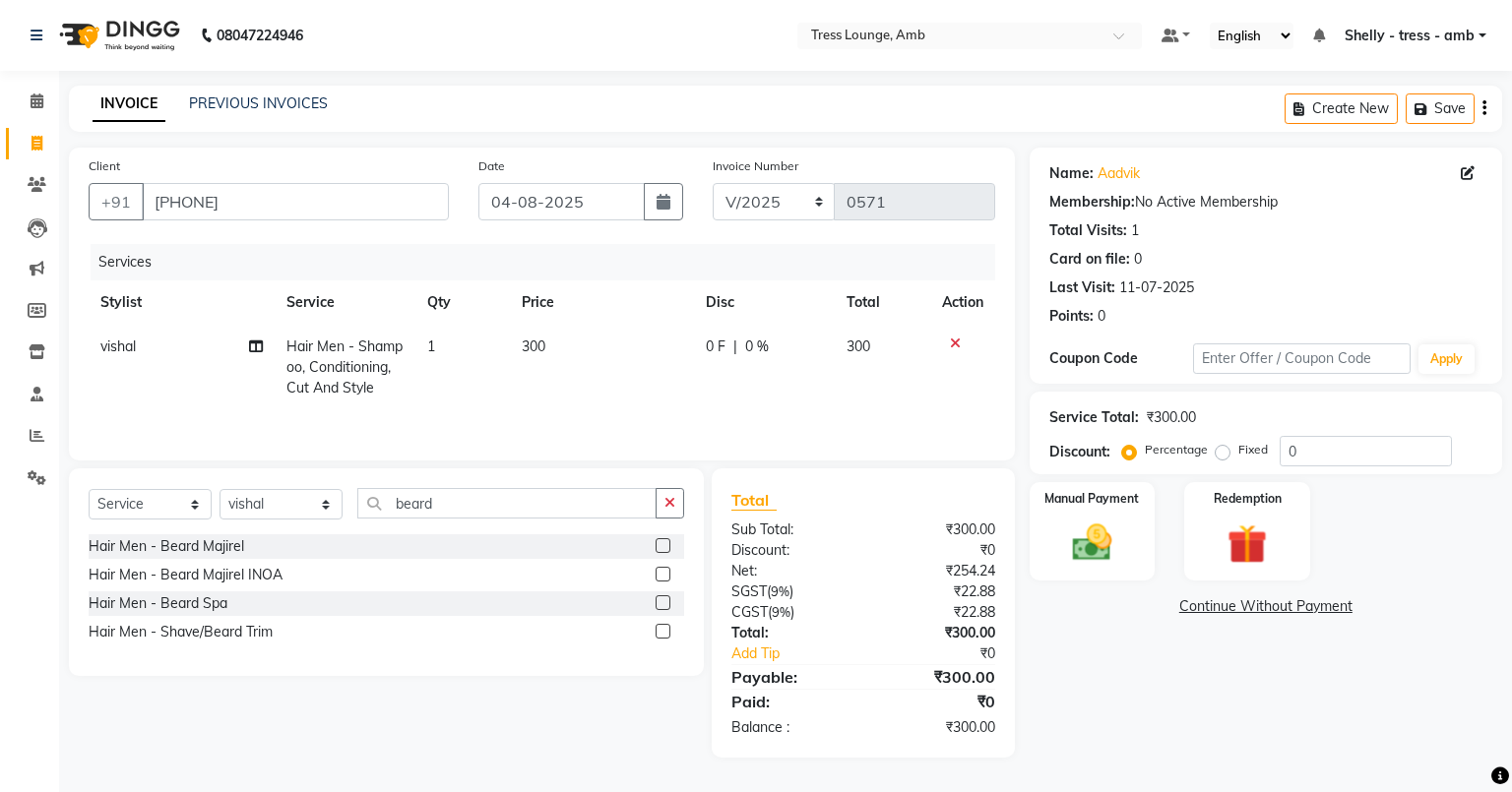 click 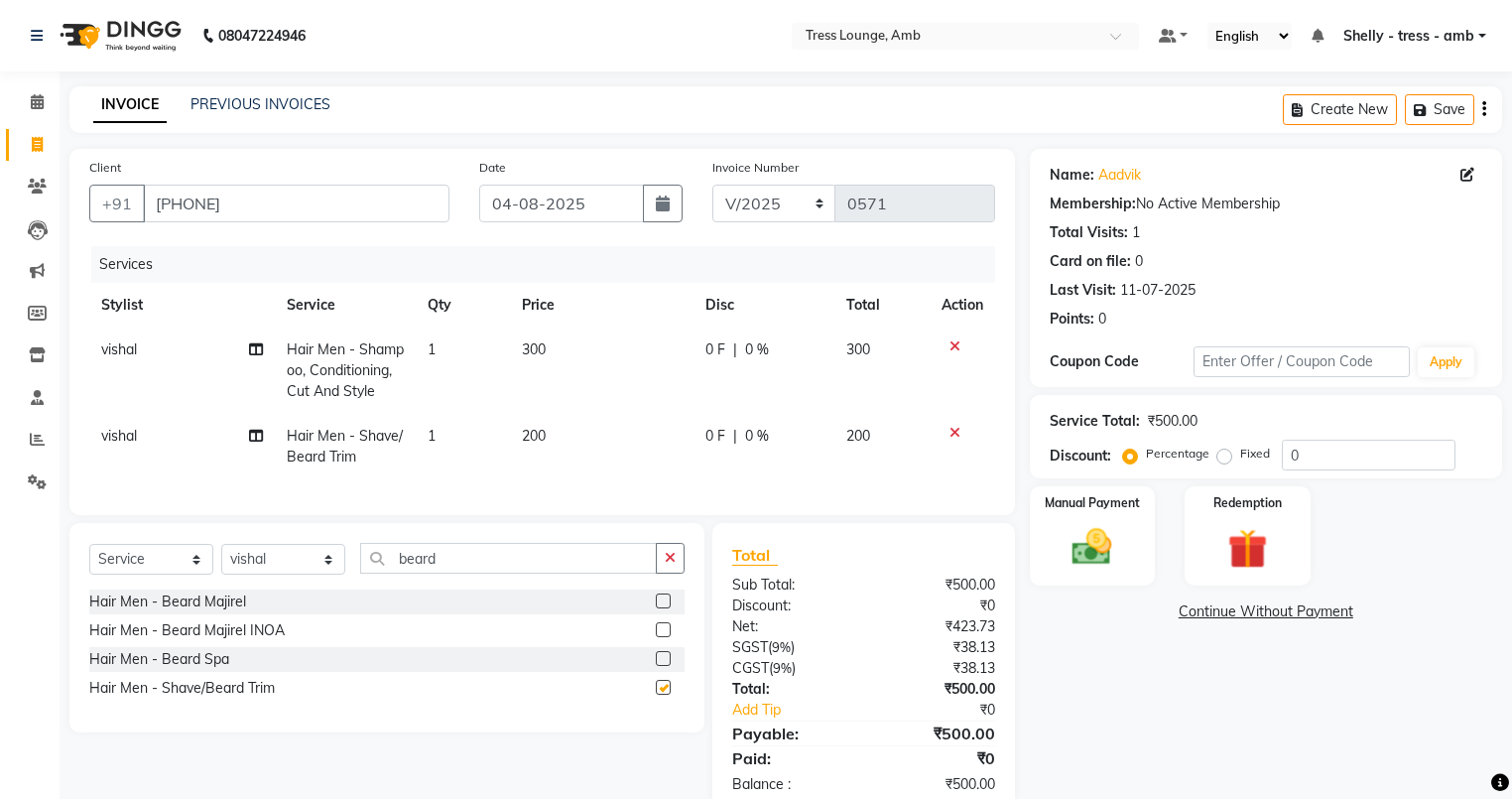 checkbox on "false" 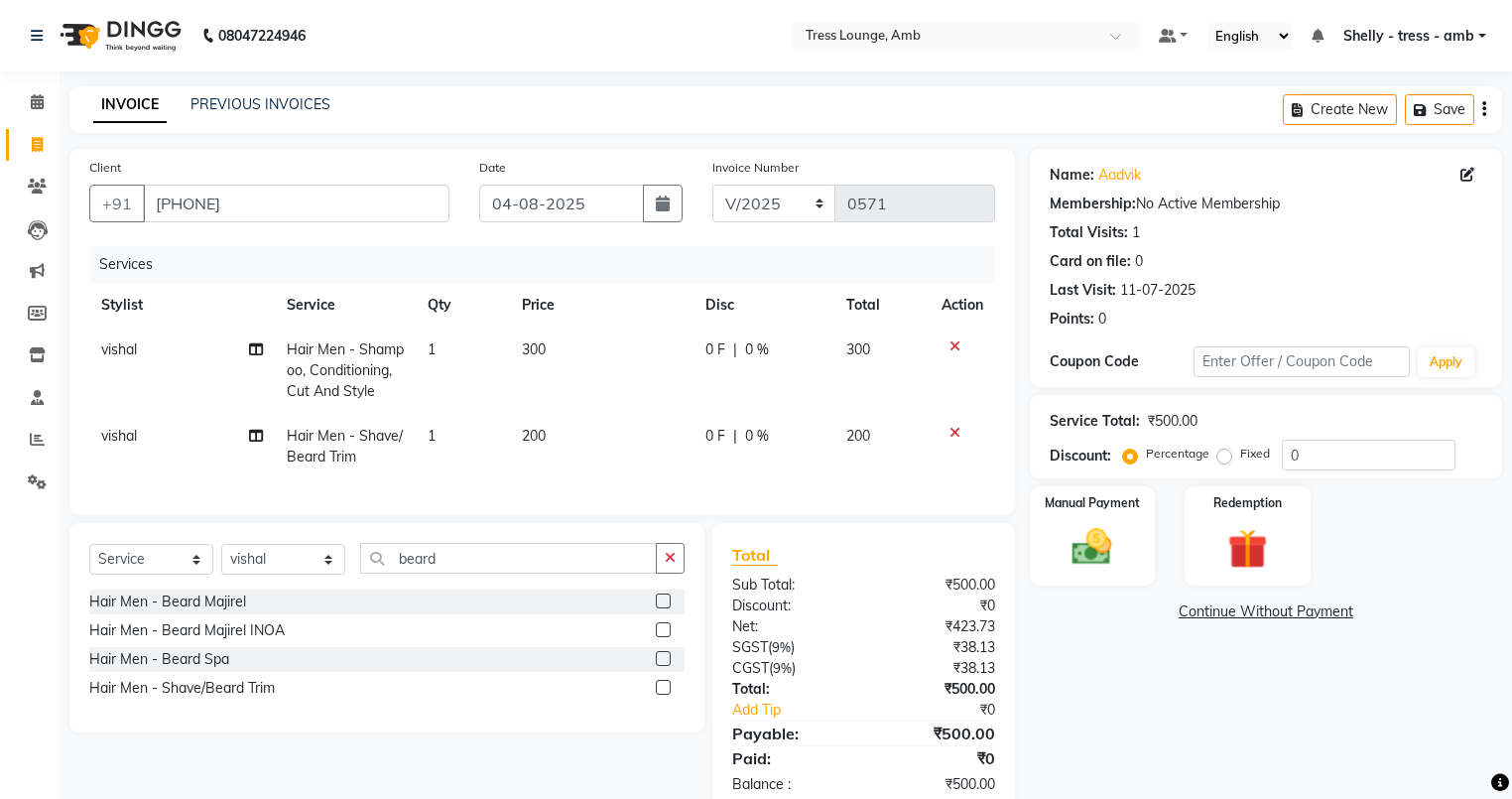 click on "200" 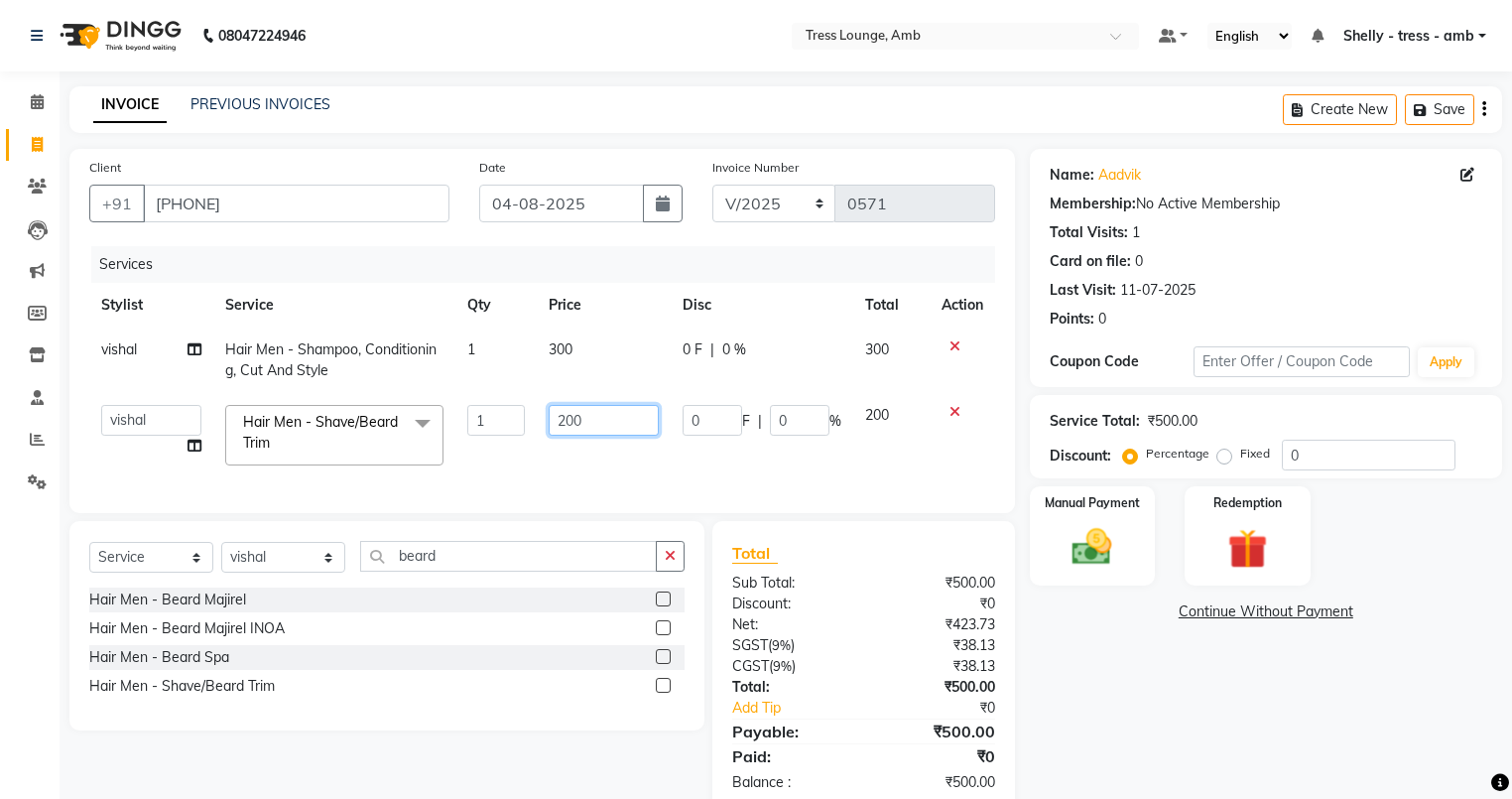 click on "200" 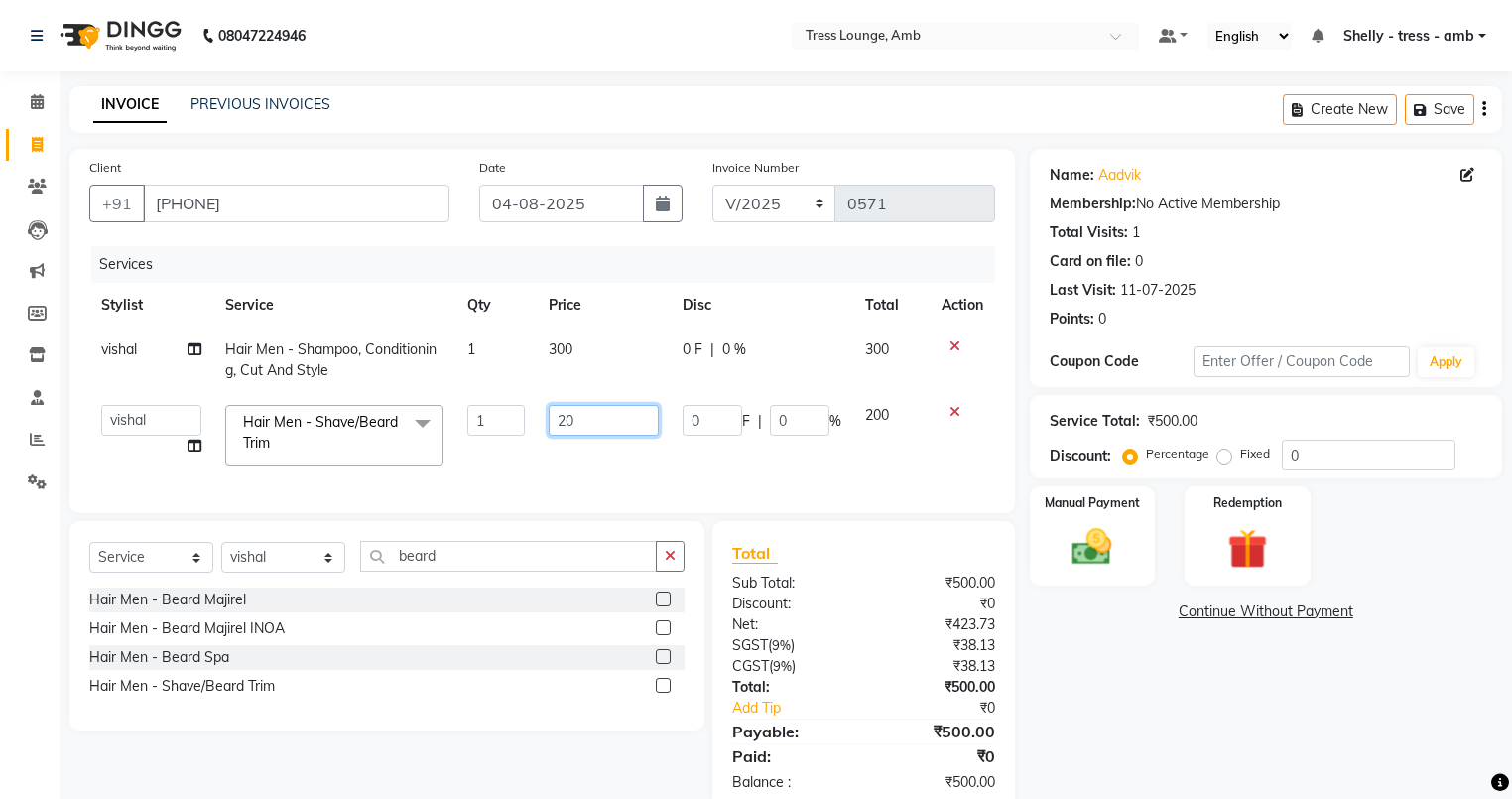 type on "2" 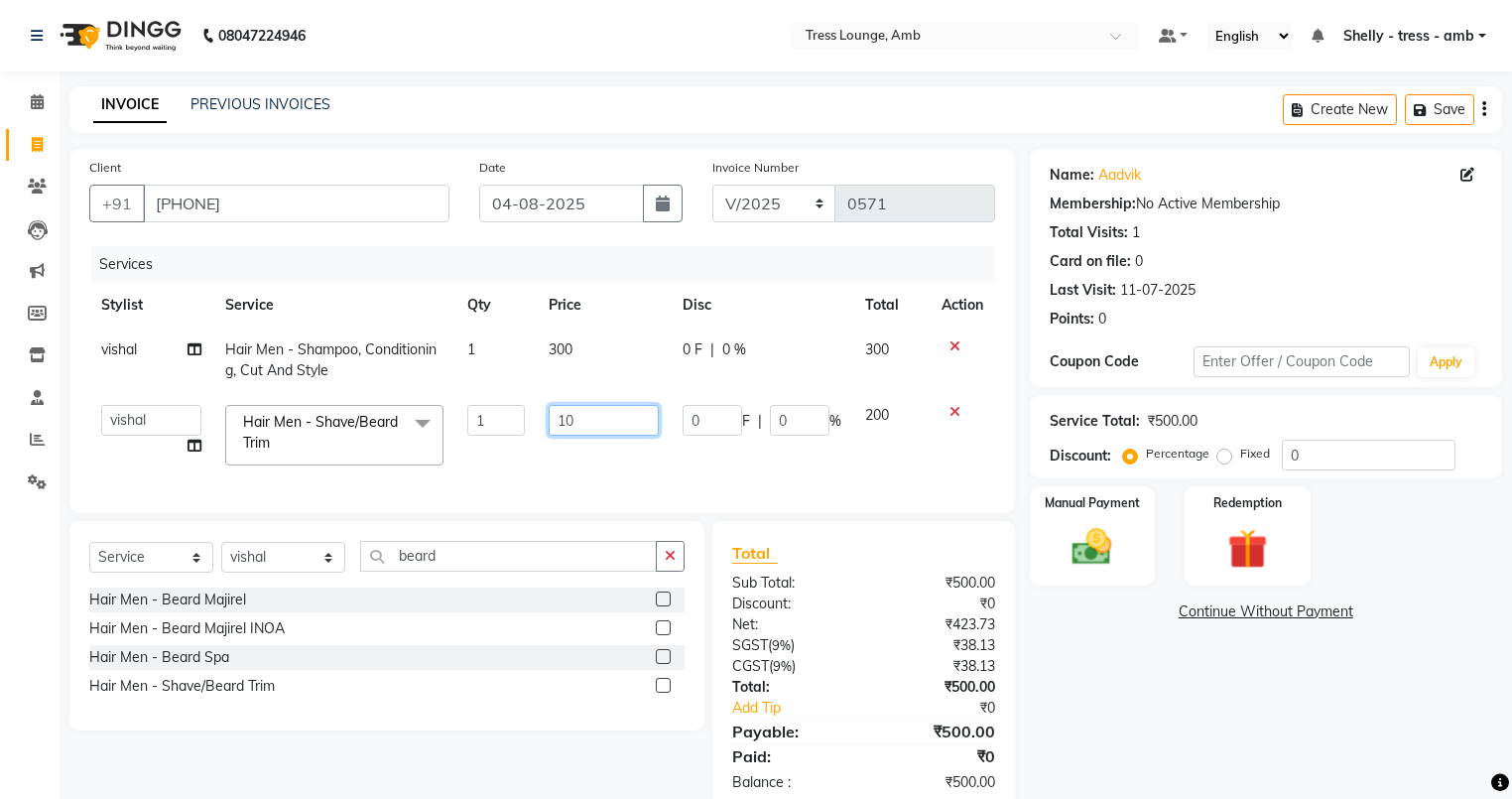 type on "100" 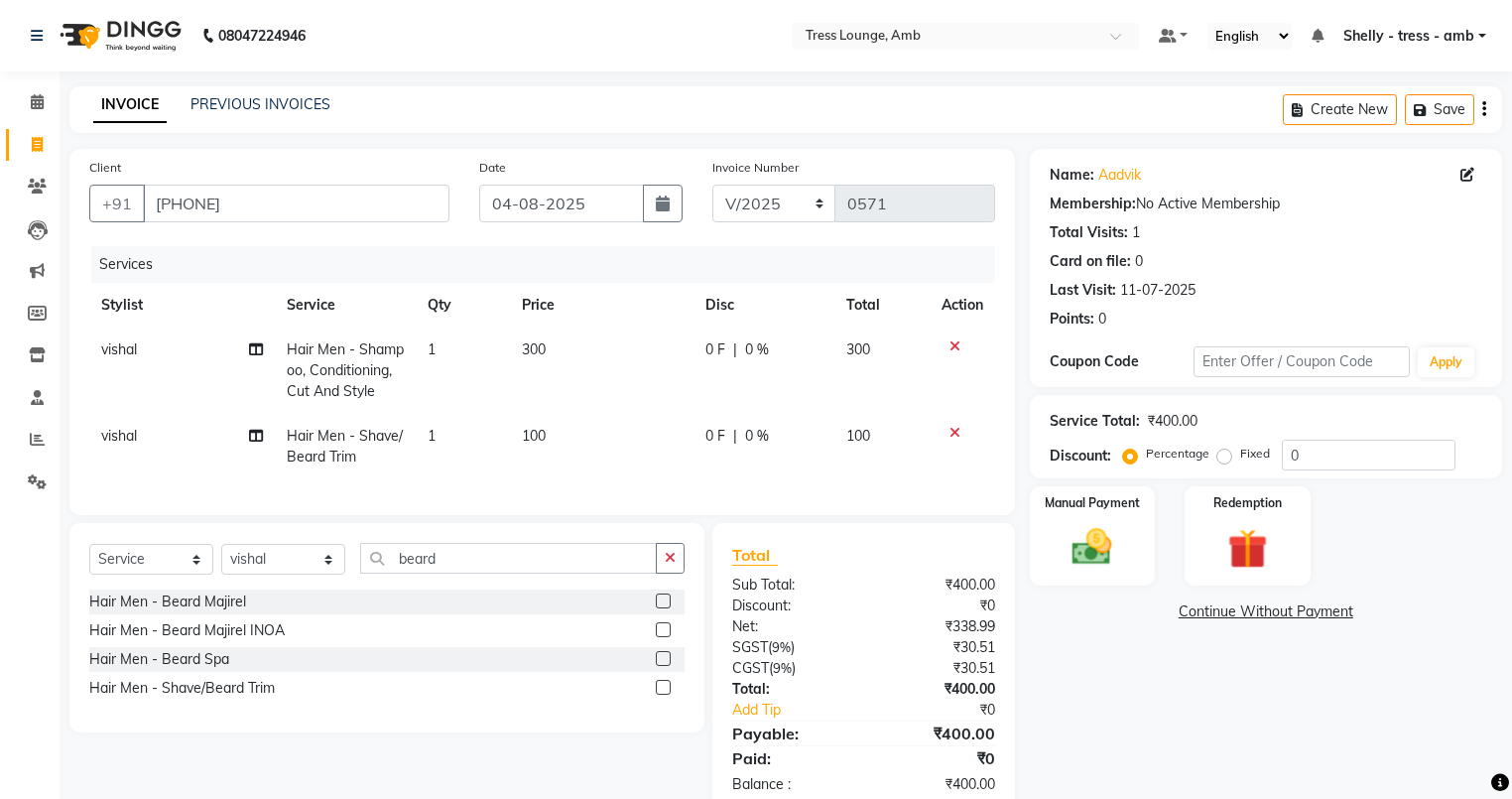 click on "300" 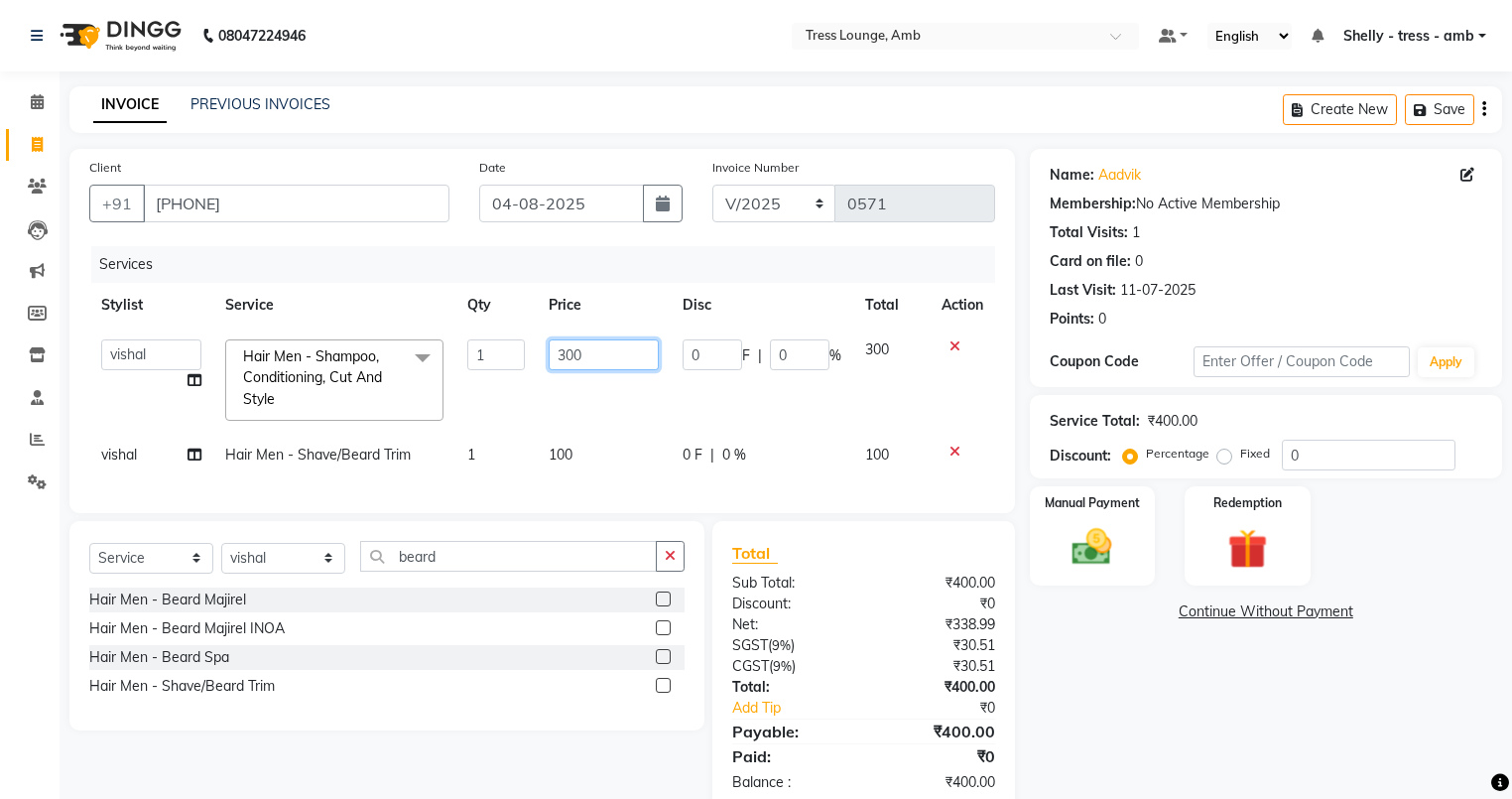 click on "300" 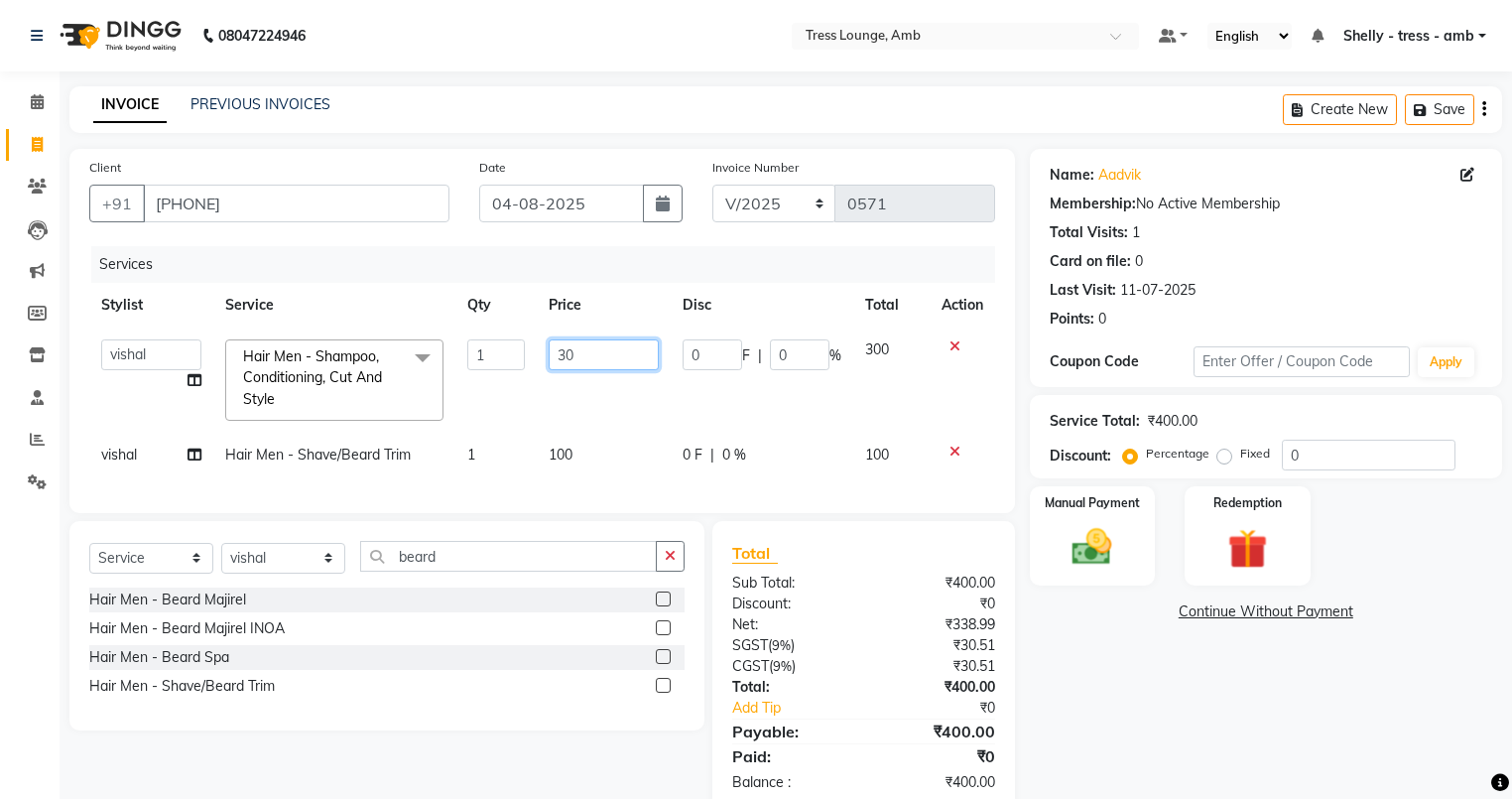 type on "3" 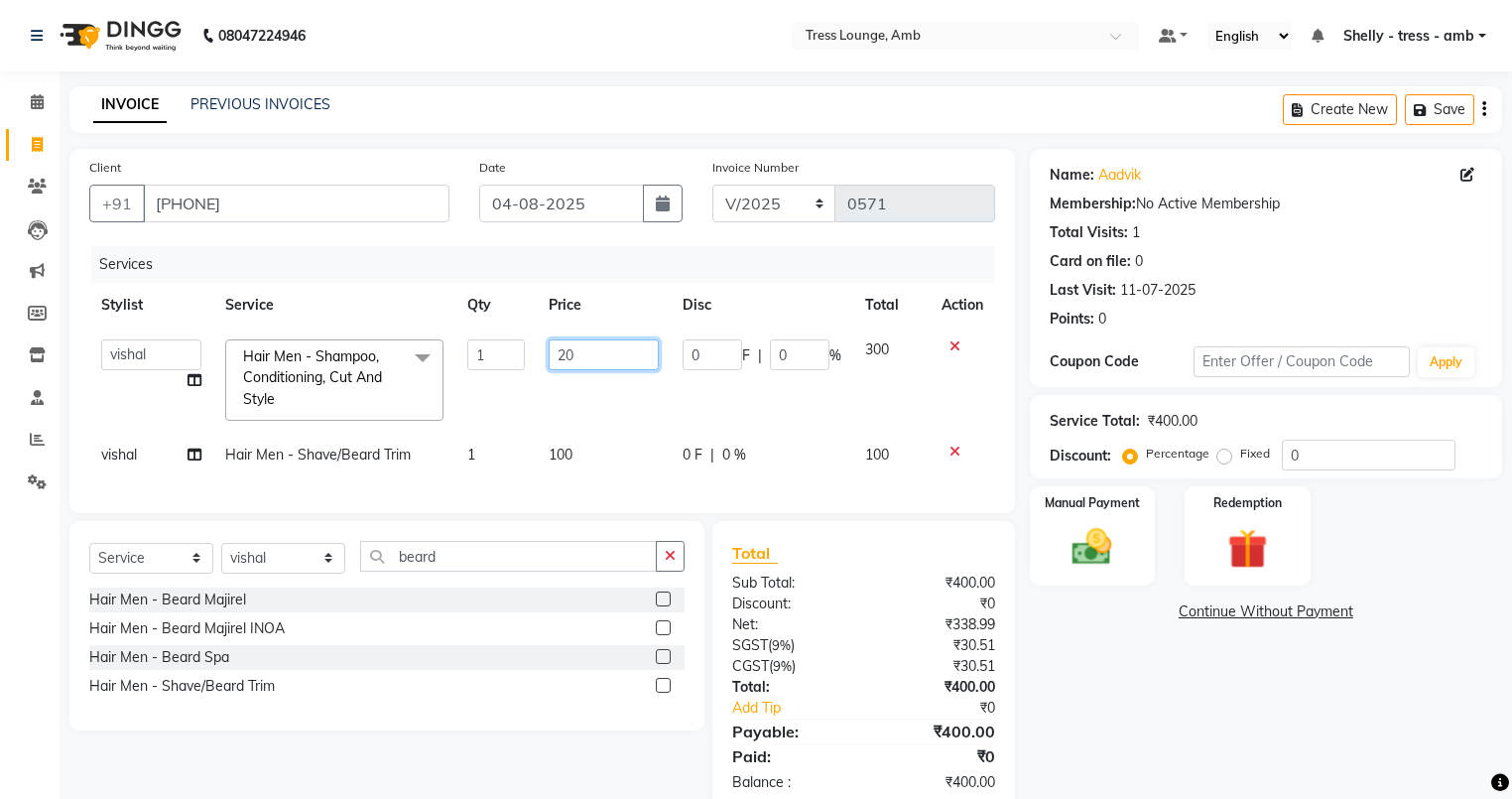 type on "200" 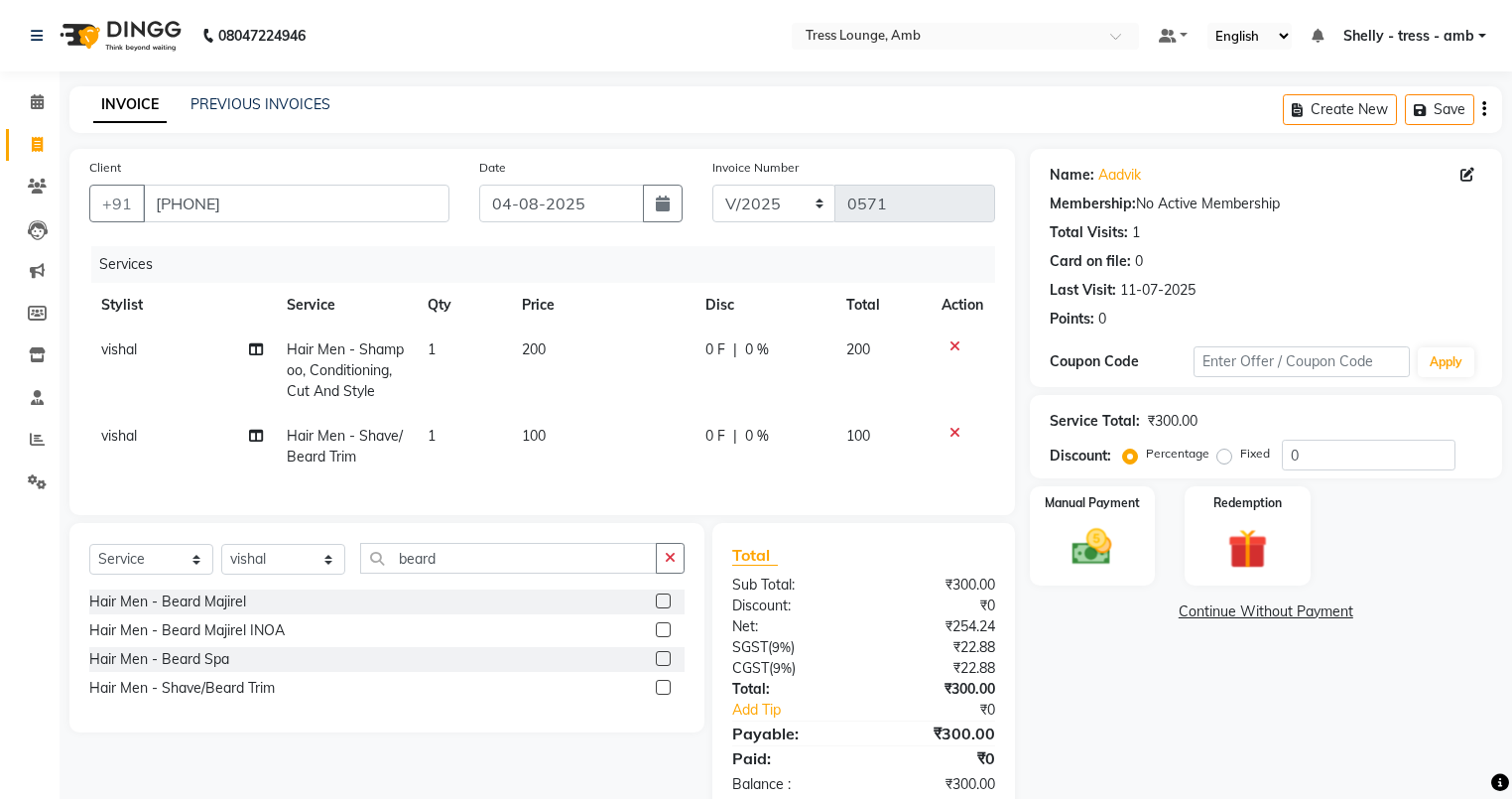 click on "200" 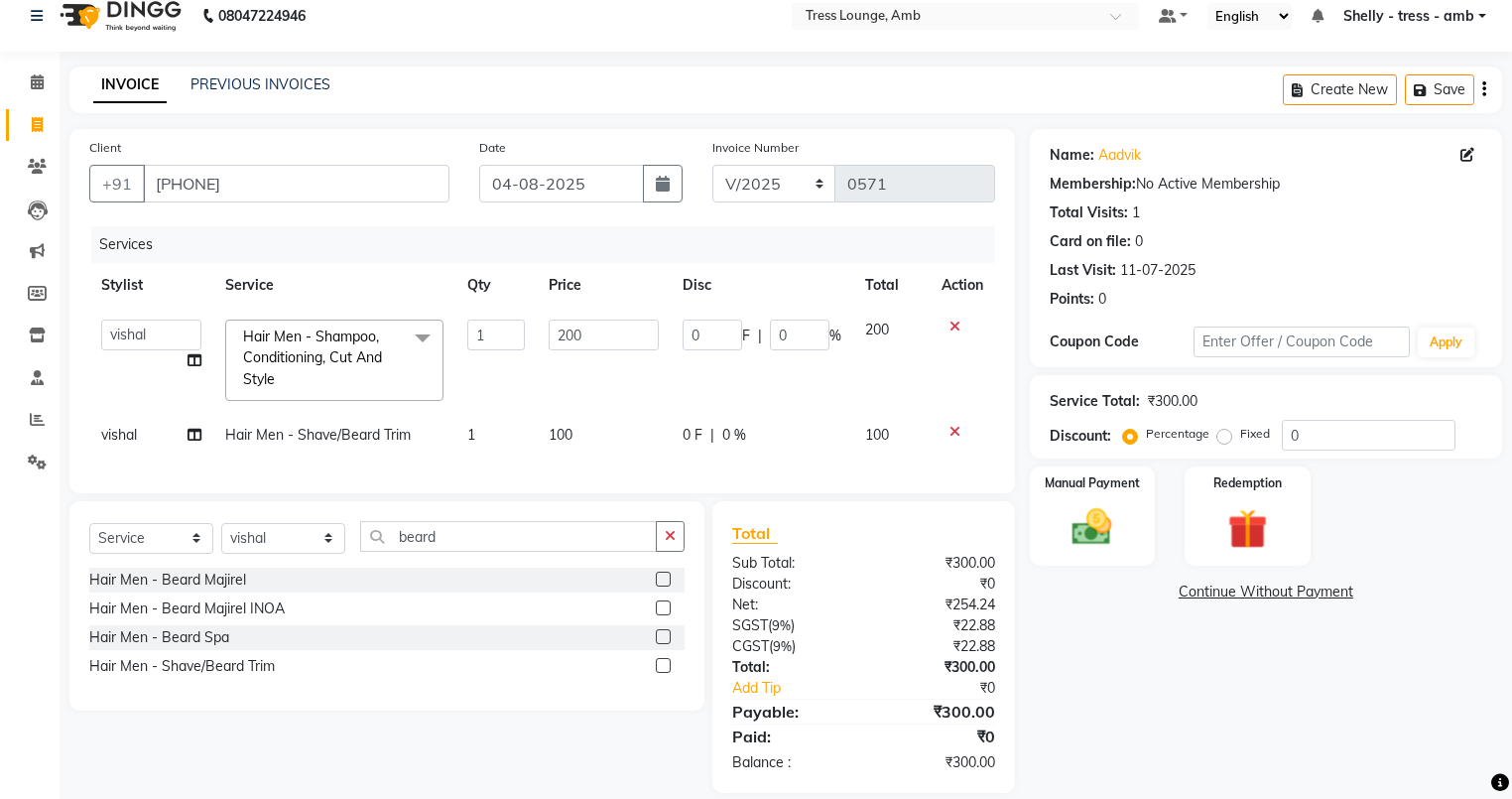 scroll, scrollTop: 56, scrollLeft: 0, axis: vertical 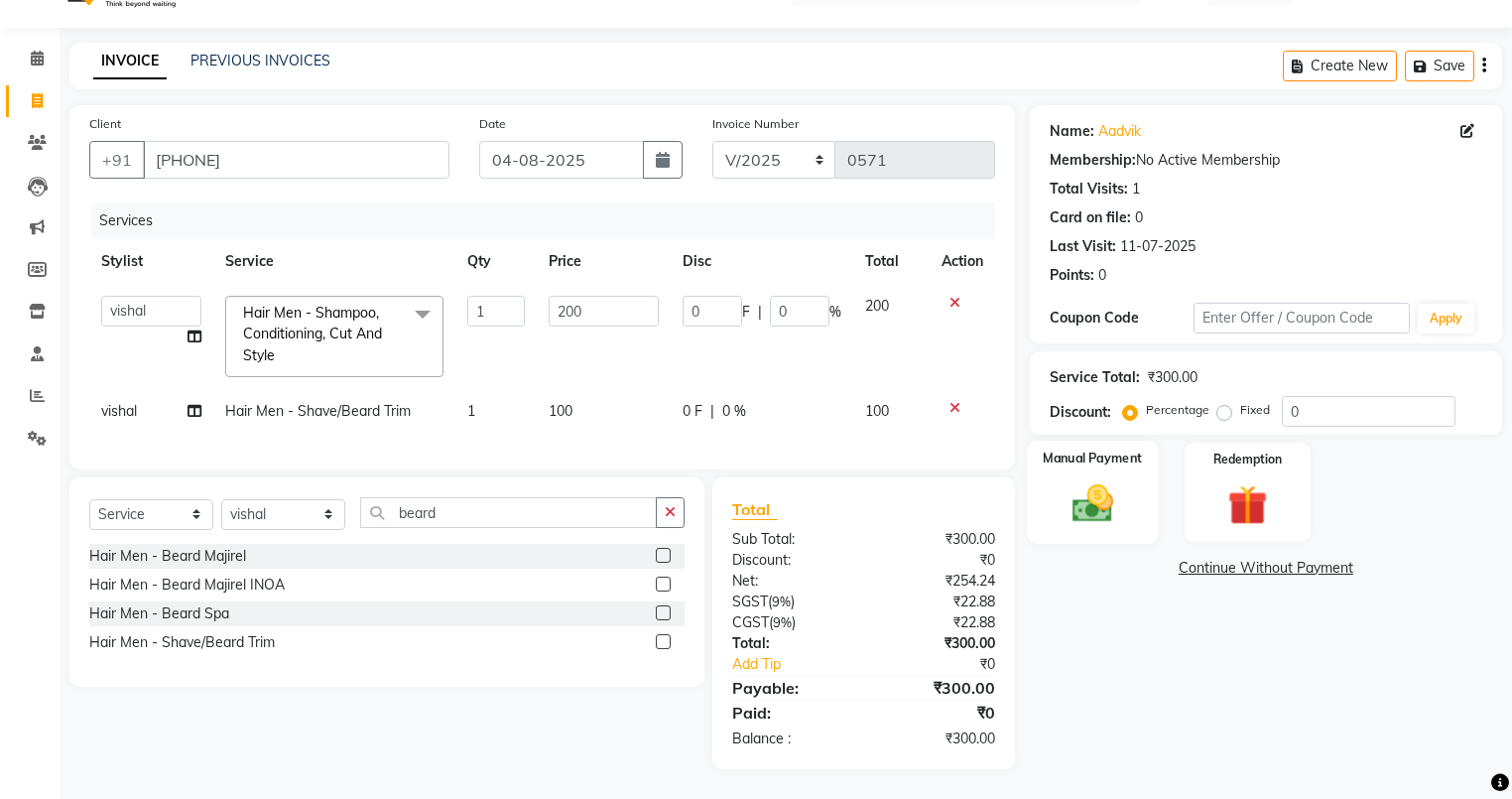 click 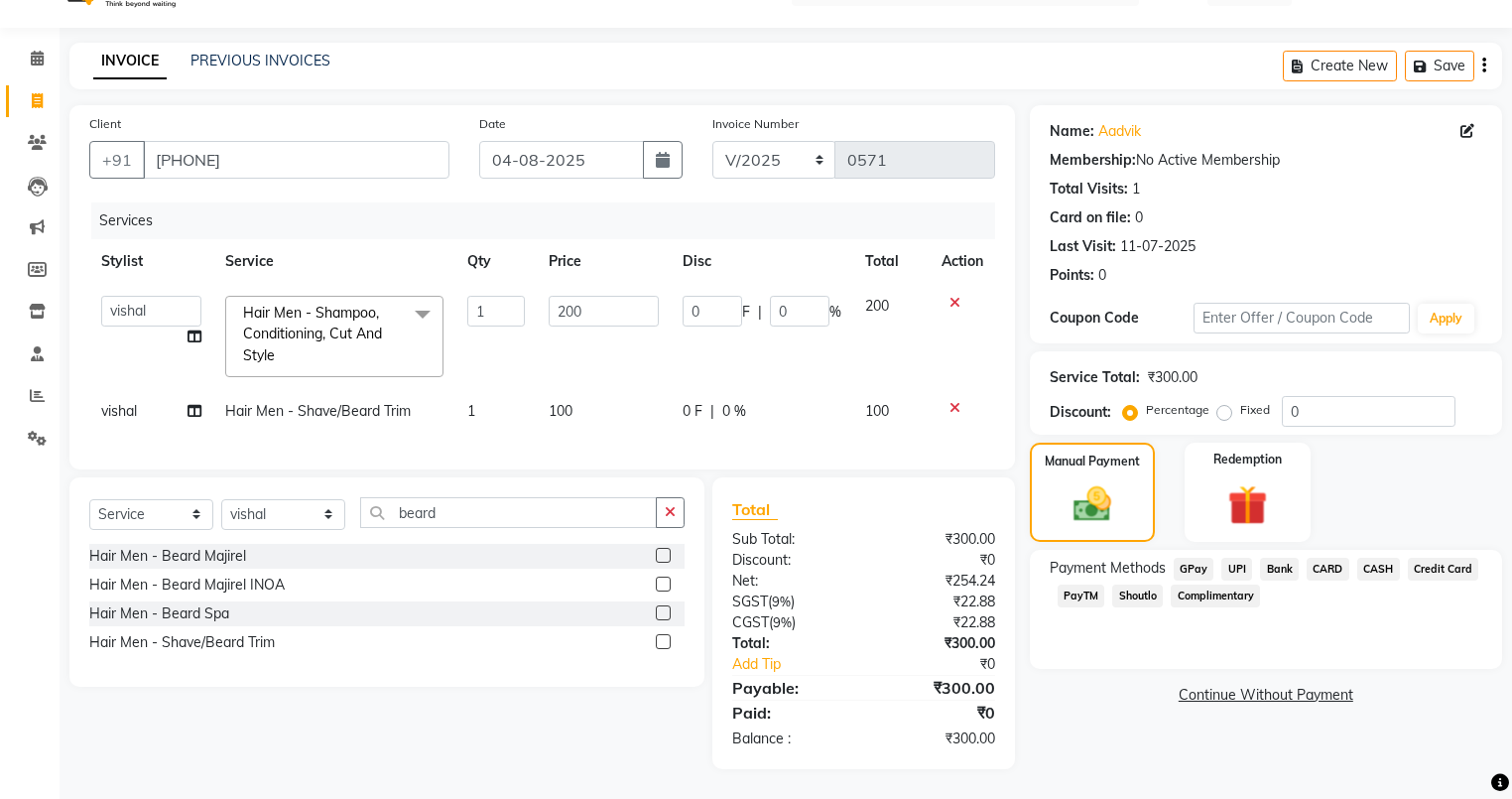 click on "UPI" 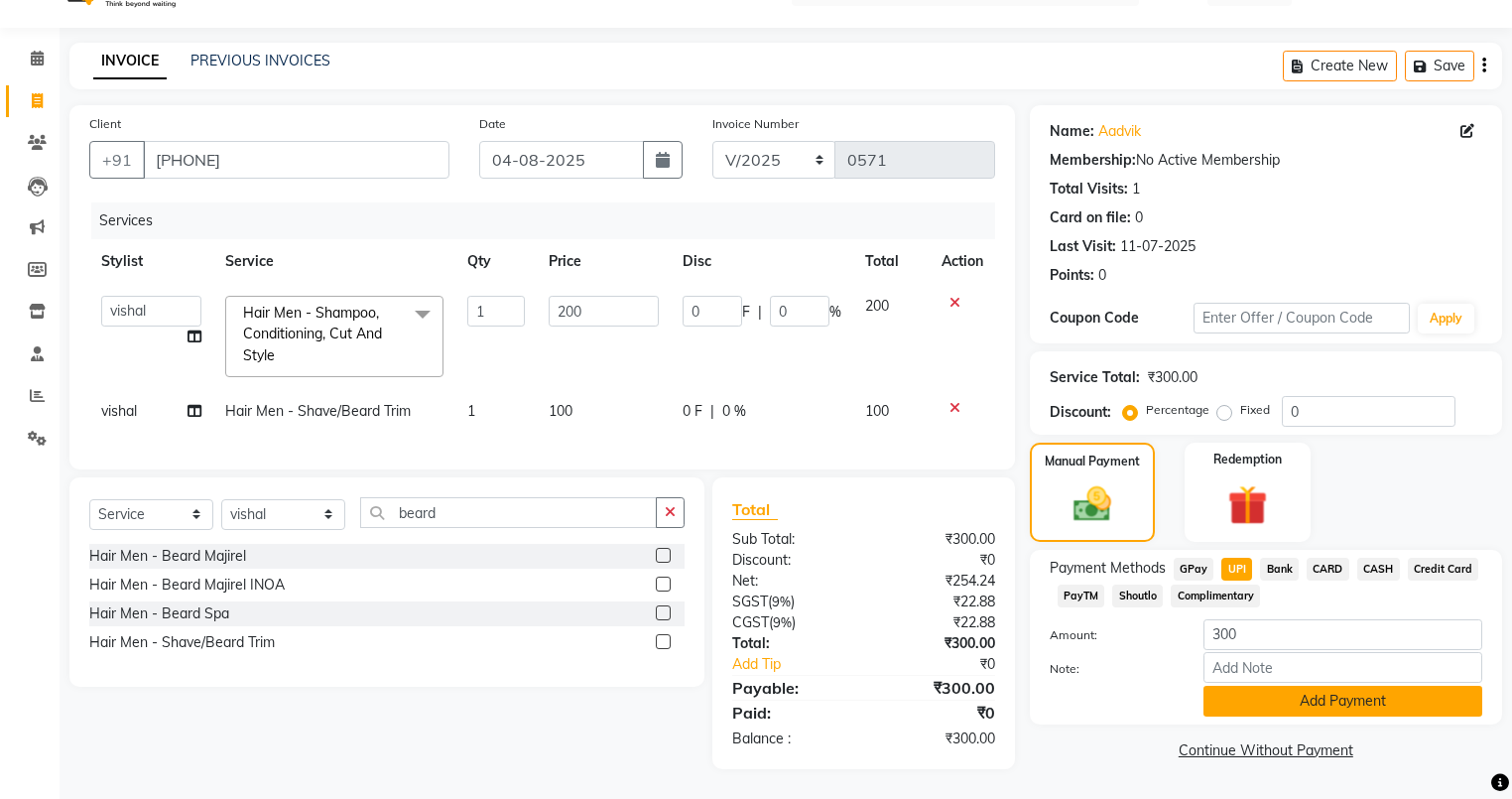 click on "Add Payment" 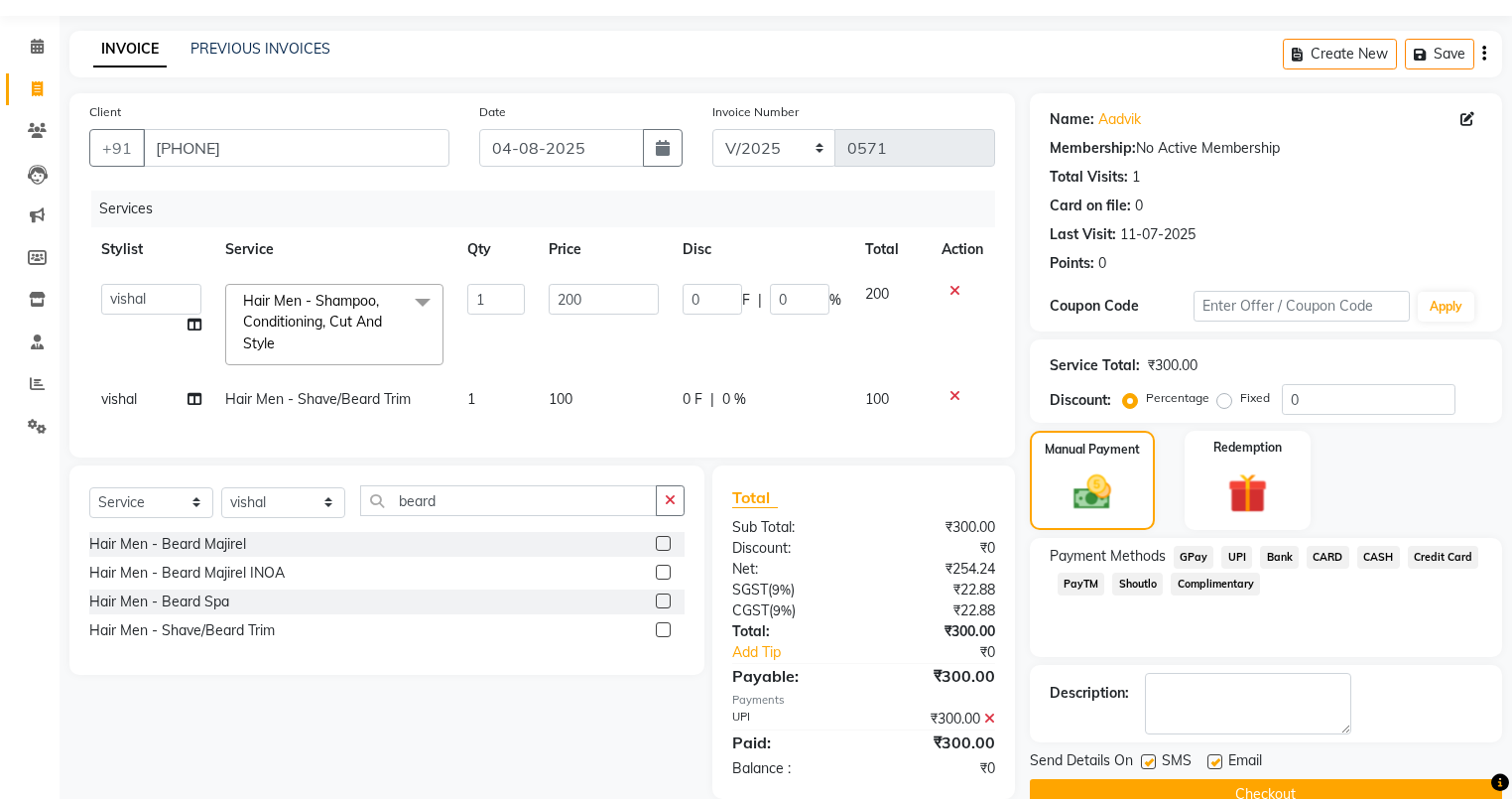 scroll, scrollTop: 97, scrollLeft: 0, axis: vertical 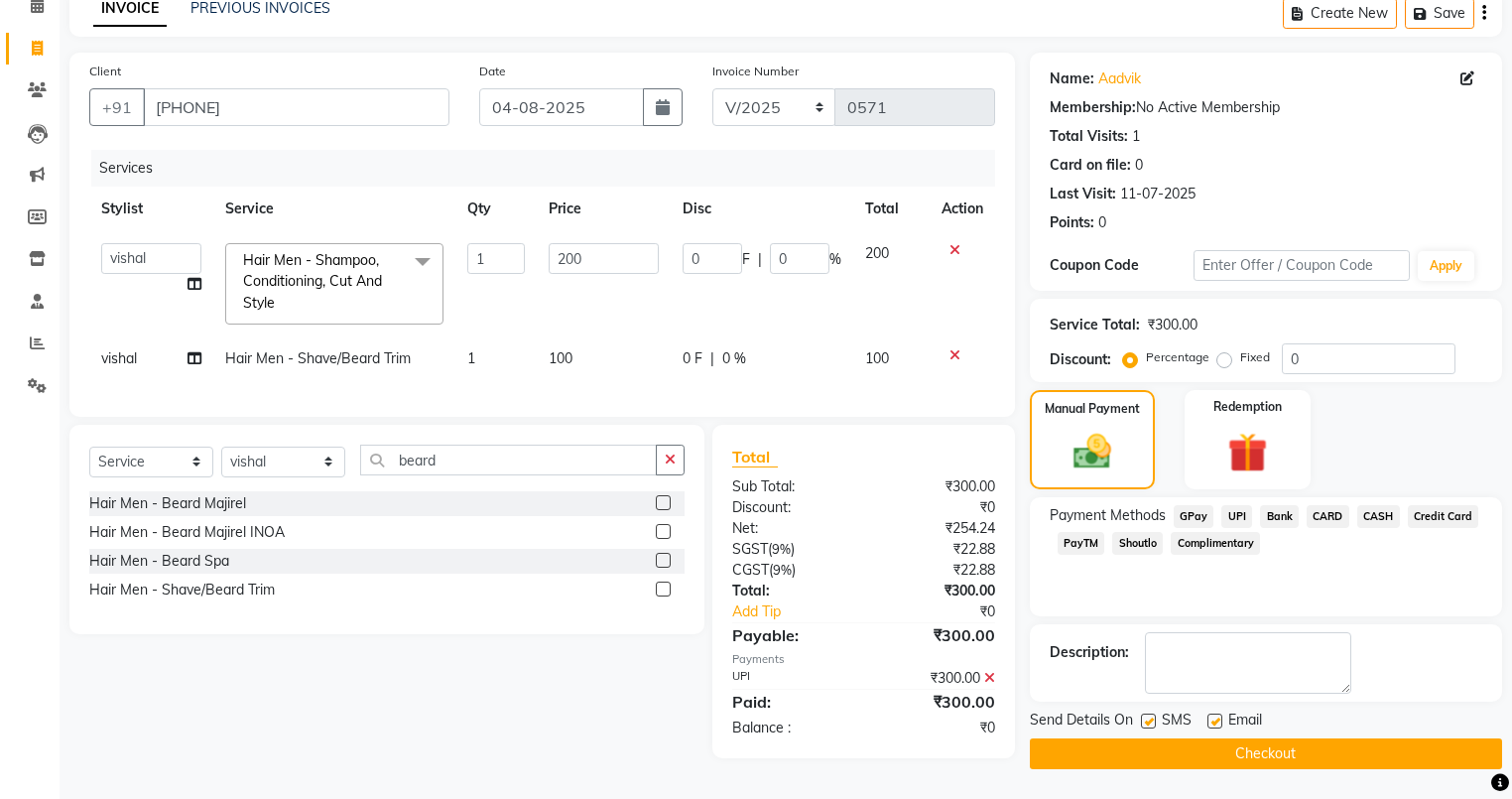 click on "Checkout" 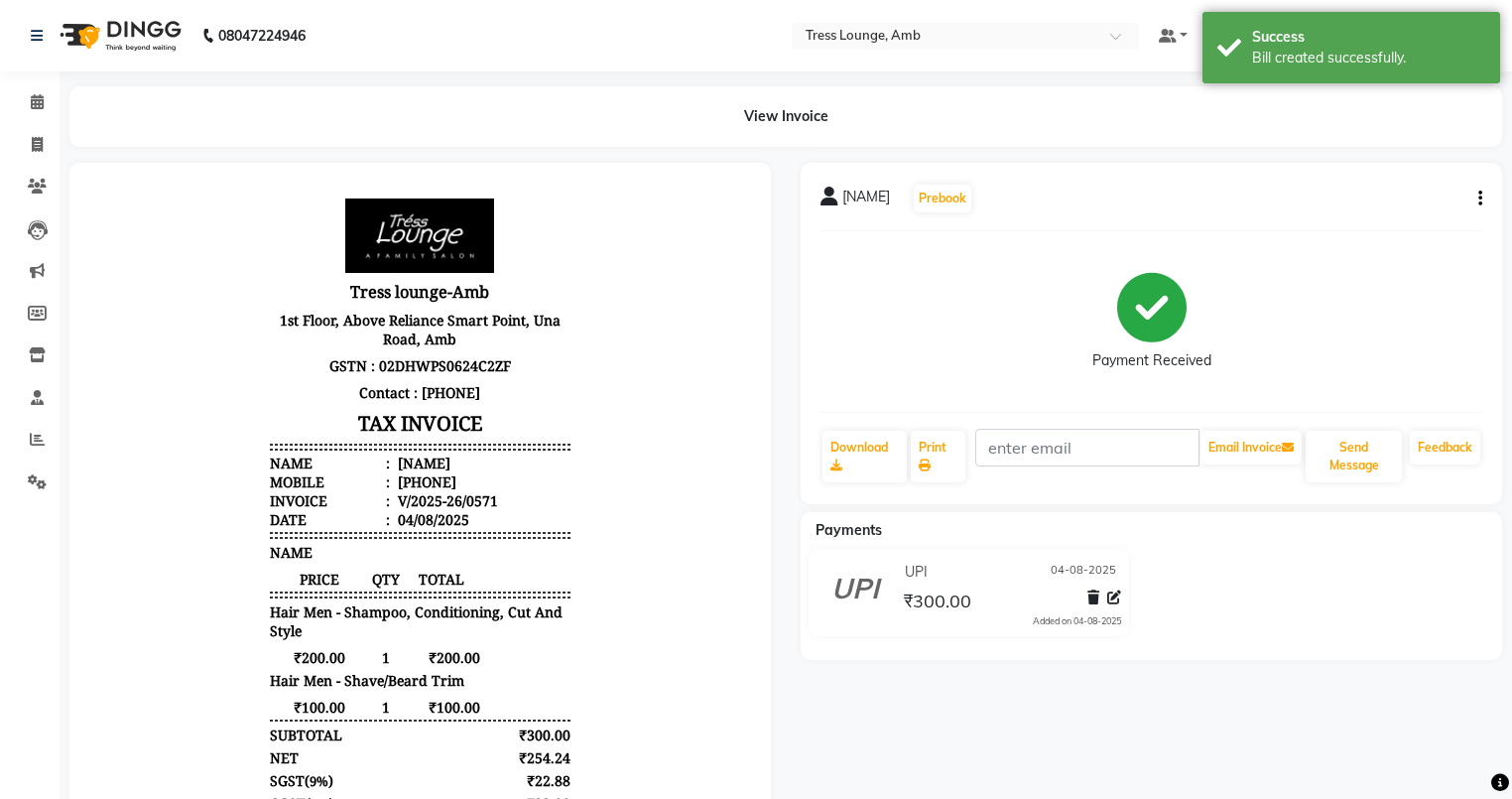 scroll, scrollTop: 0, scrollLeft: 0, axis: both 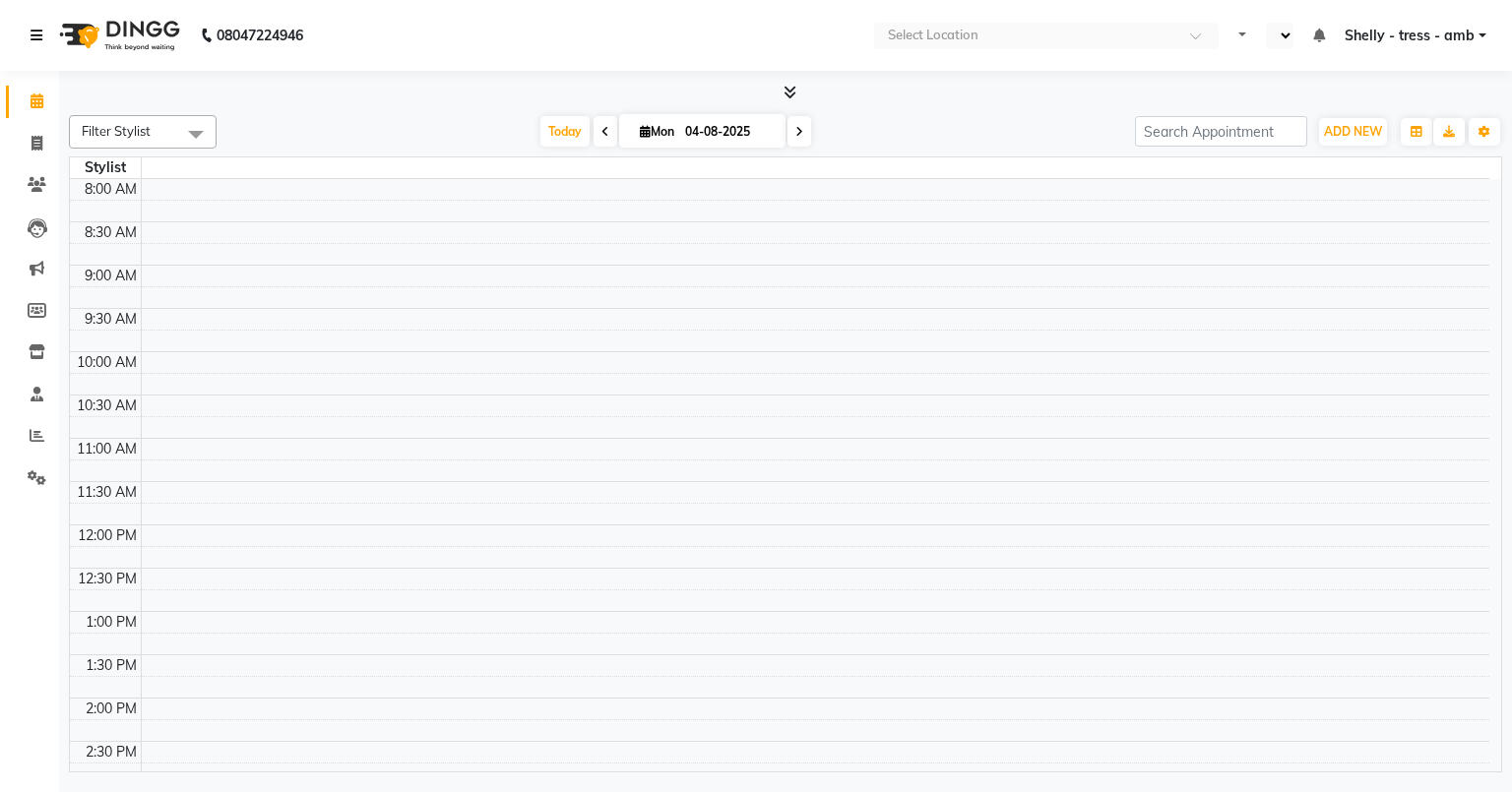 select on "en" 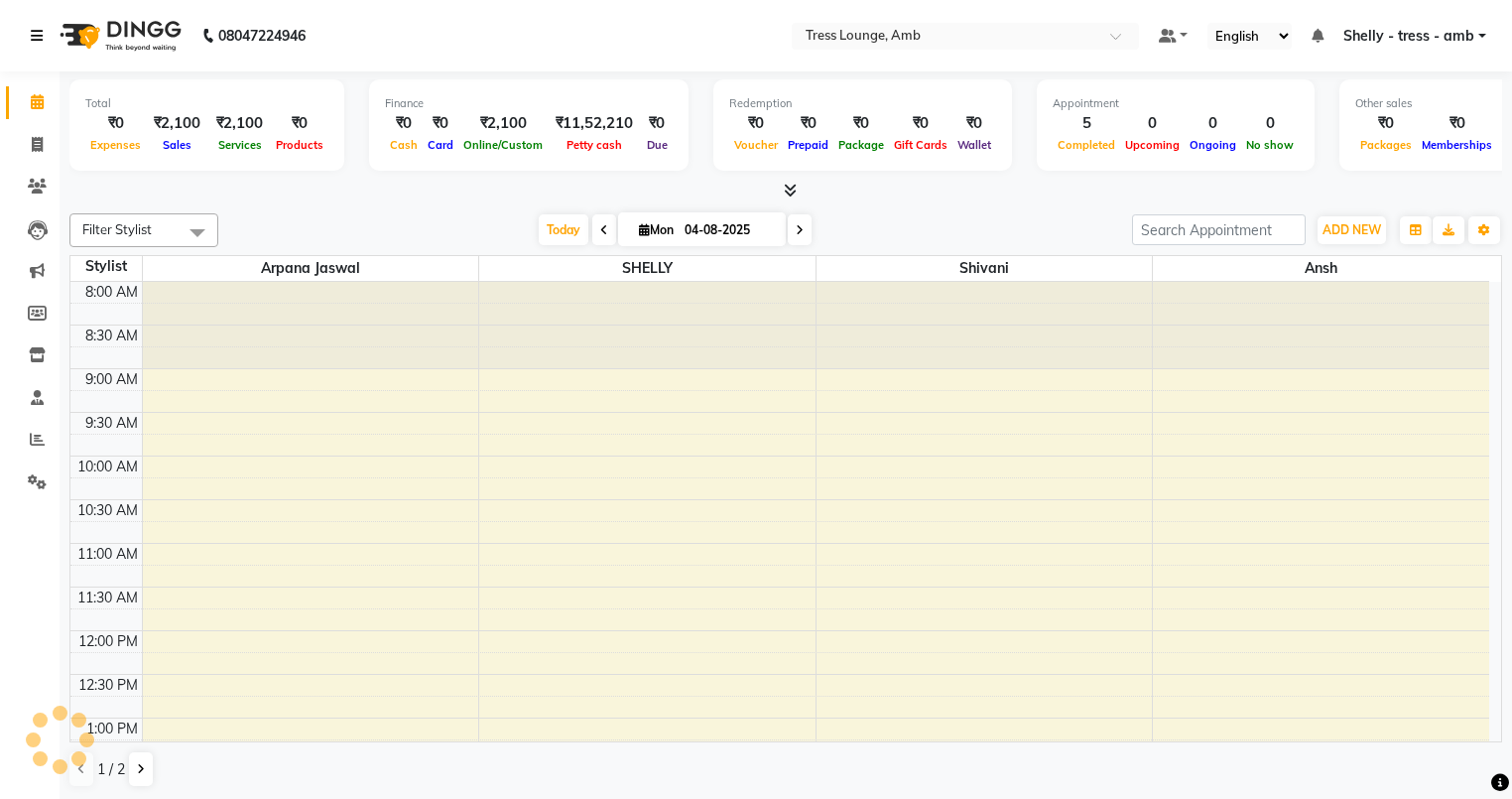 scroll, scrollTop: 0, scrollLeft: 0, axis: both 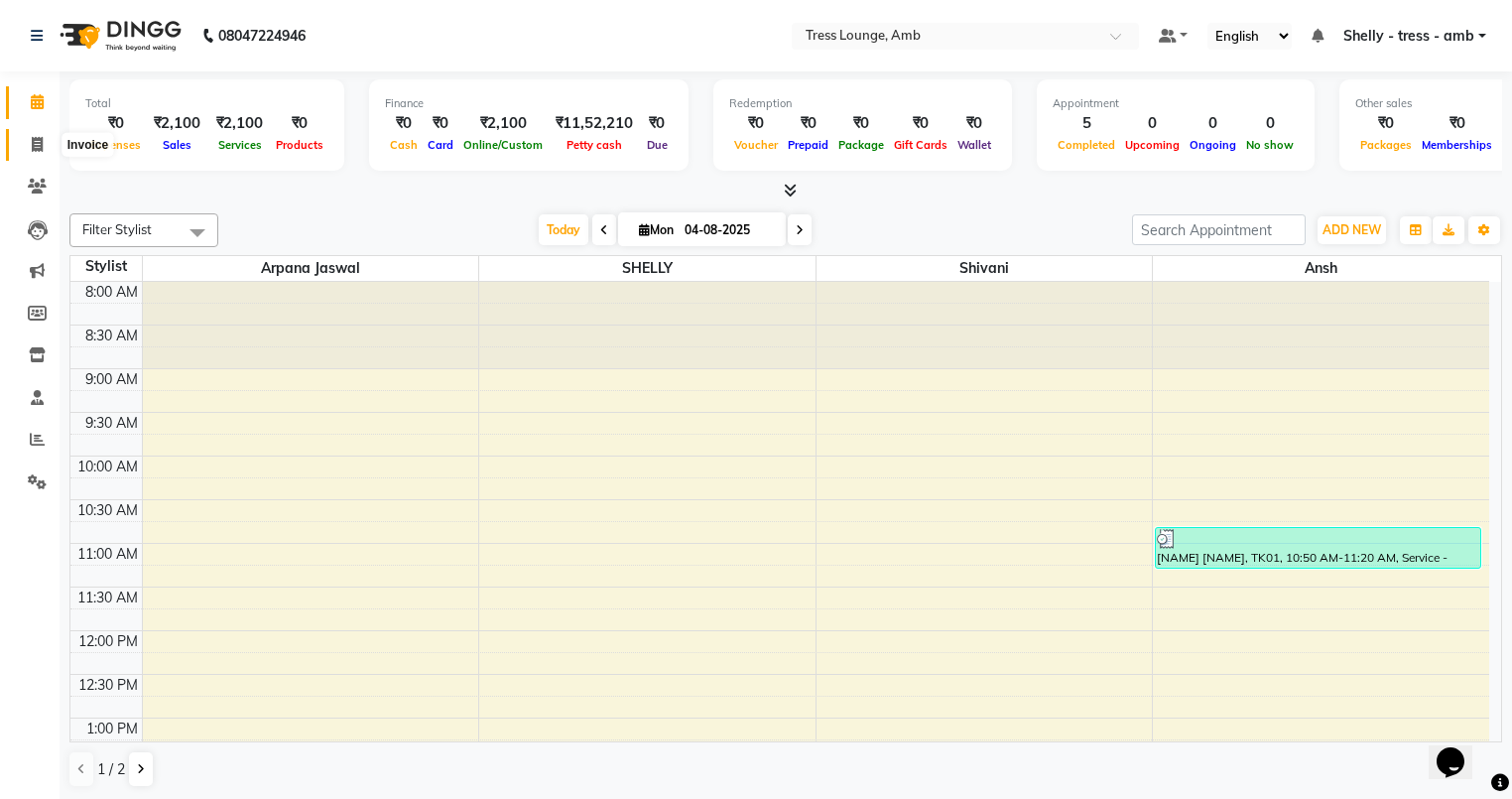 click 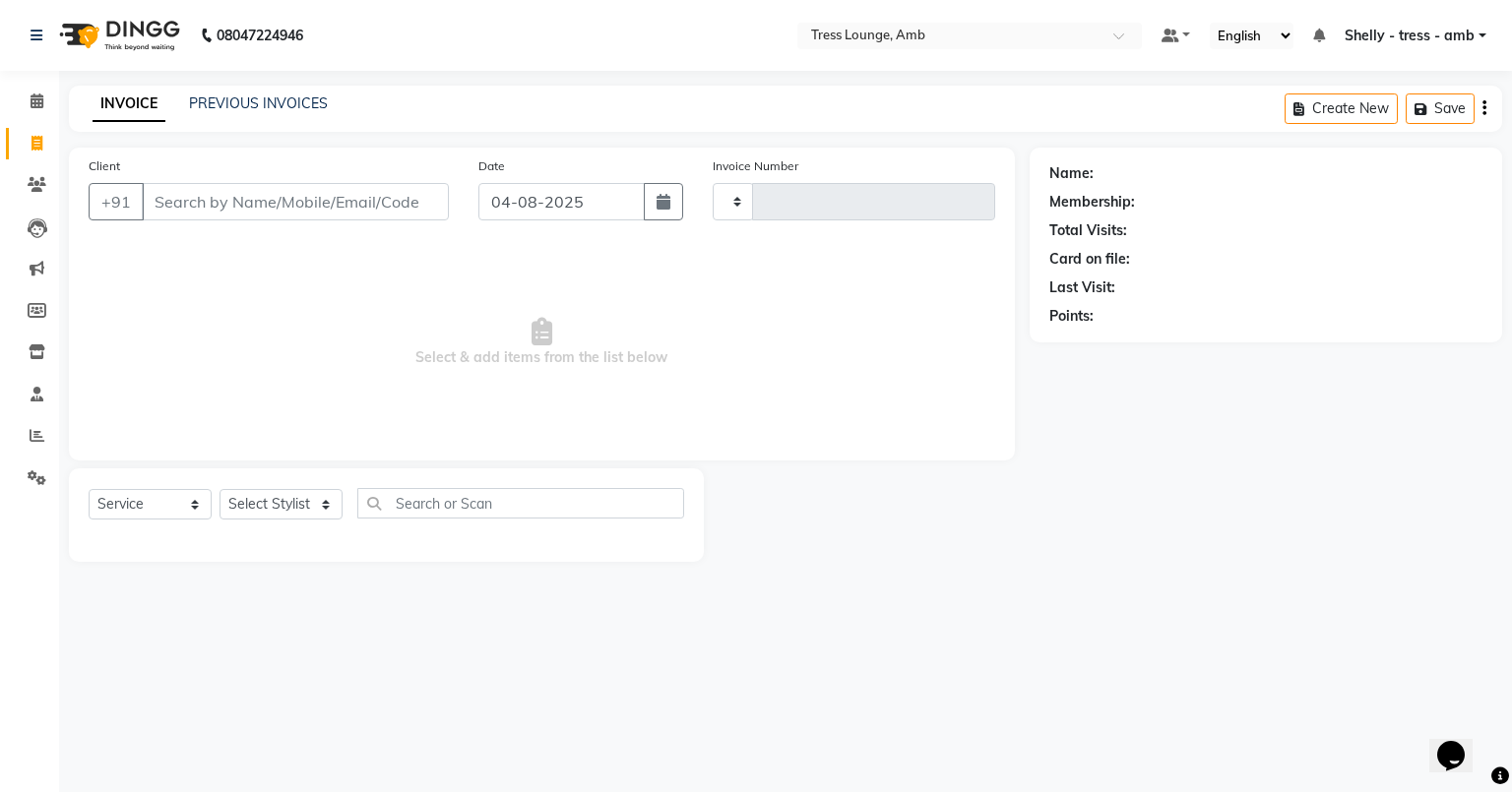 type on "0572" 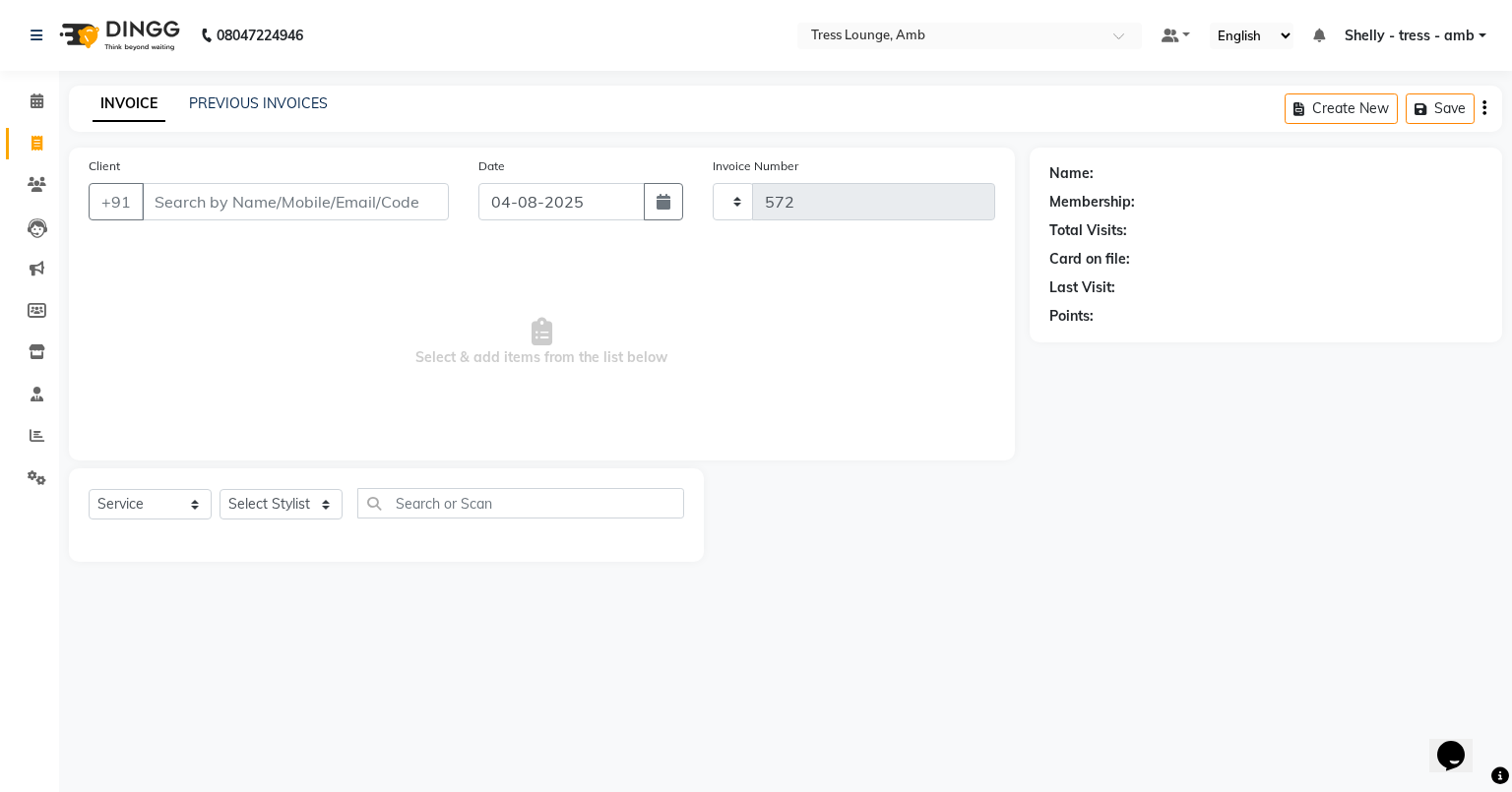 select on "5899" 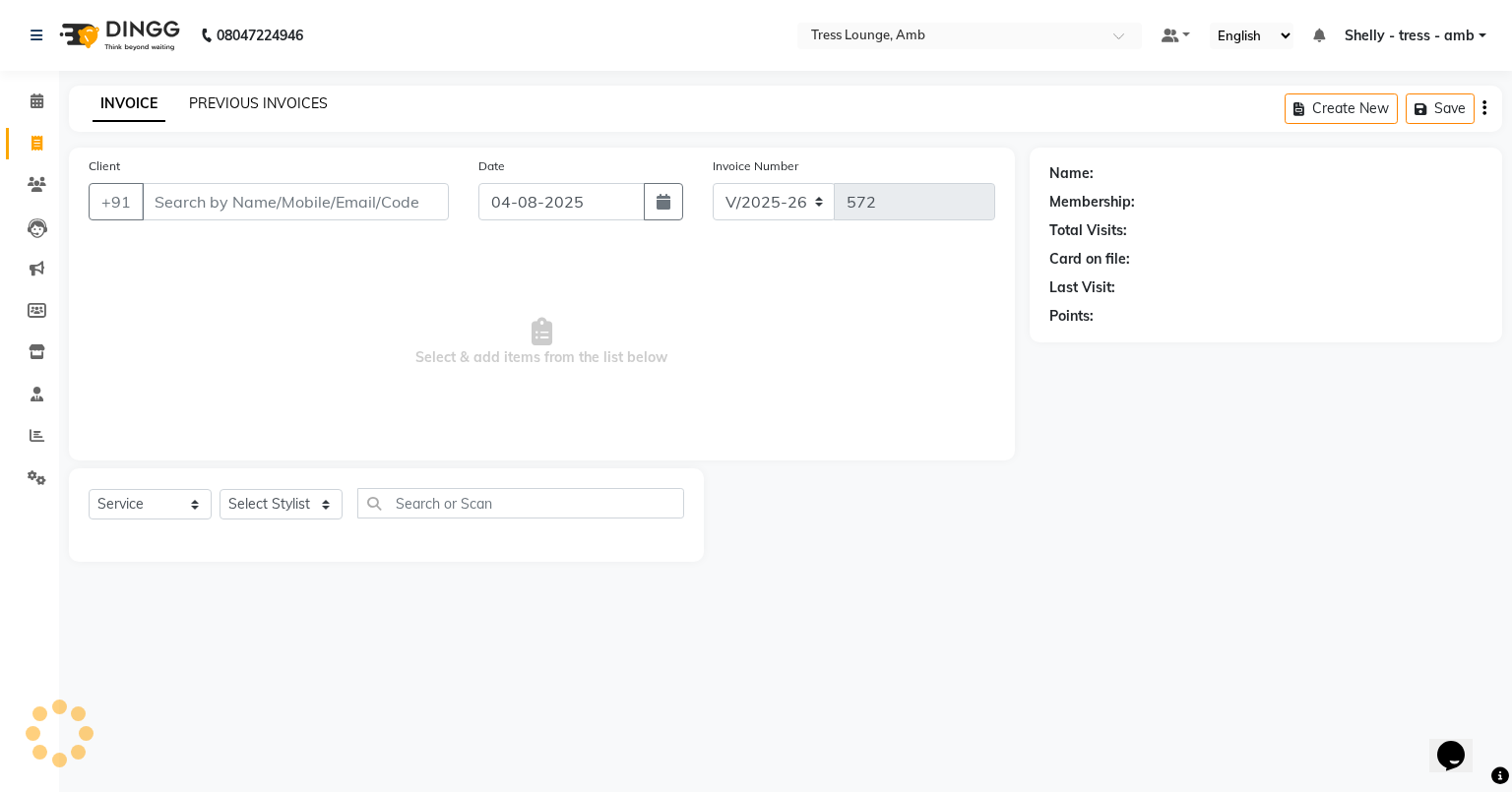 click on "PREVIOUS INVOICES" 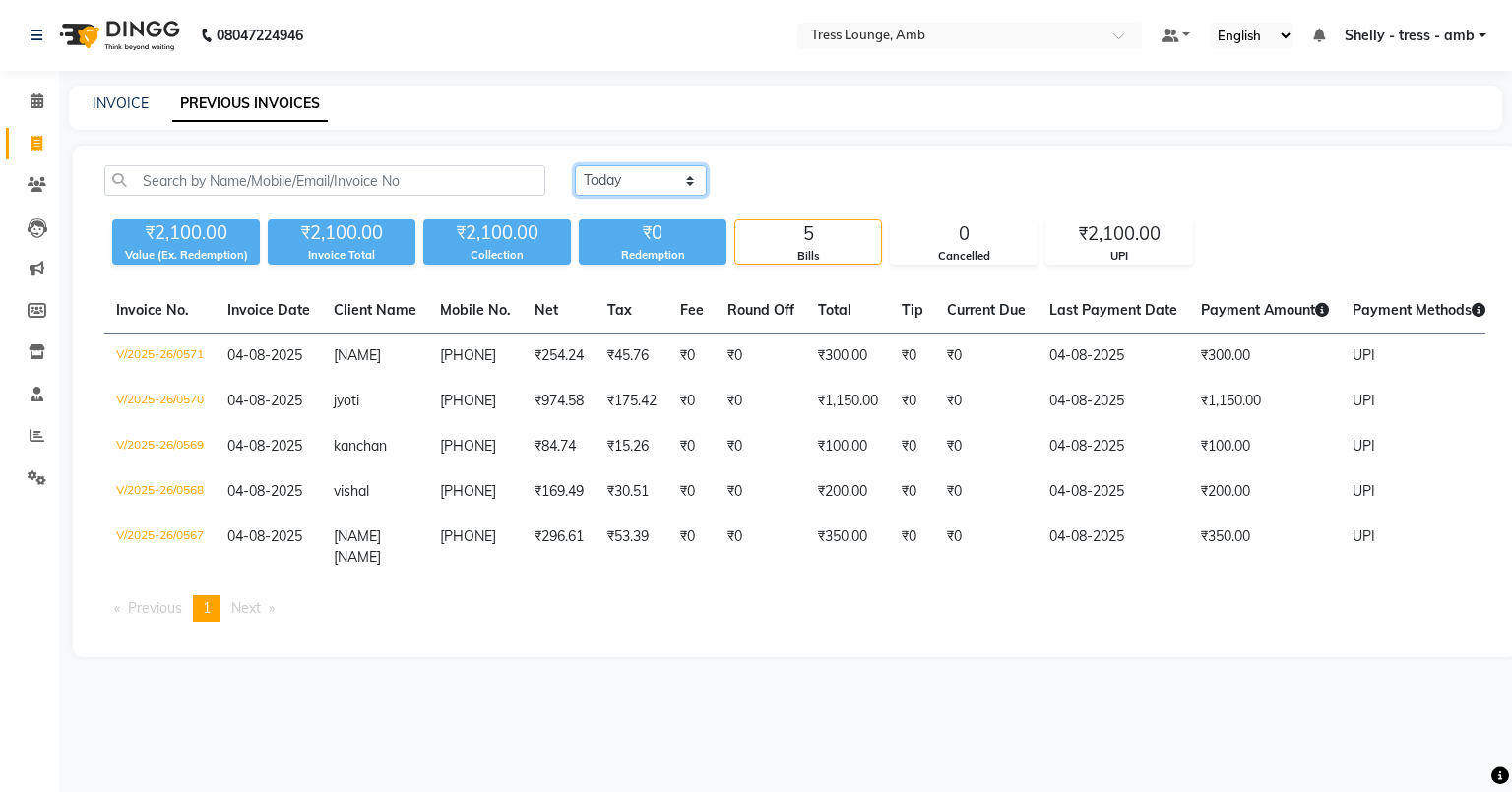 click on "Today Yesterday Custom Range" 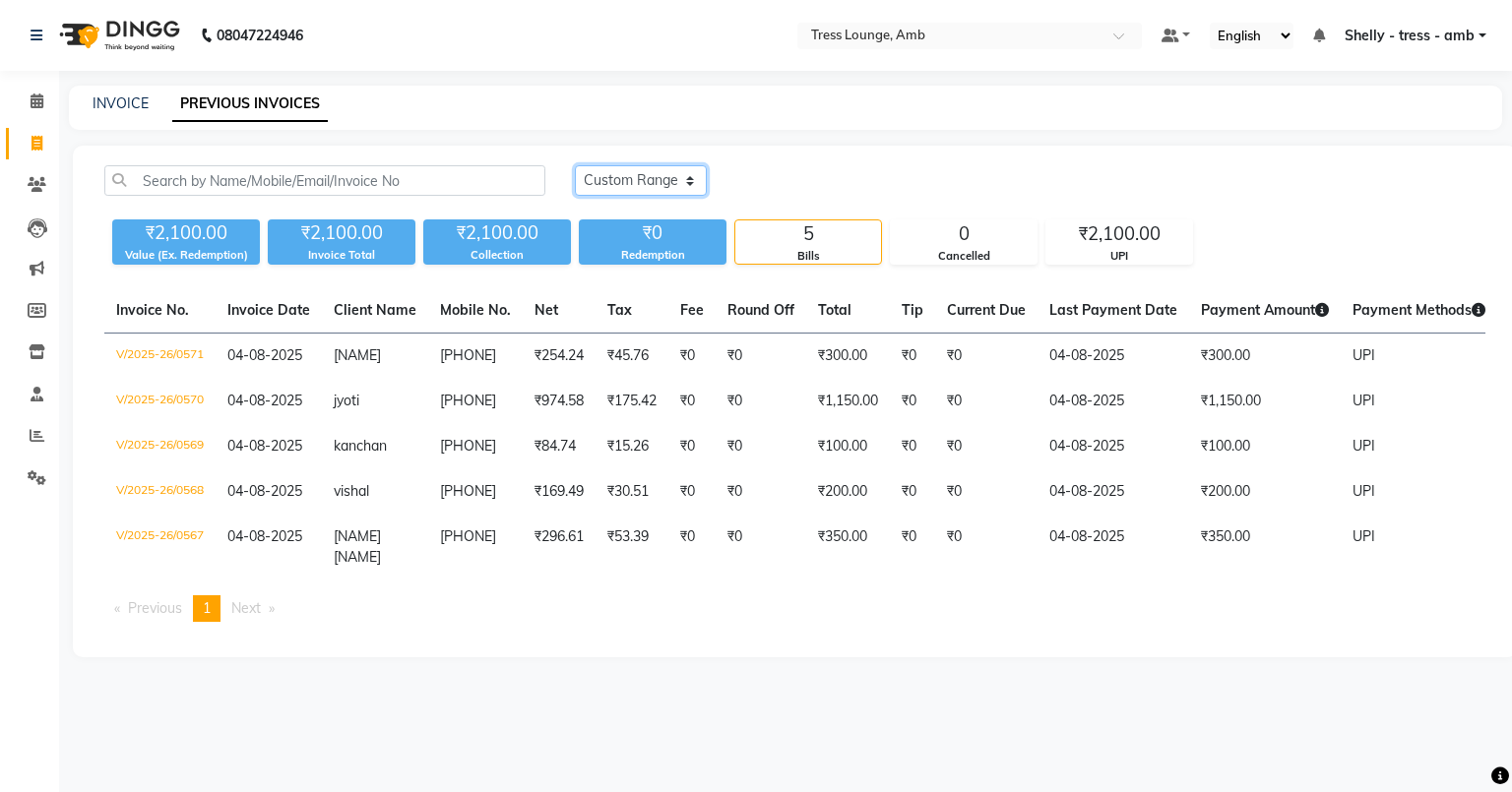 click on "Today Yesterday Custom Range" 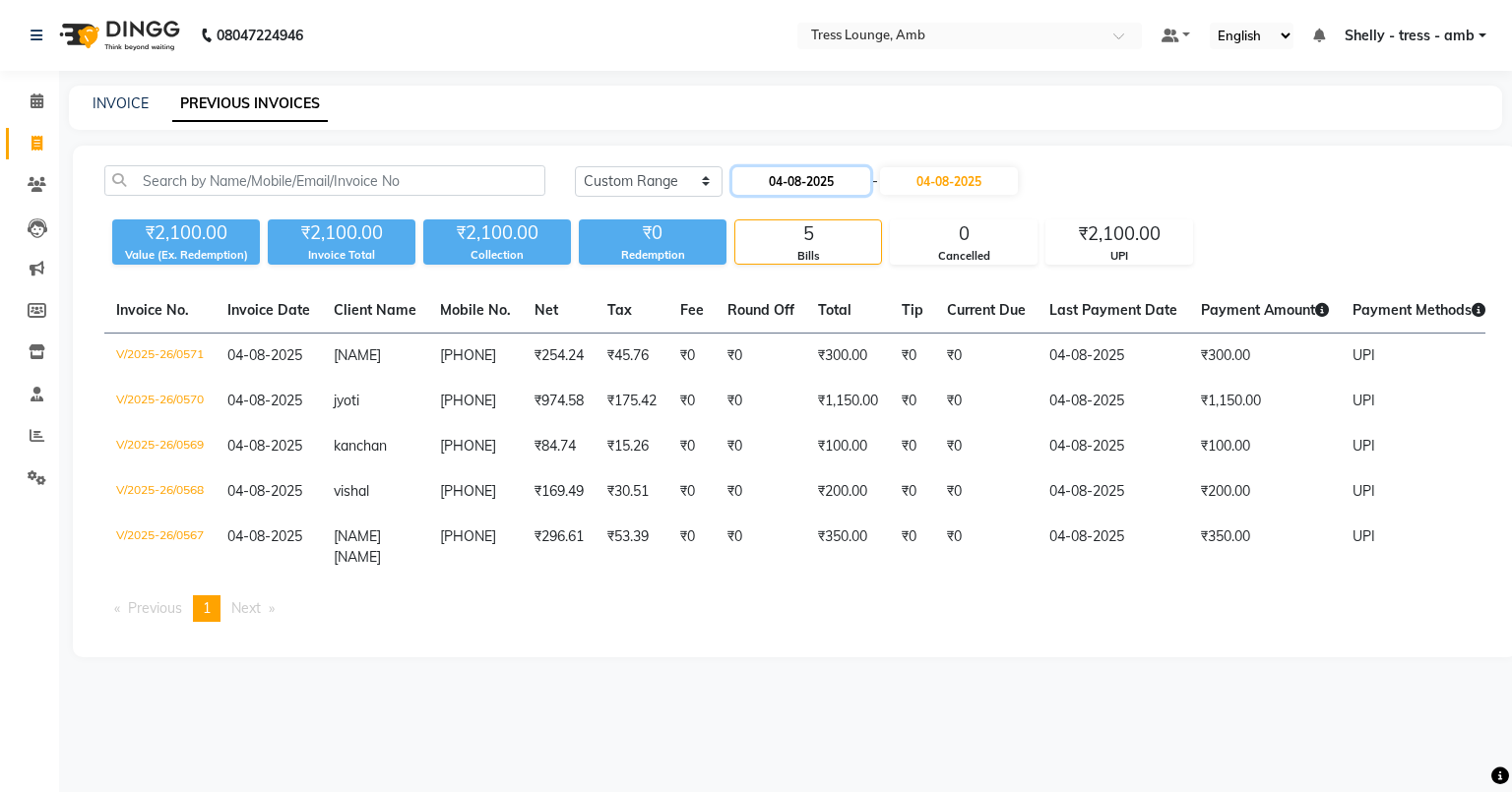 click on "04-08-2025" 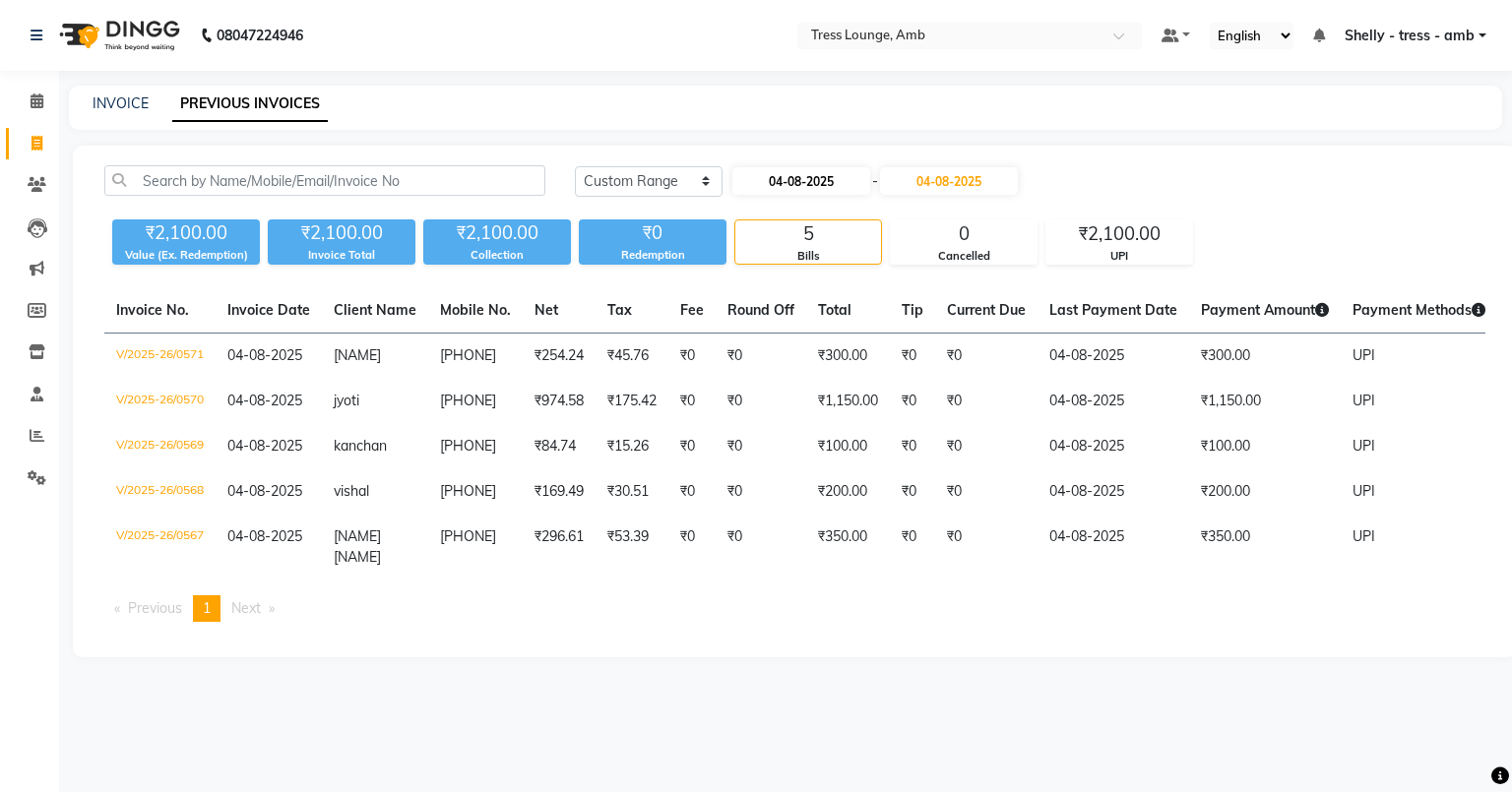 select on "8" 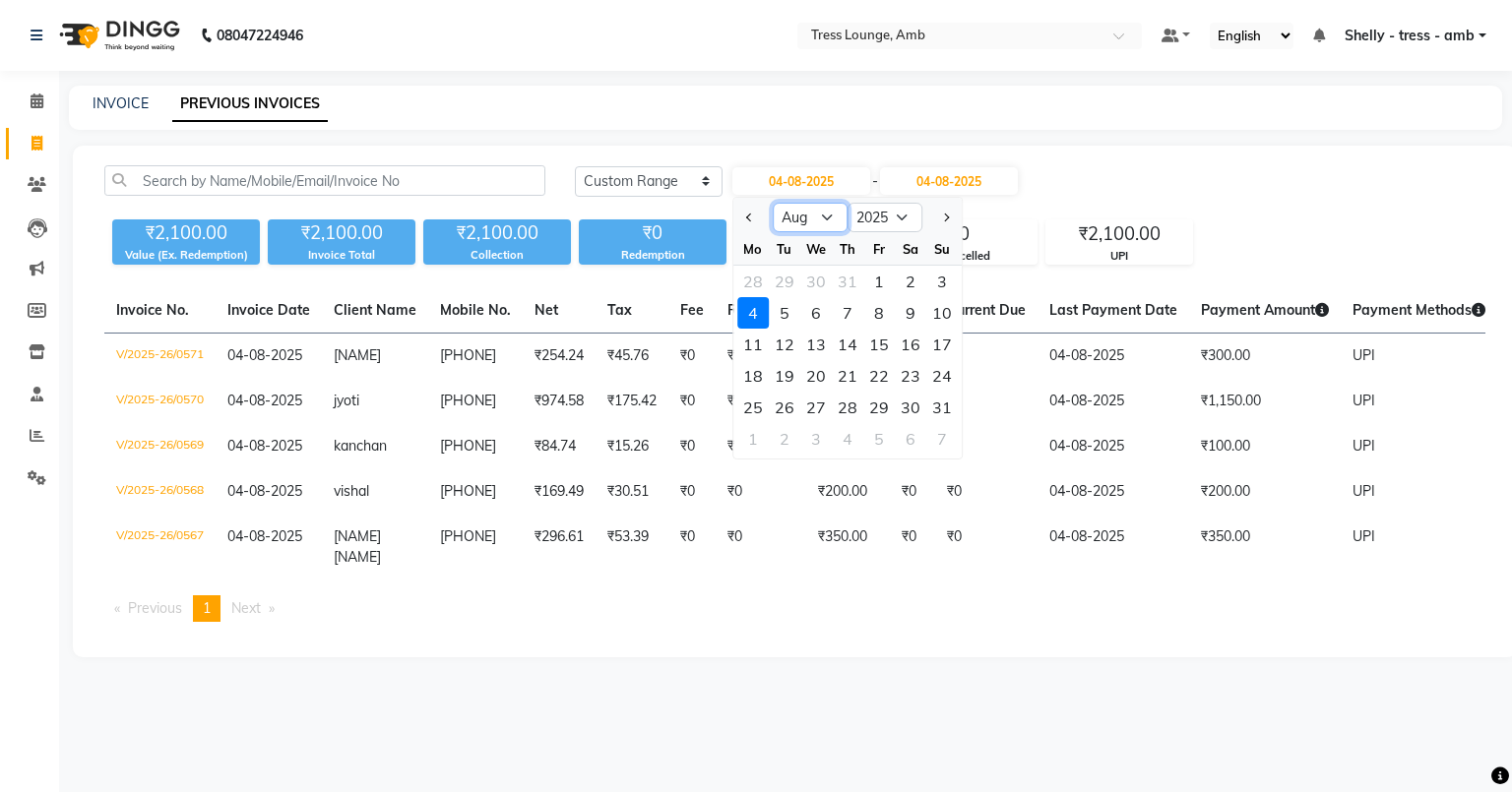 click on "Jan Feb Mar Apr May Jun Jul Aug Sep Oct Nov Dec" 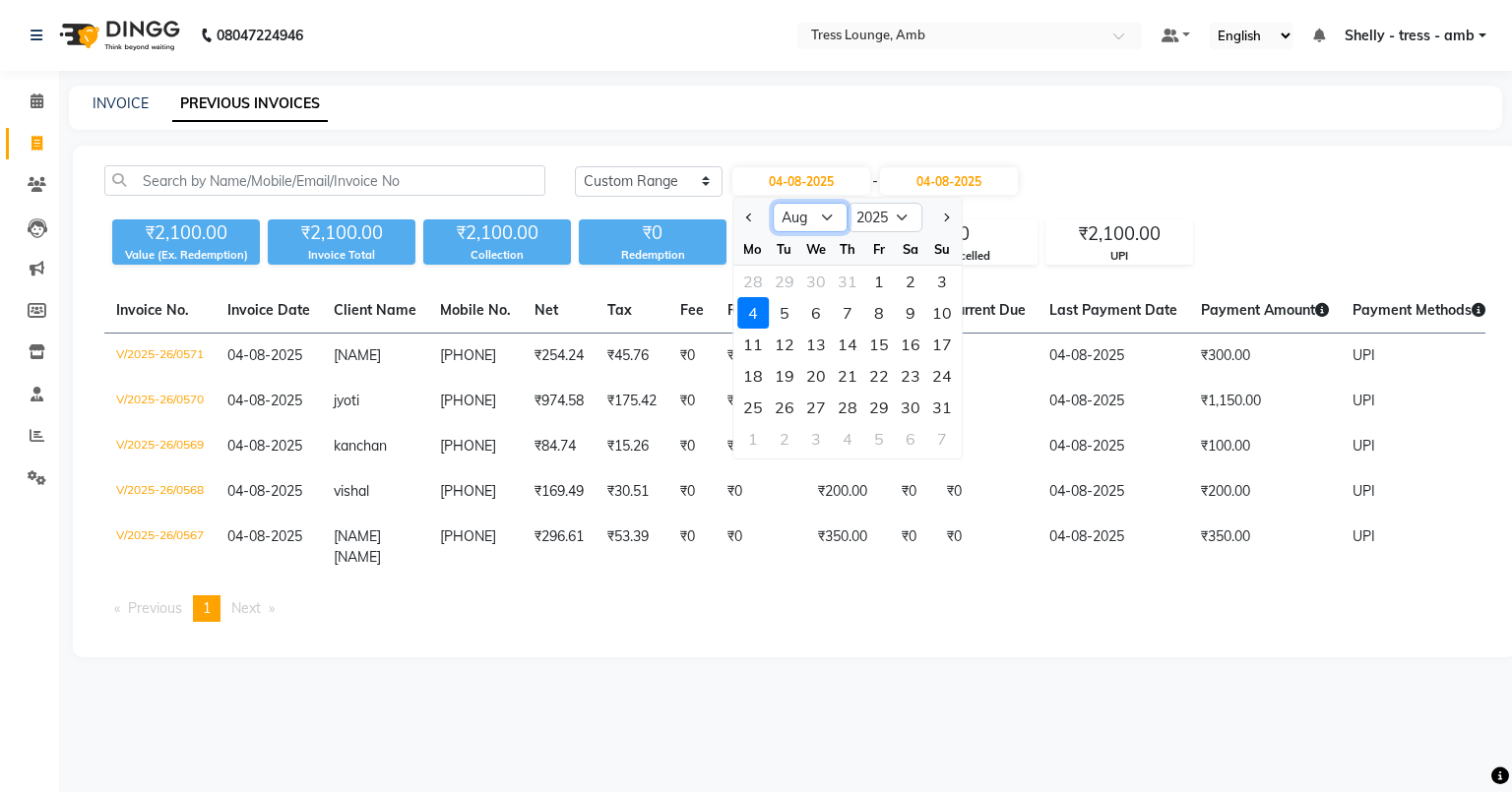 select on "7" 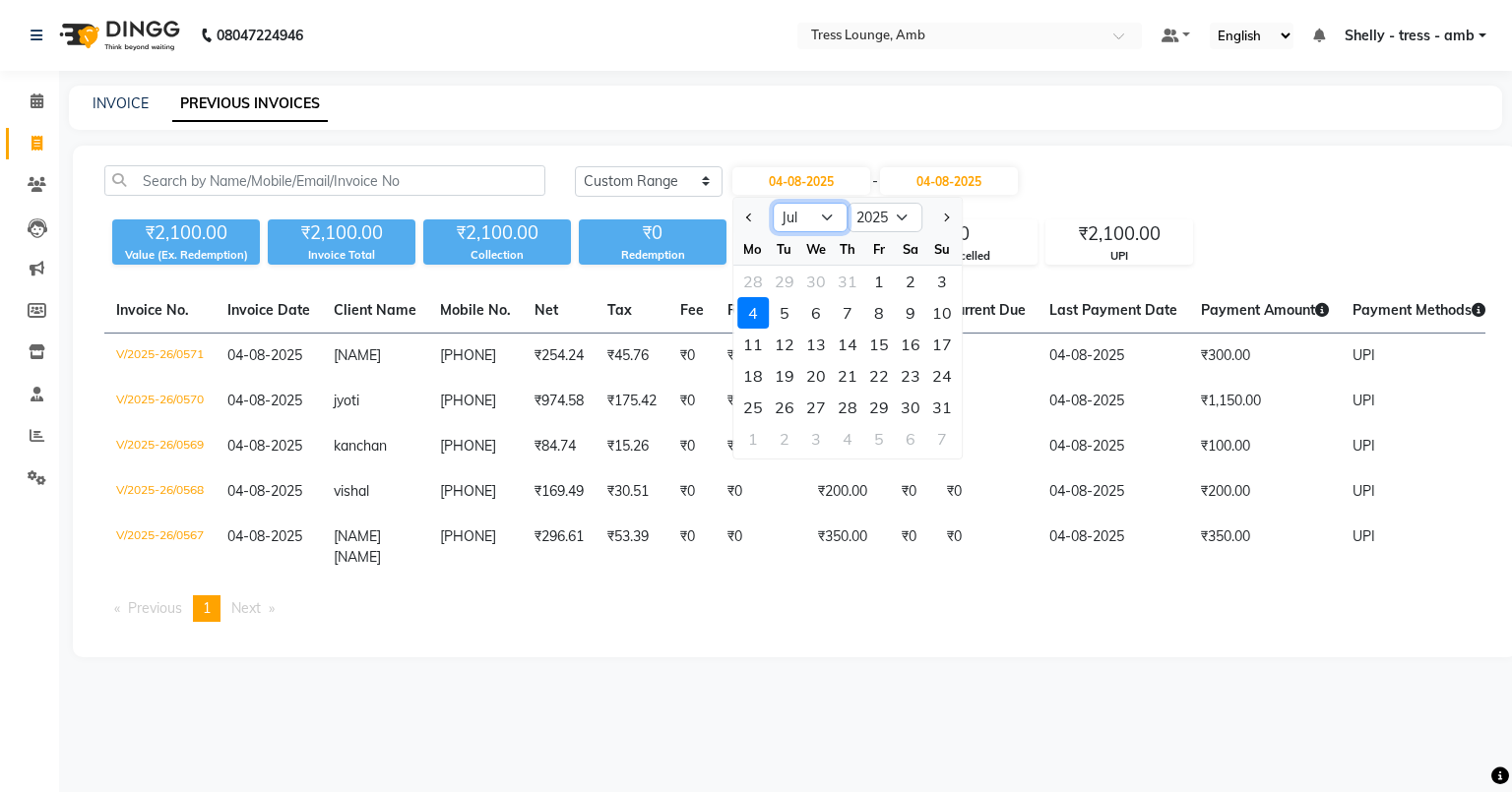 click on "Jan Feb Mar Apr May Jun Jul Aug Sep Oct Nov Dec" 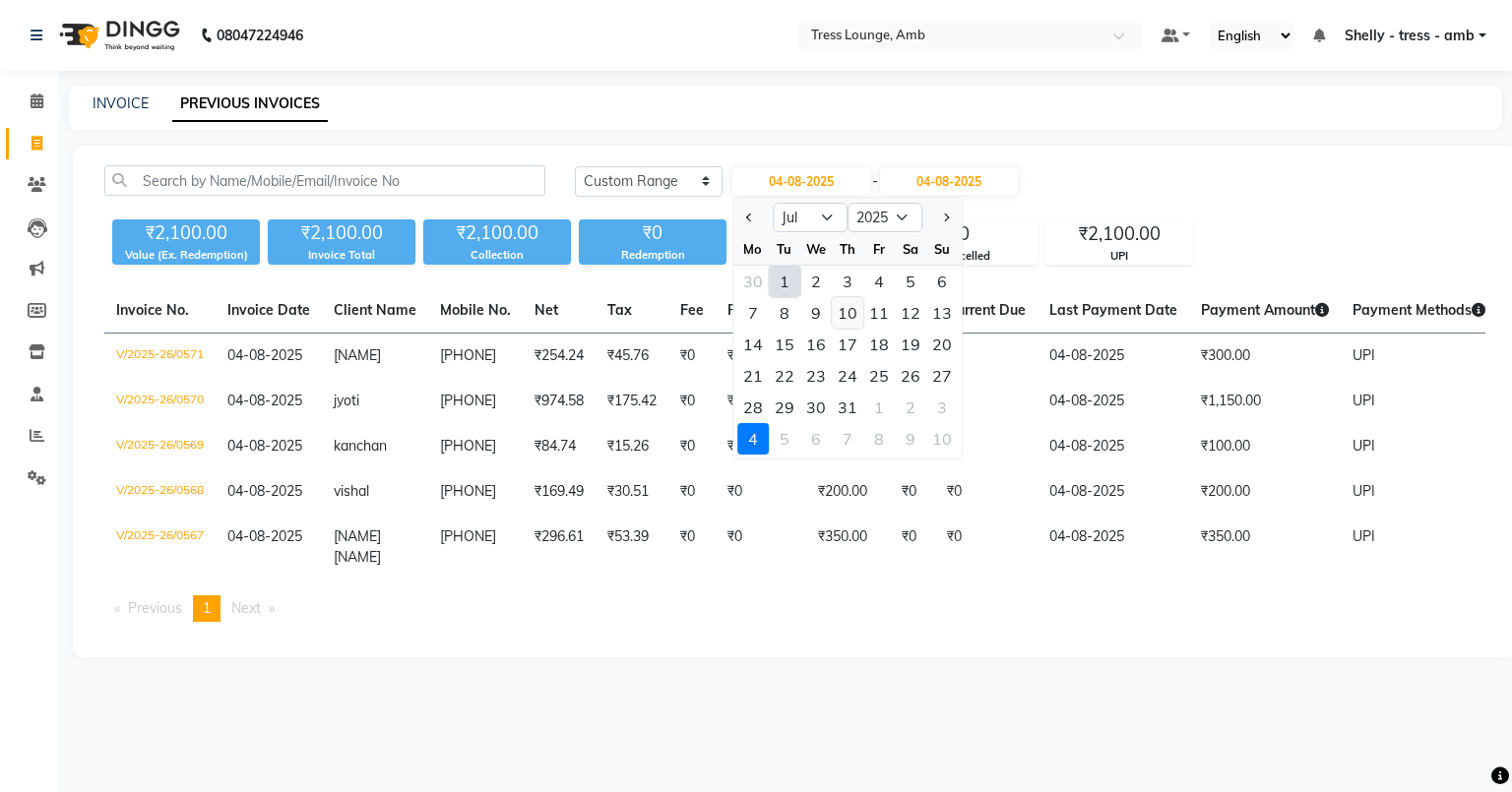 click on "10" 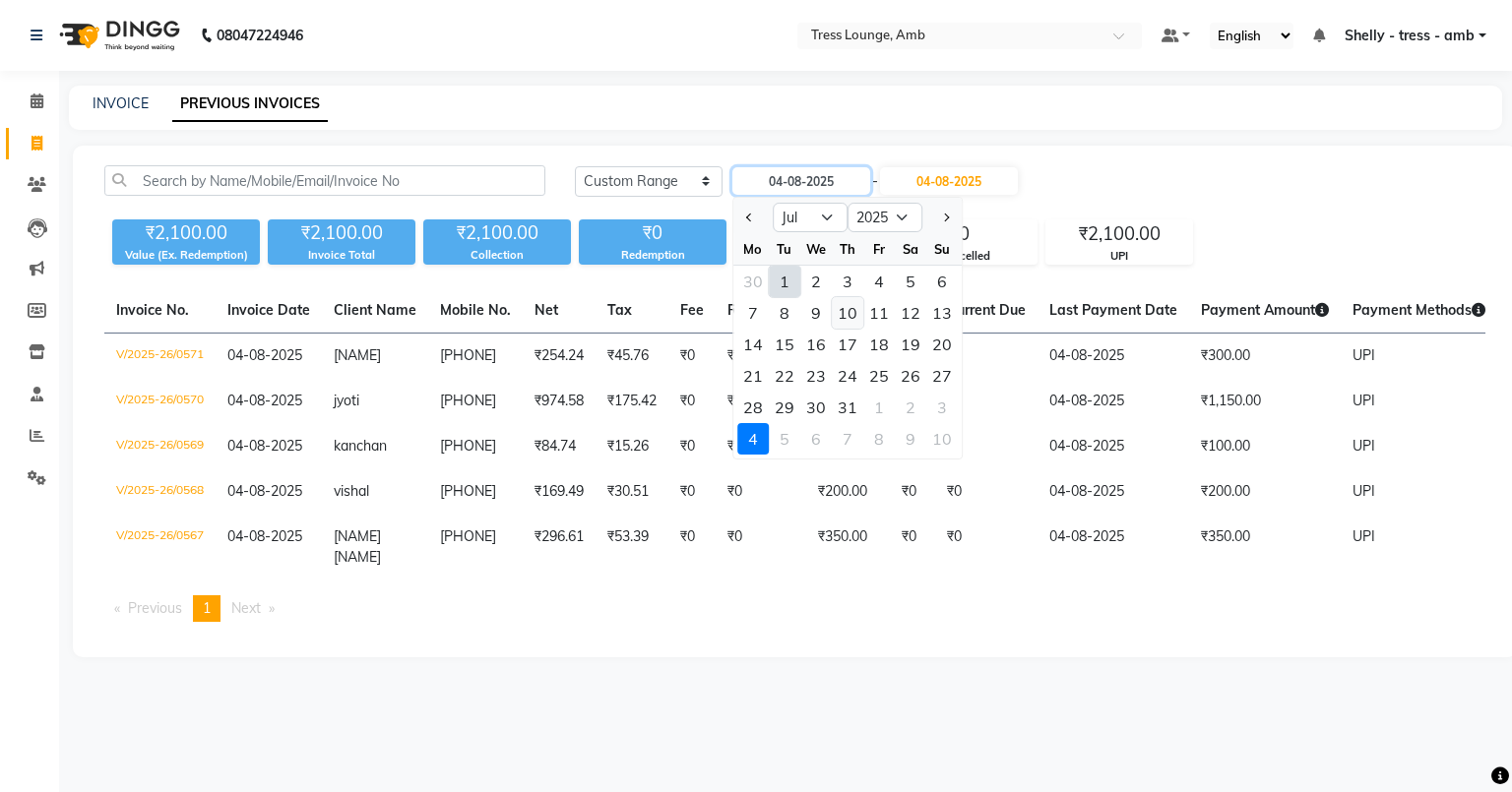 type on "10-07-2025" 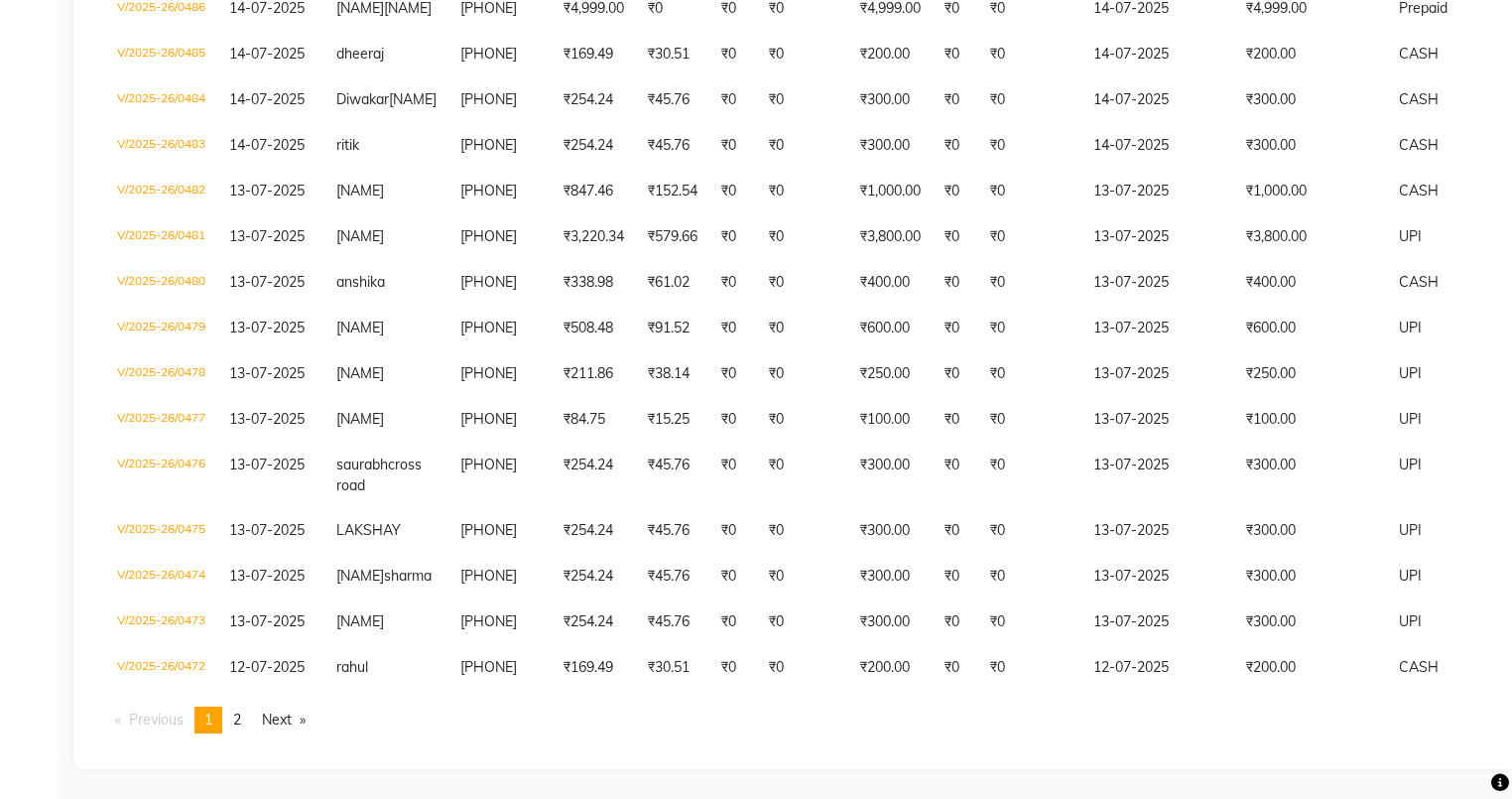 scroll, scrollTop: 4670, scrollLeft: 0, axis: vertical 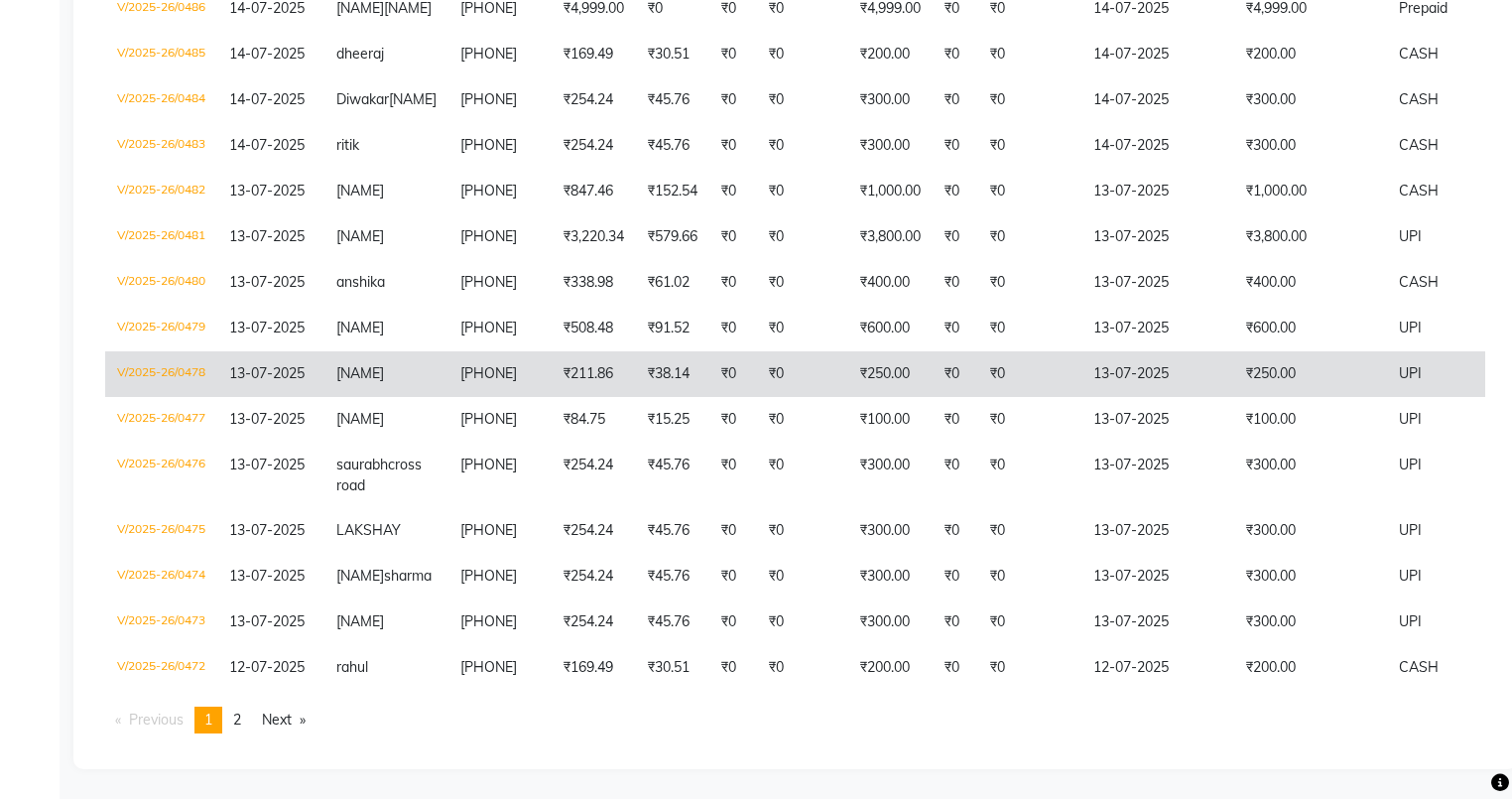 click on "₹0" 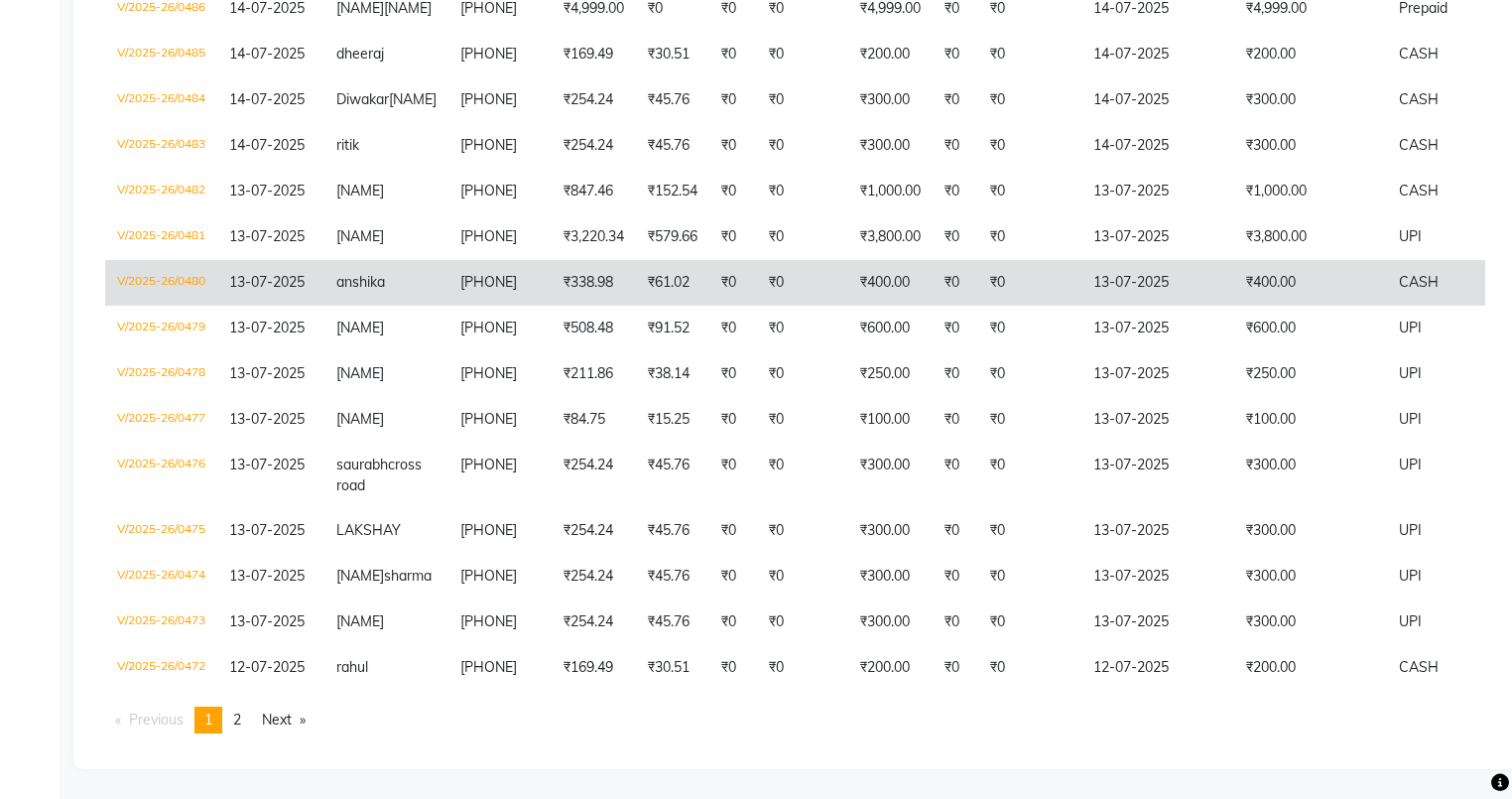 click on "₹0" 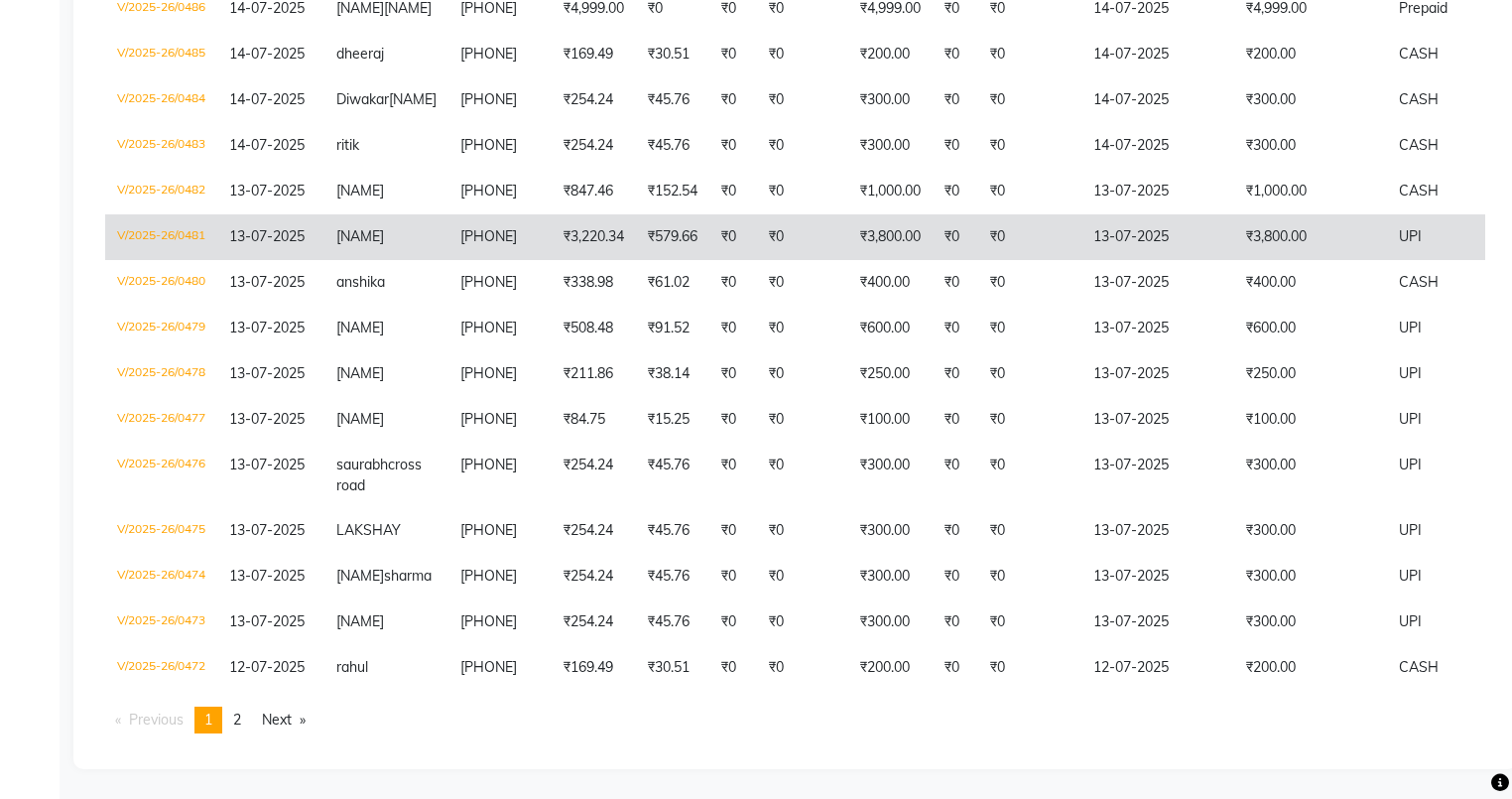 click on "₹0" 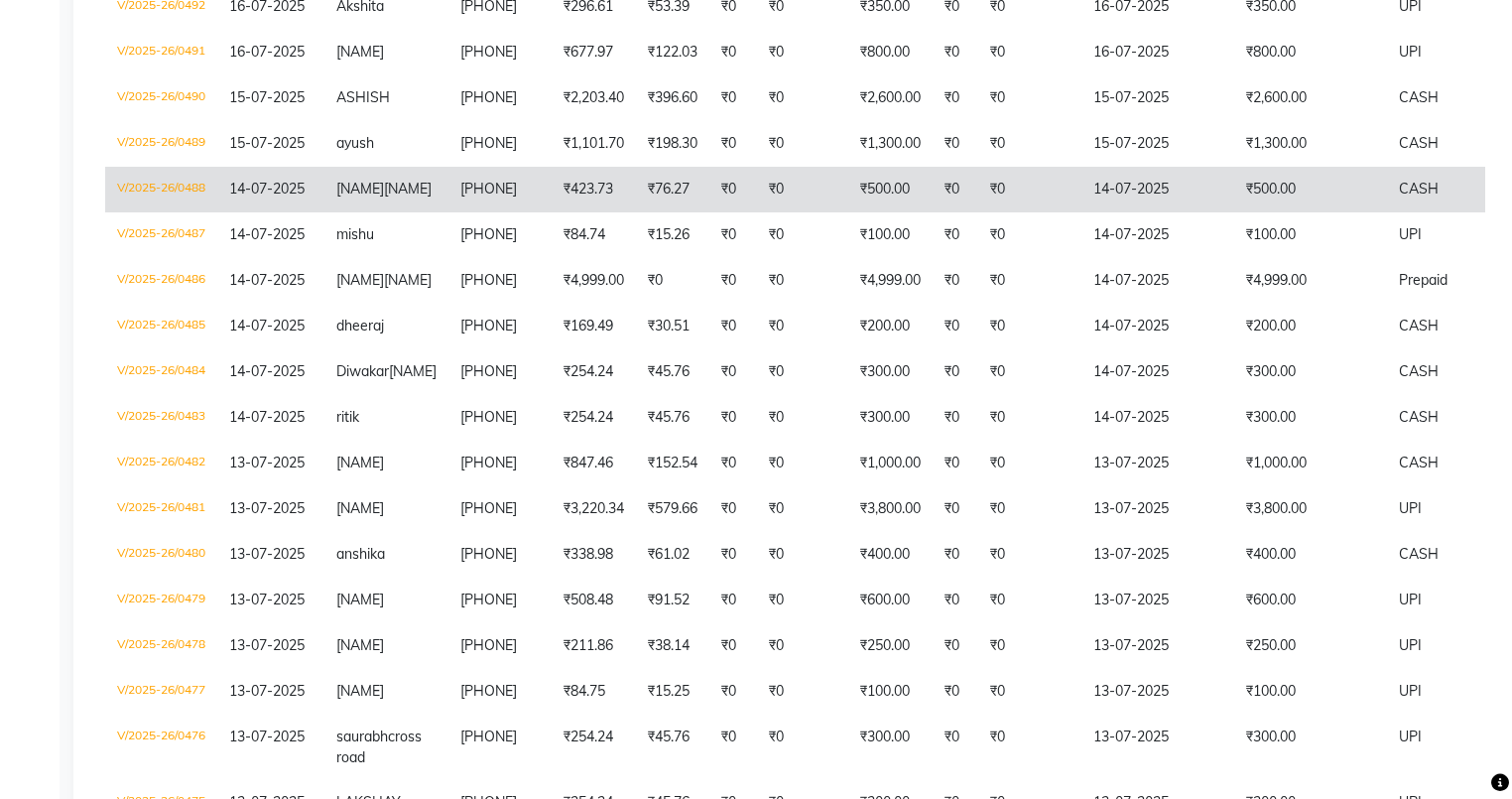 scroll, scrollTop: 4035, scrollLeft: 0, axis: vertical 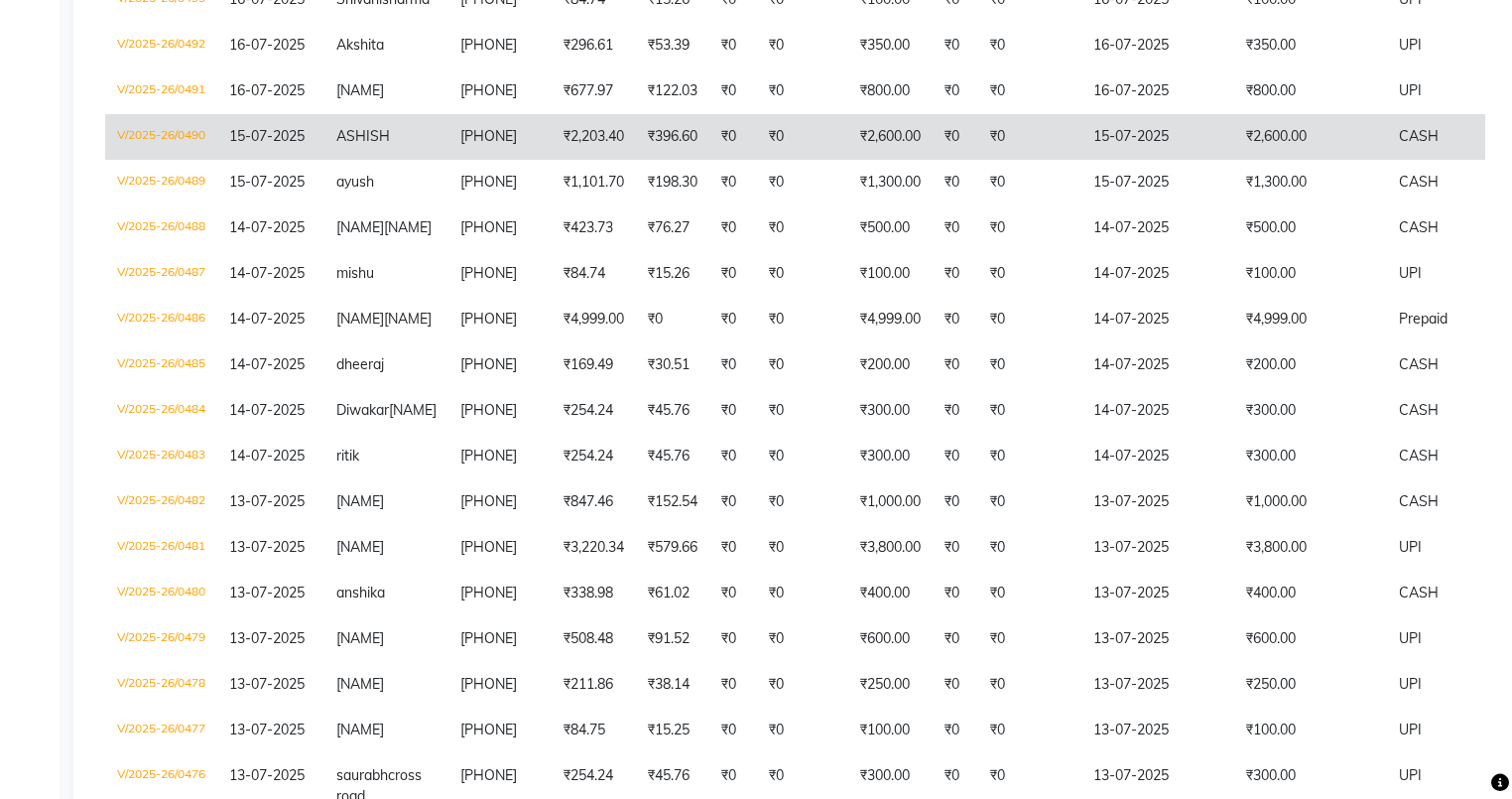 click on "₹0" 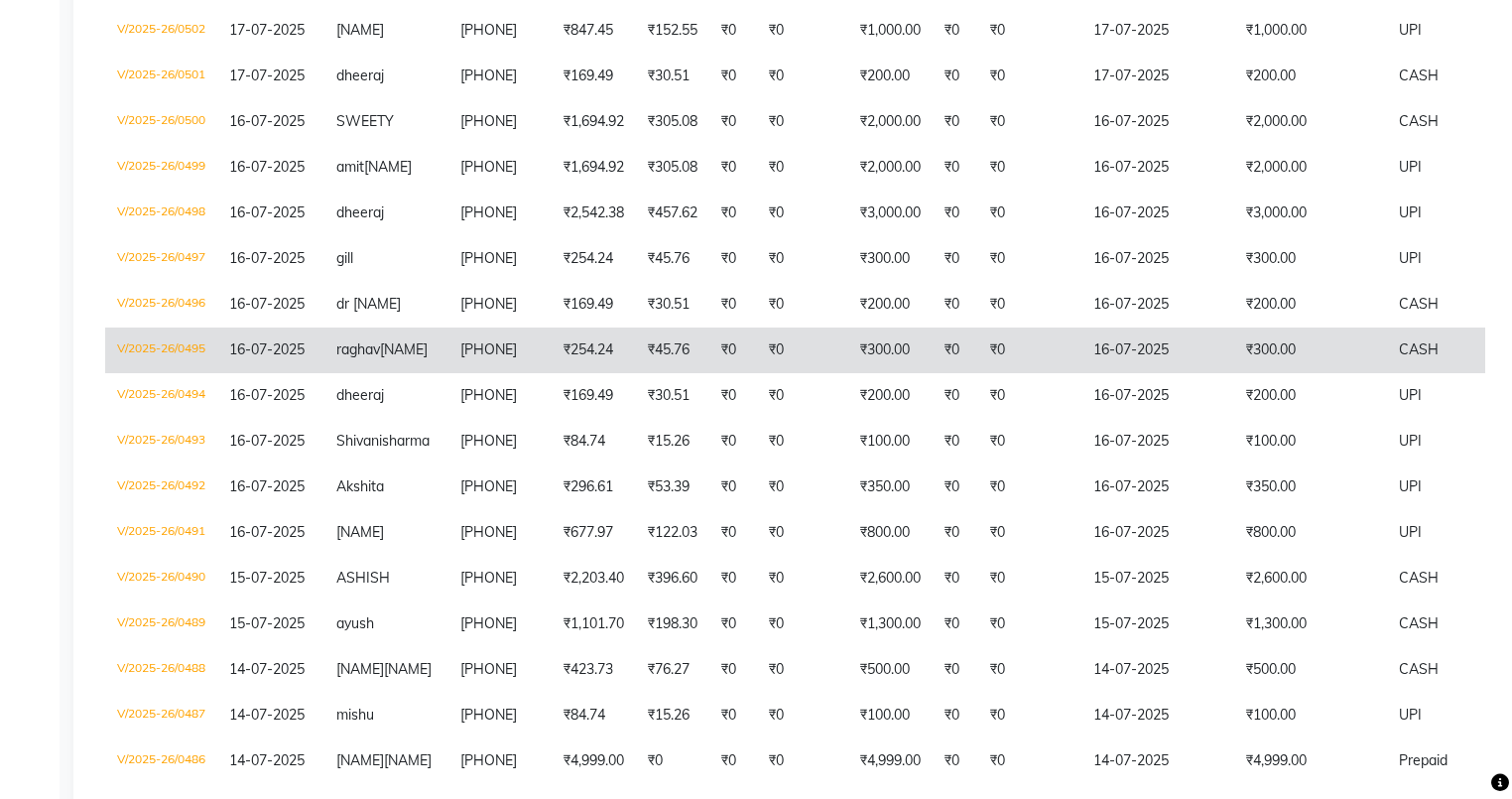 scroll, scrollTop: 3558, scrollLeft: 0, axis: vertical 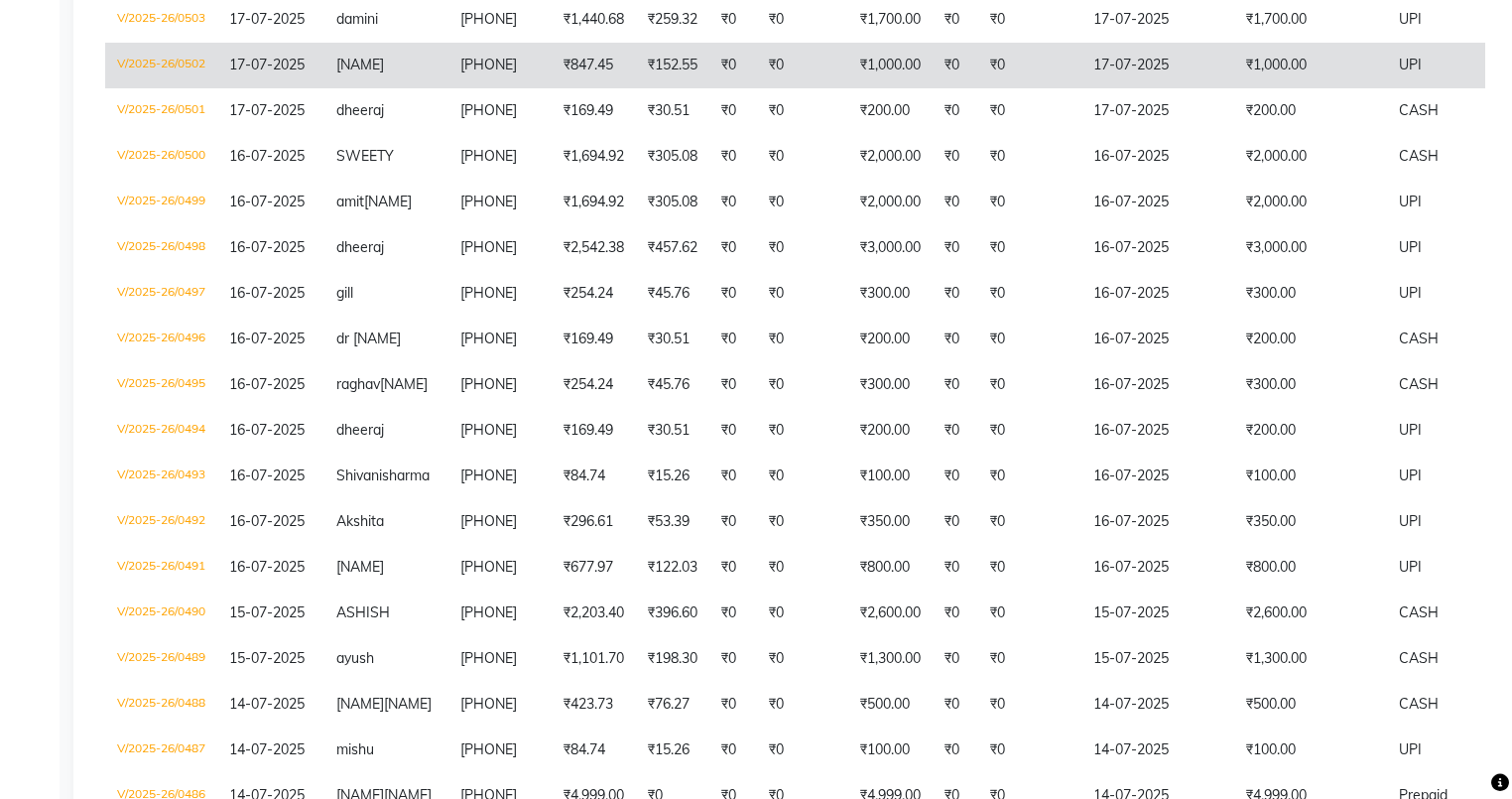 click on "₹0" 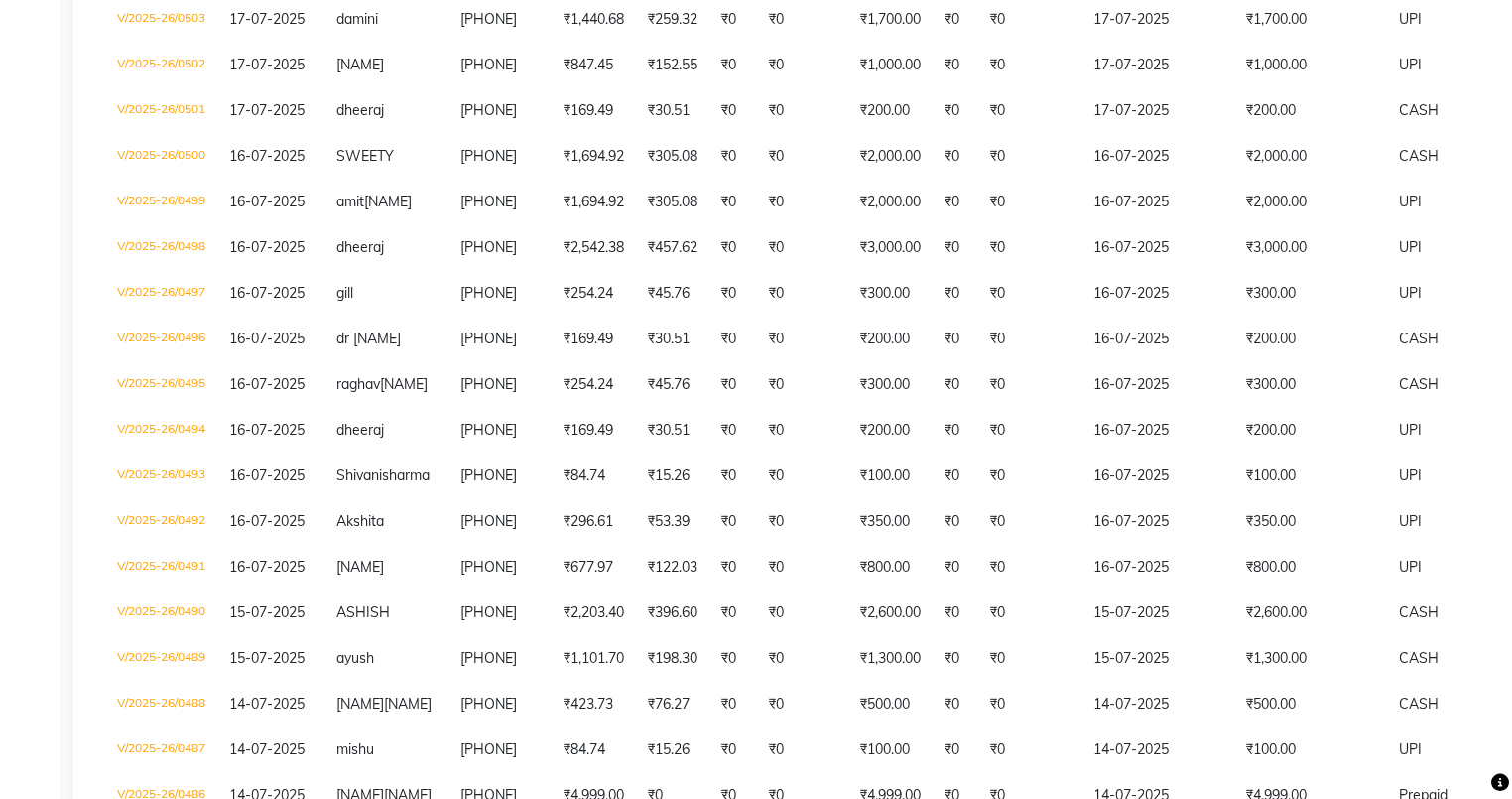 click on "7876154298" 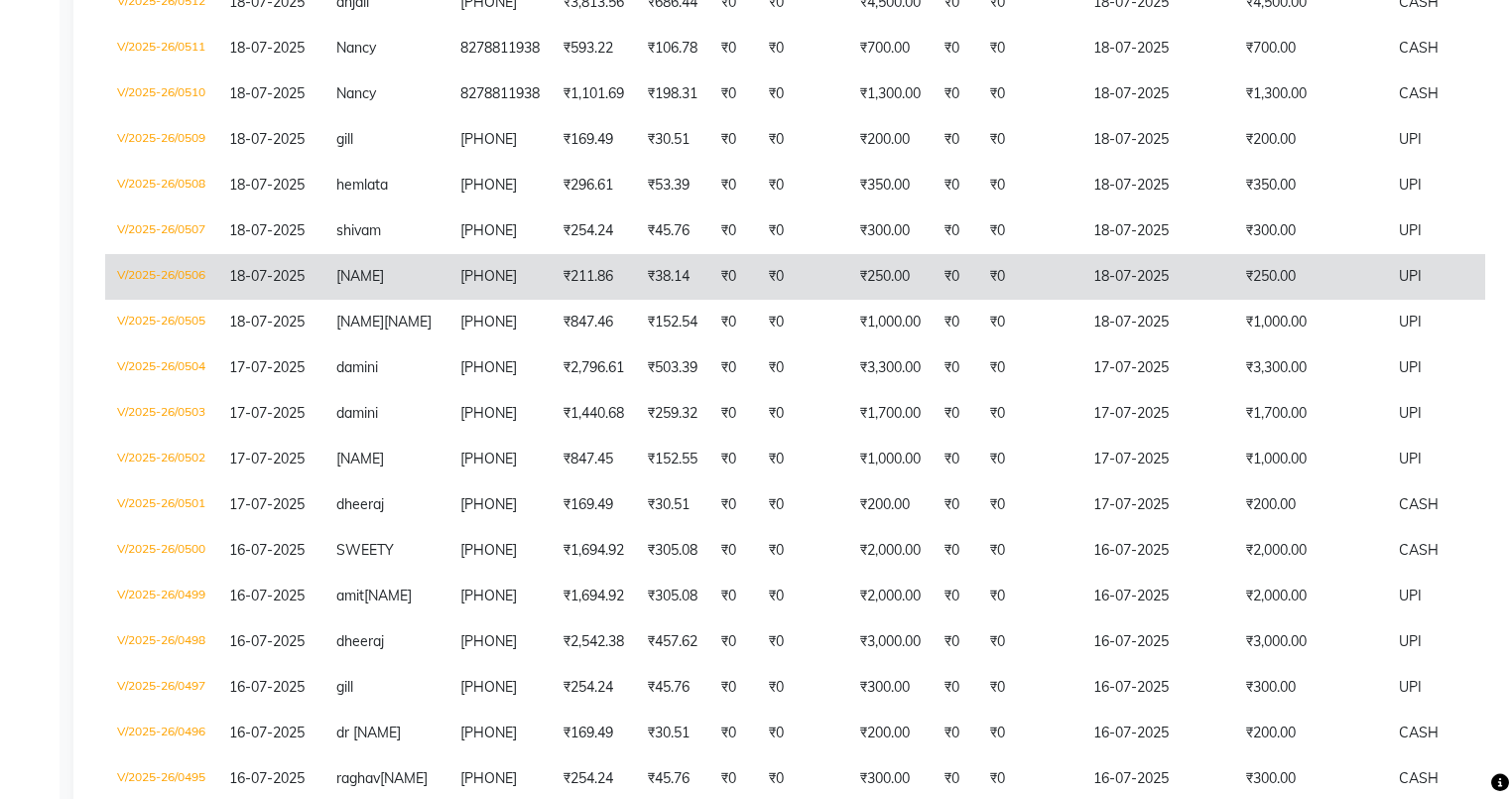scroll, scrollTop: 3161, scrollLeft: 0, axis: vertical 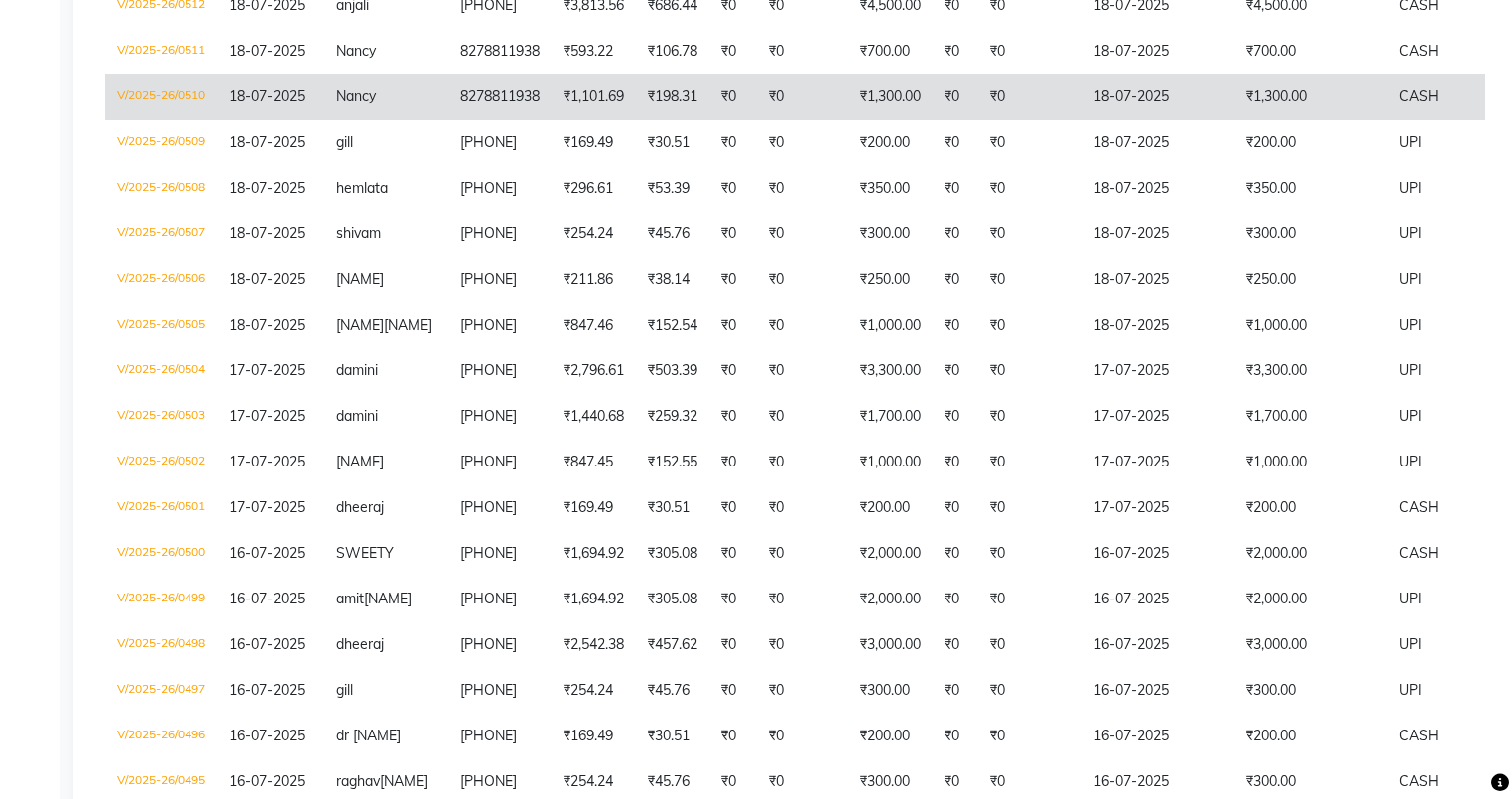 click on "18-07-2025" 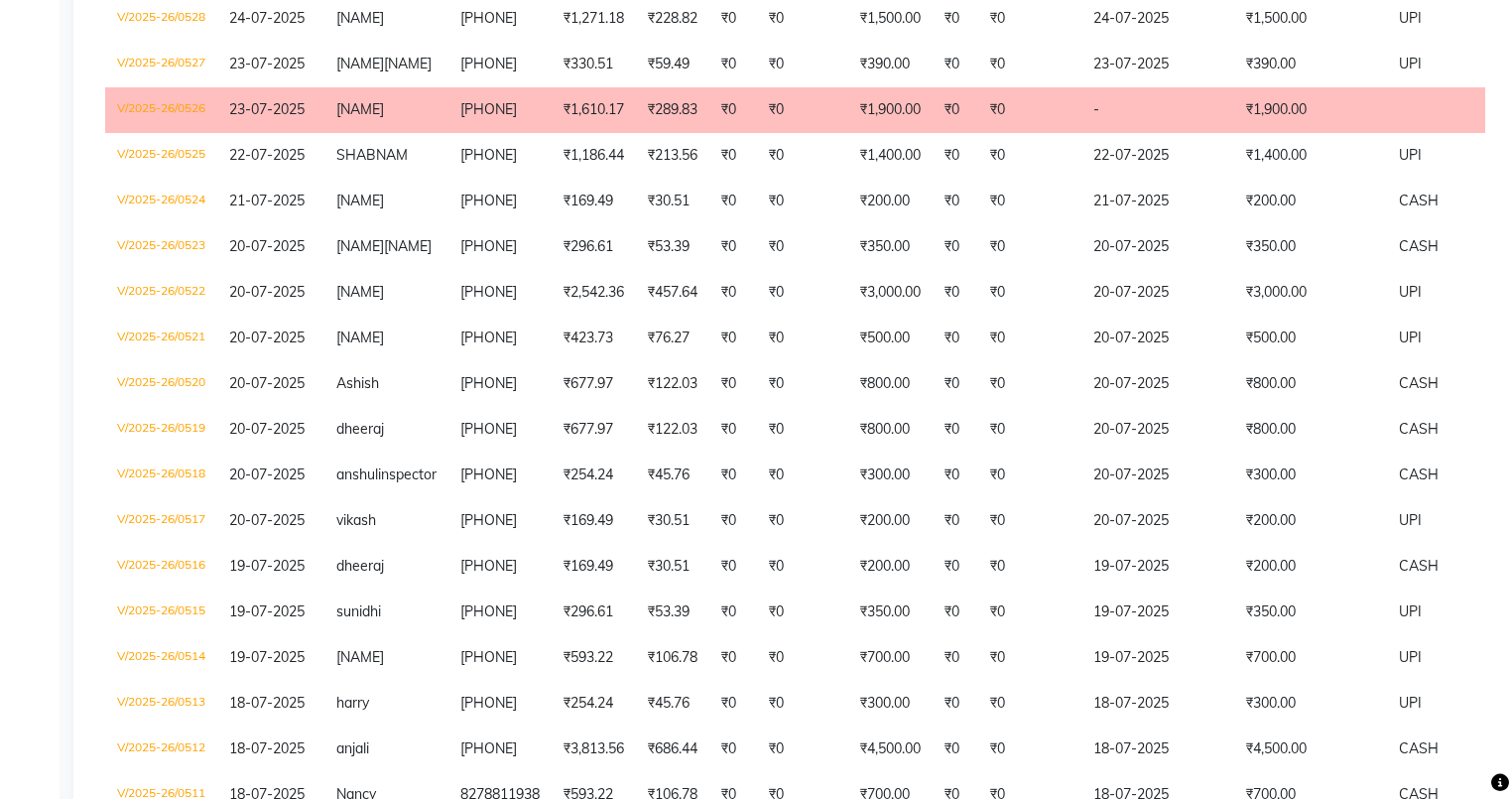 scroll, scrollTop: 2462, scrollLeft: 0, axis: vertical 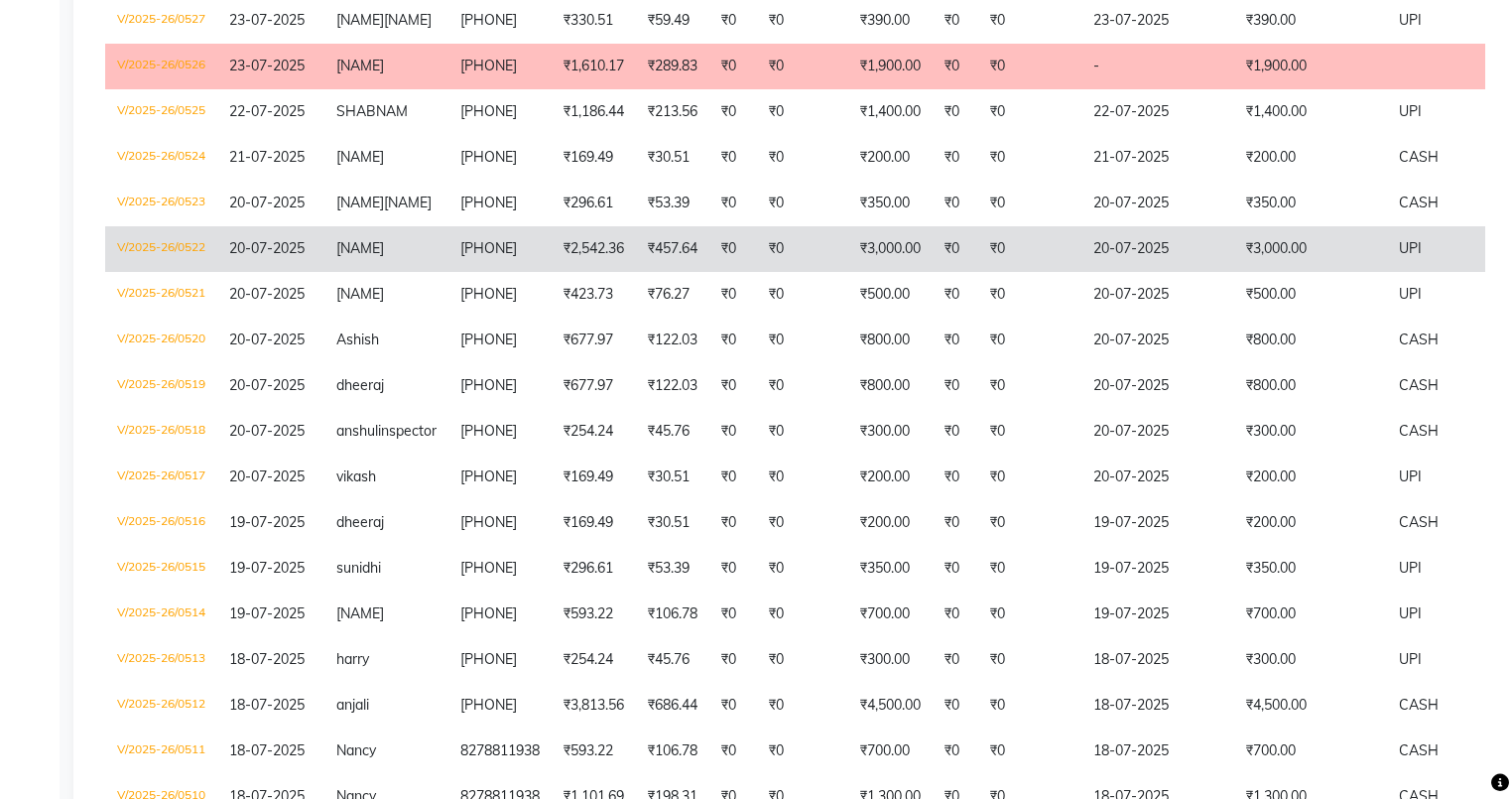 click on "₹3,000.00" 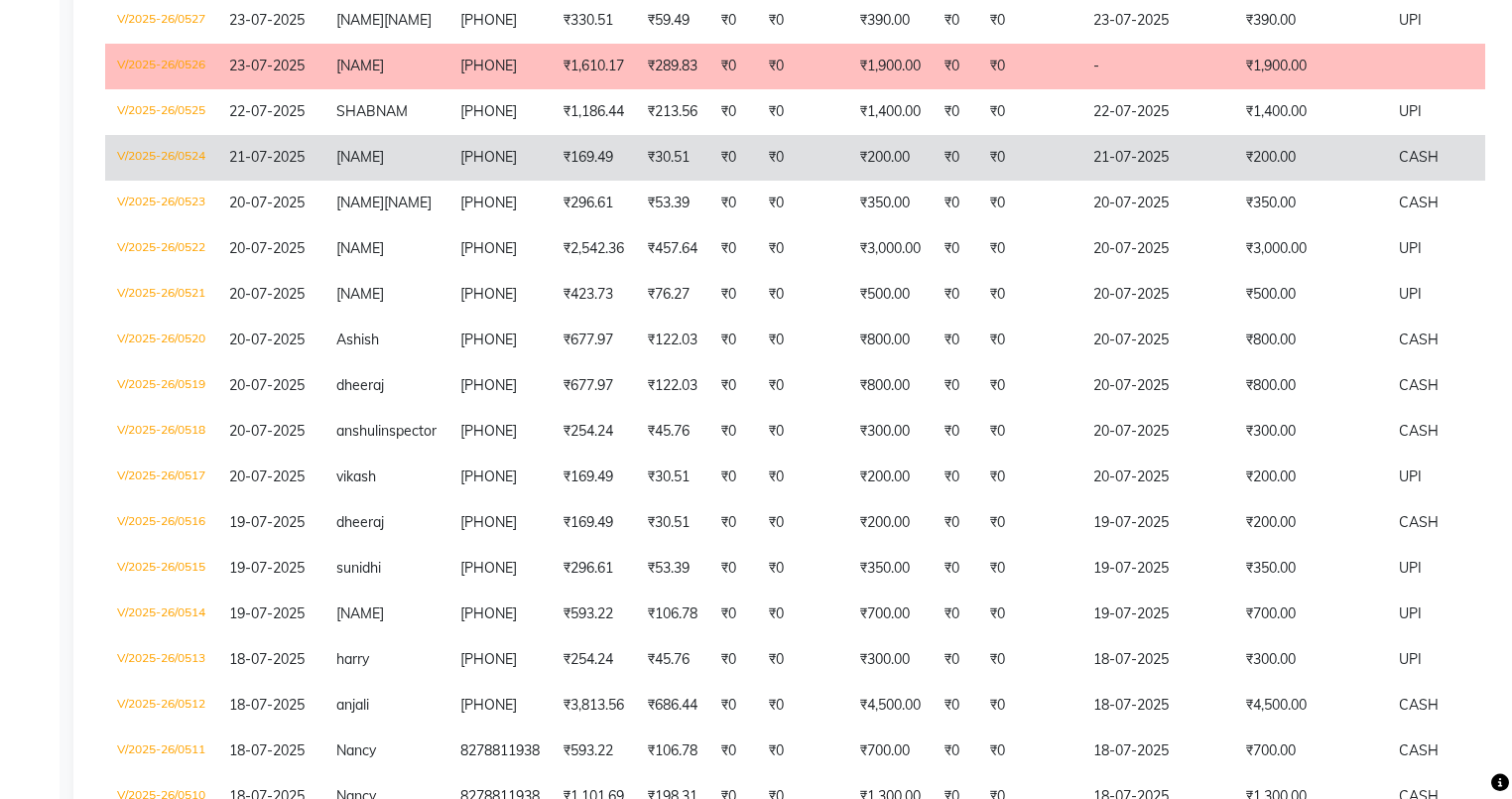 click on "₹200.00" 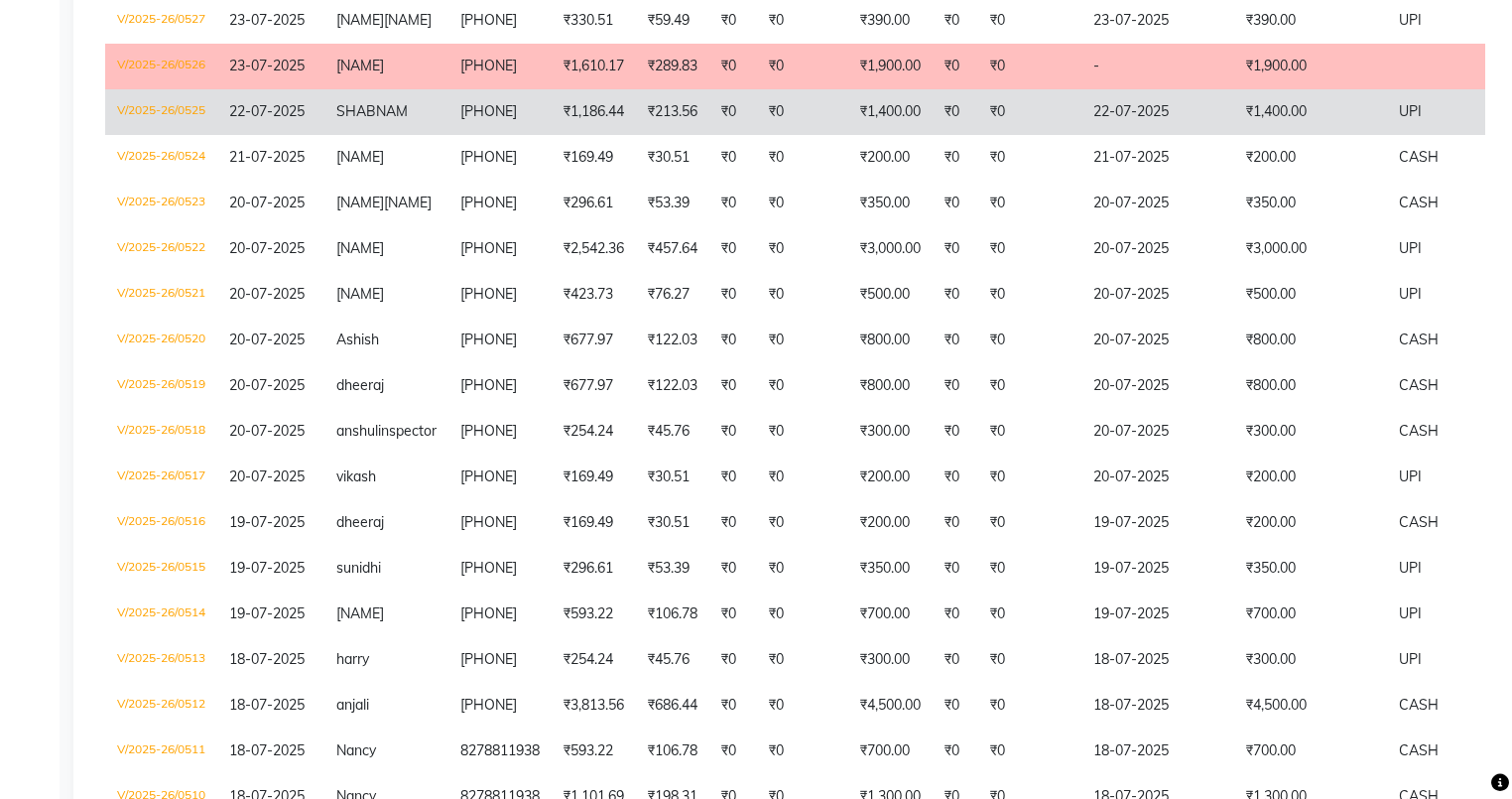 click on "22-07-2025" 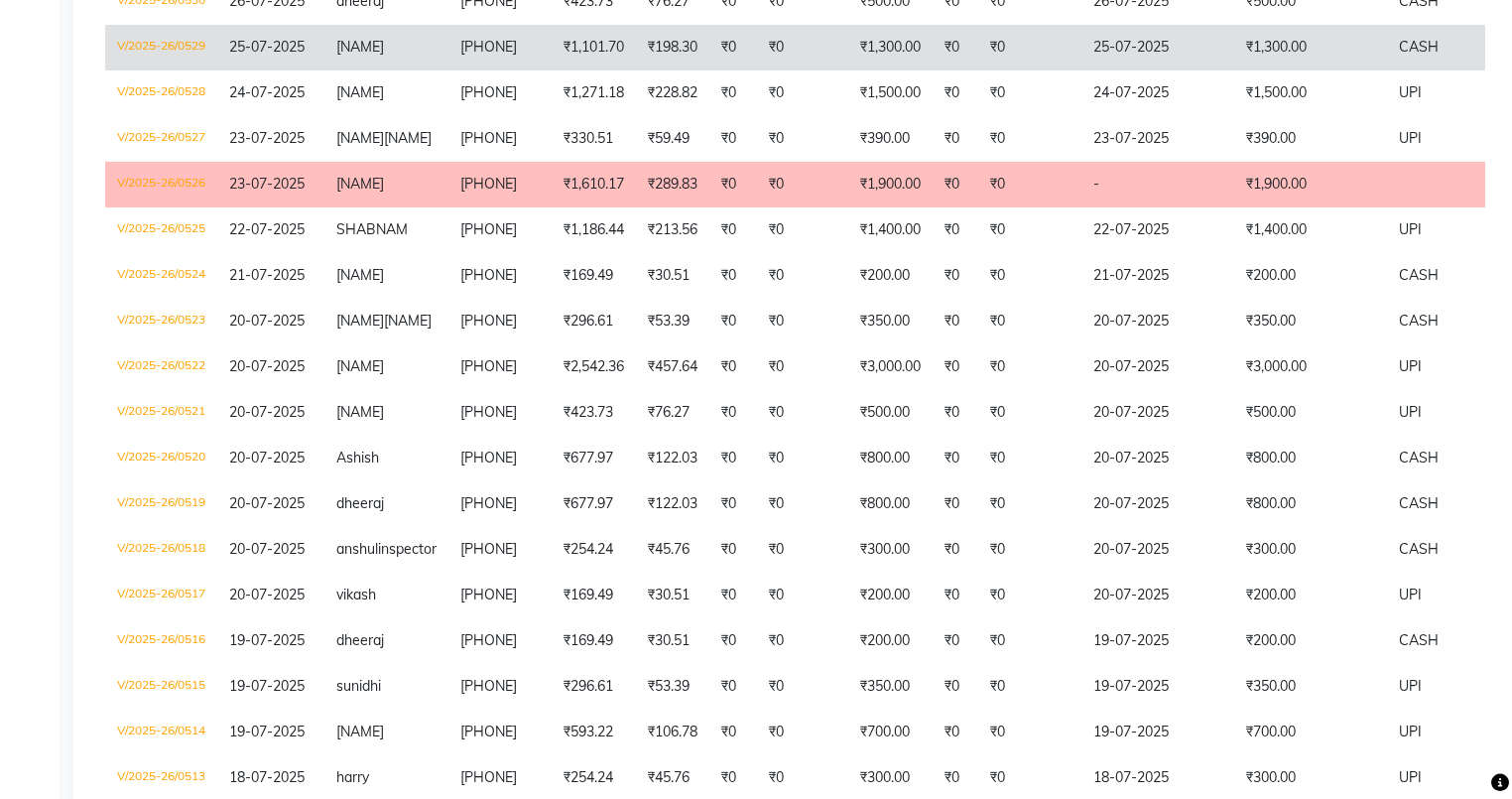 scroll, scrollTop: 2382, scrollLeft: 0, axis: vertical 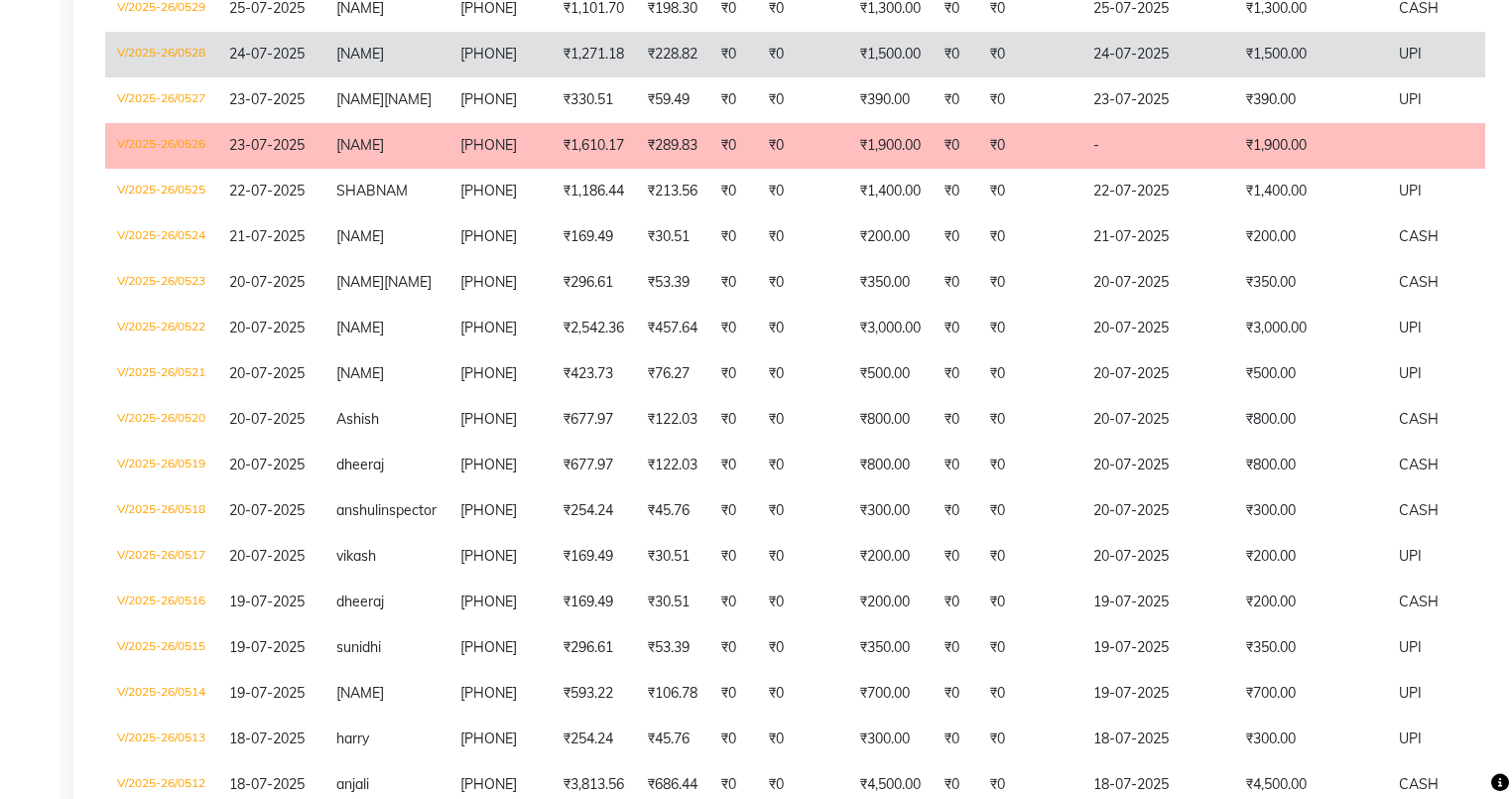 click on "₹1,500.00" 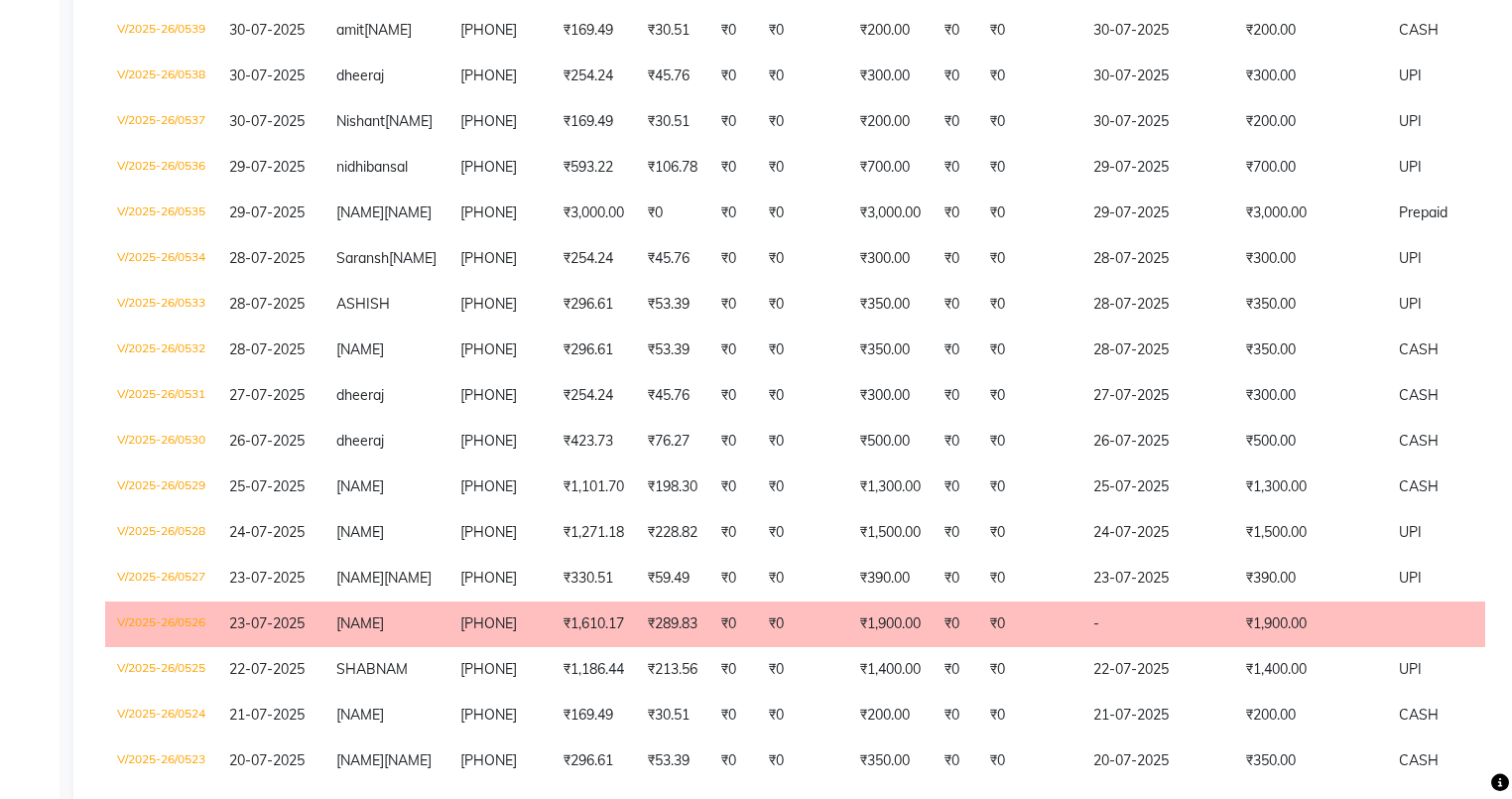 scroll, scrollTop: 1906, scrollLeft: 0, axis: vertical 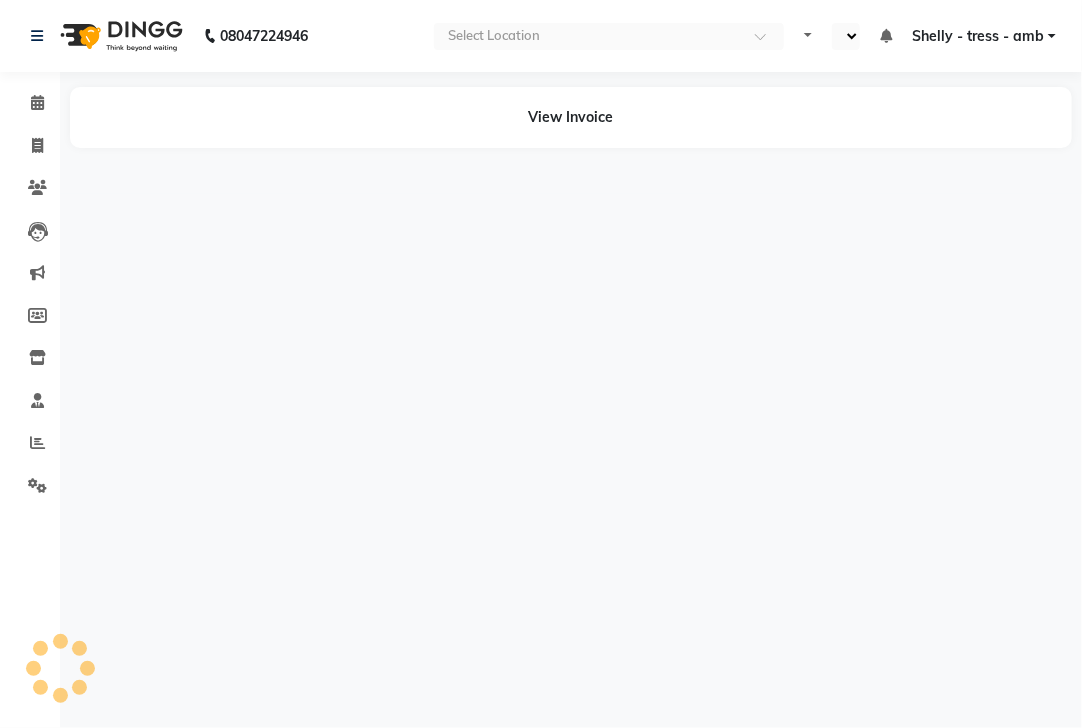 select on "en" 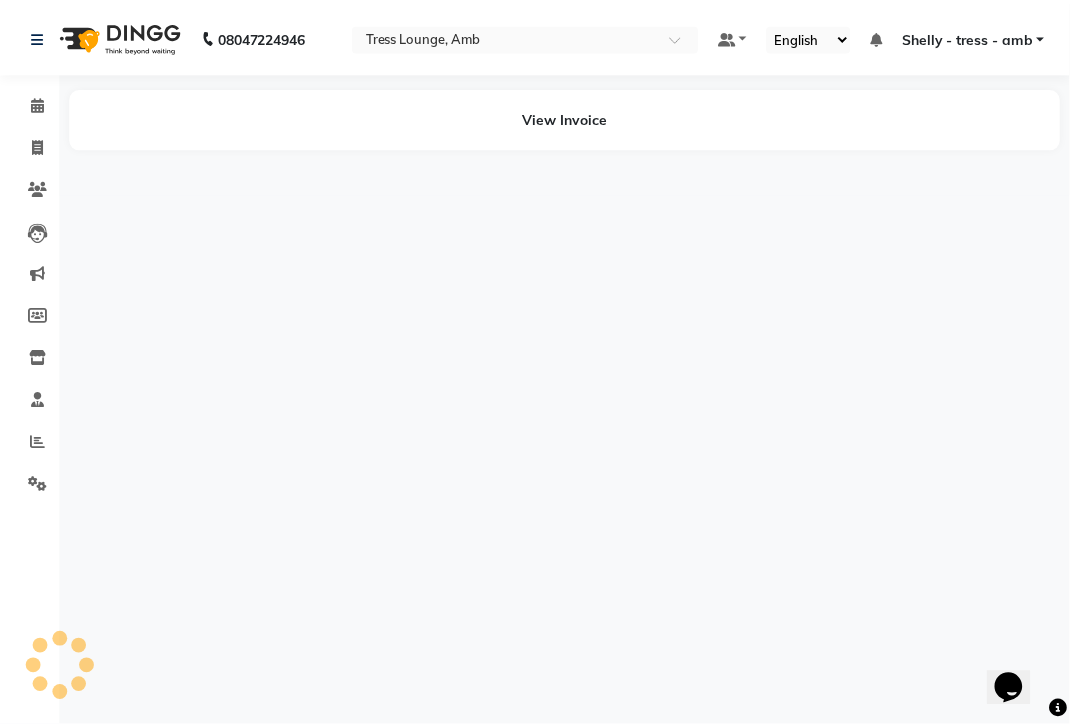 scroll, scrollTop: 0, scrollLeft: 0, axis: both 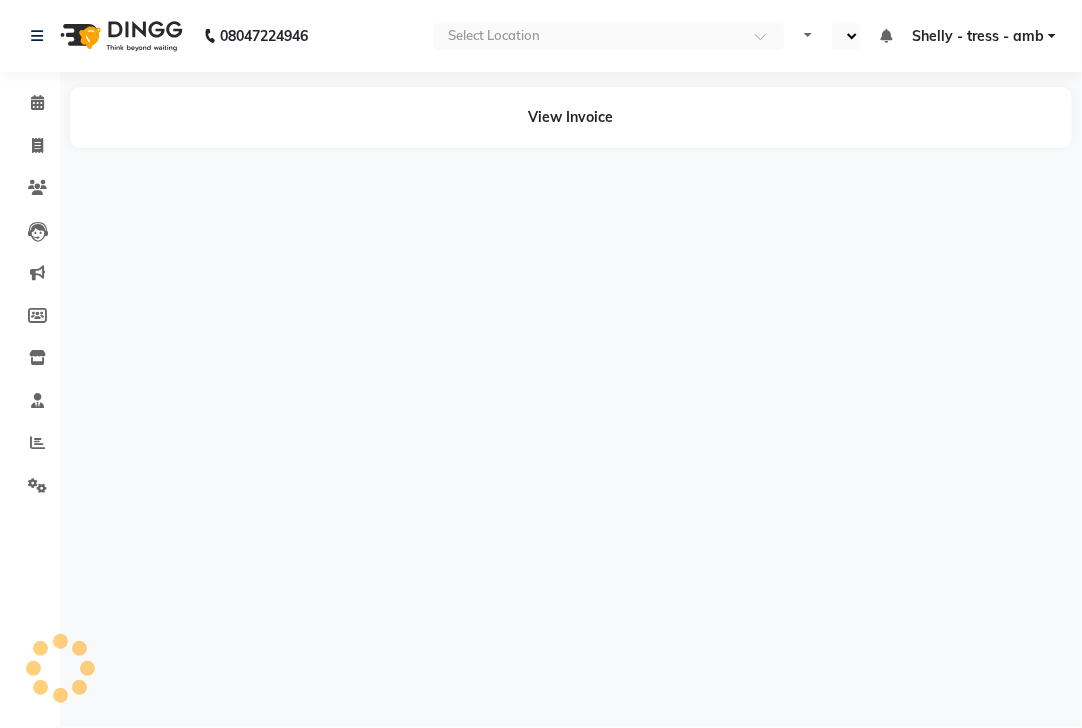 select on "en" 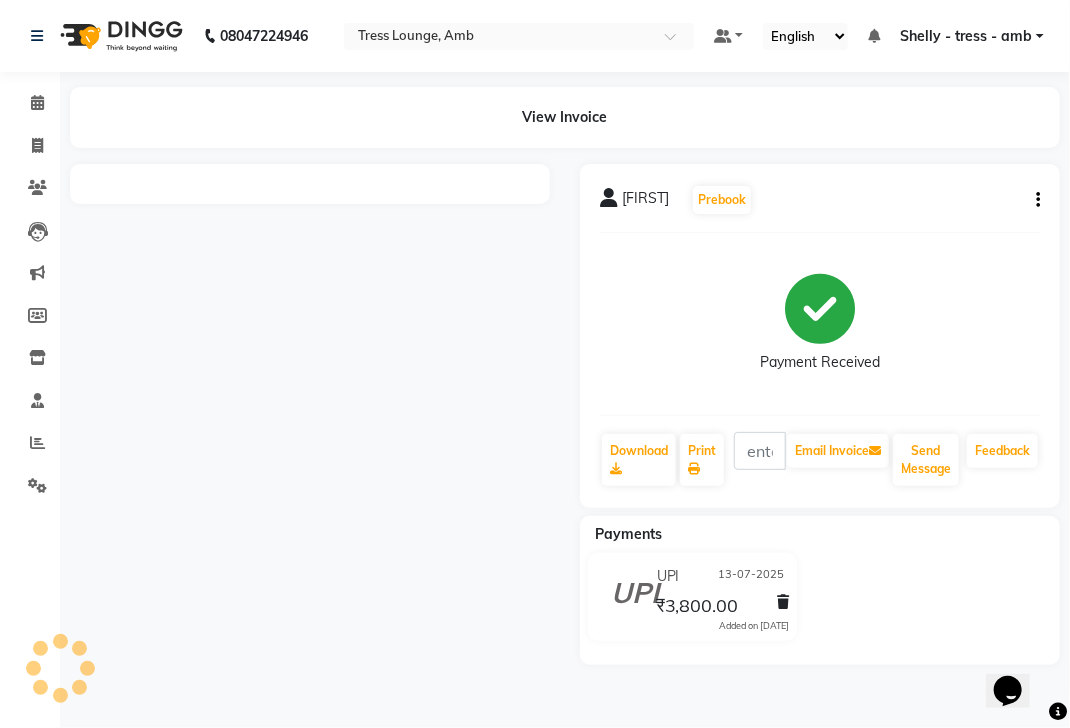 scroll, scrollTop: 0, scrollLeft: 0, axis: both 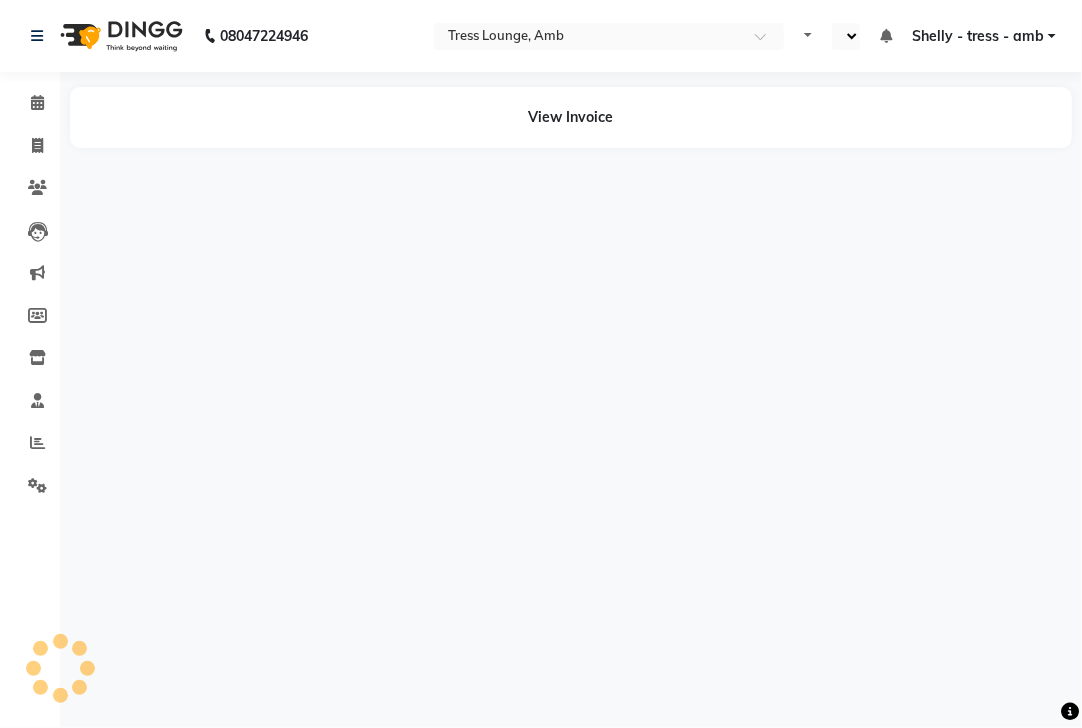 select on "en" 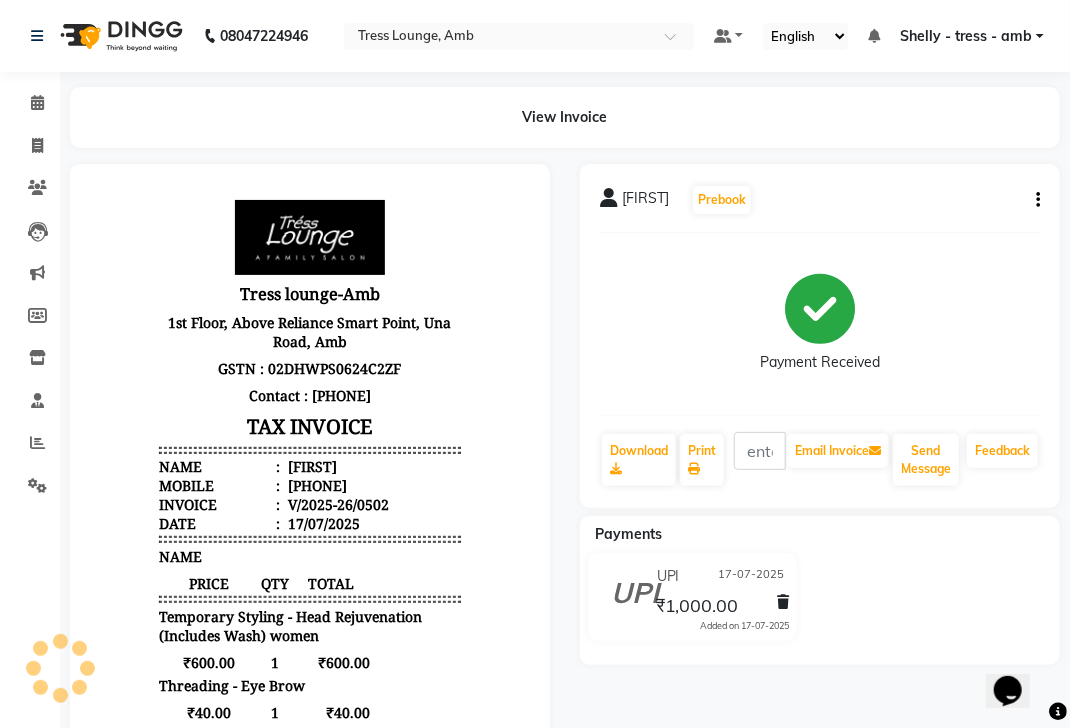 scroll, scrollTop: 0, scrollLeft: 0, axis: both 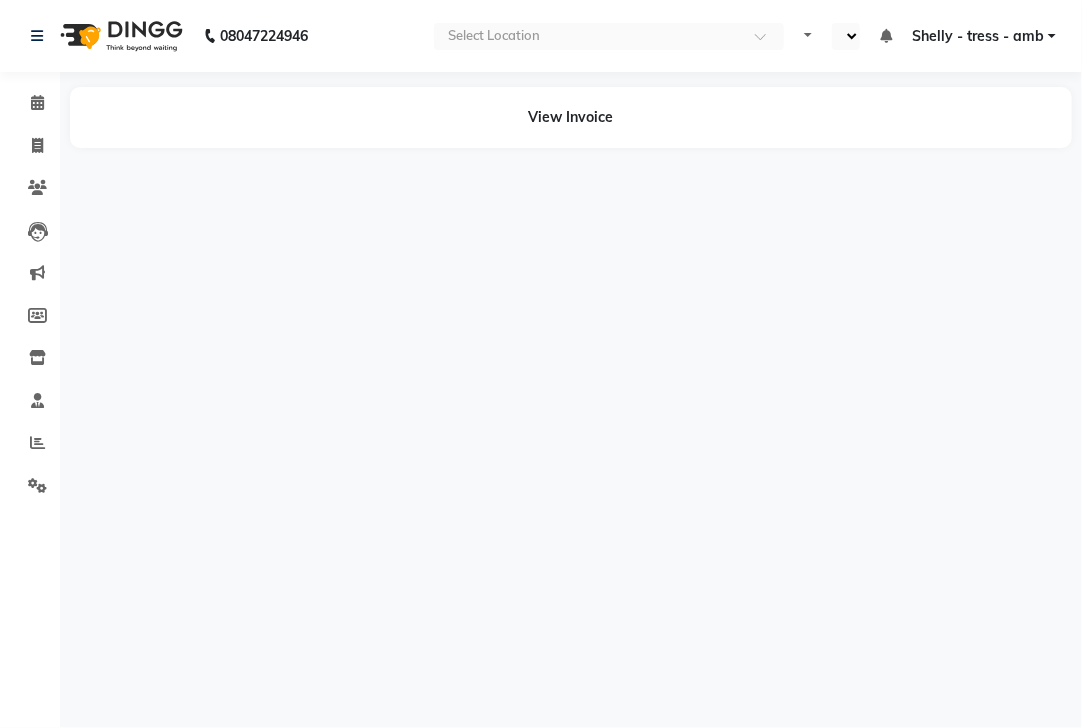 select on "en" 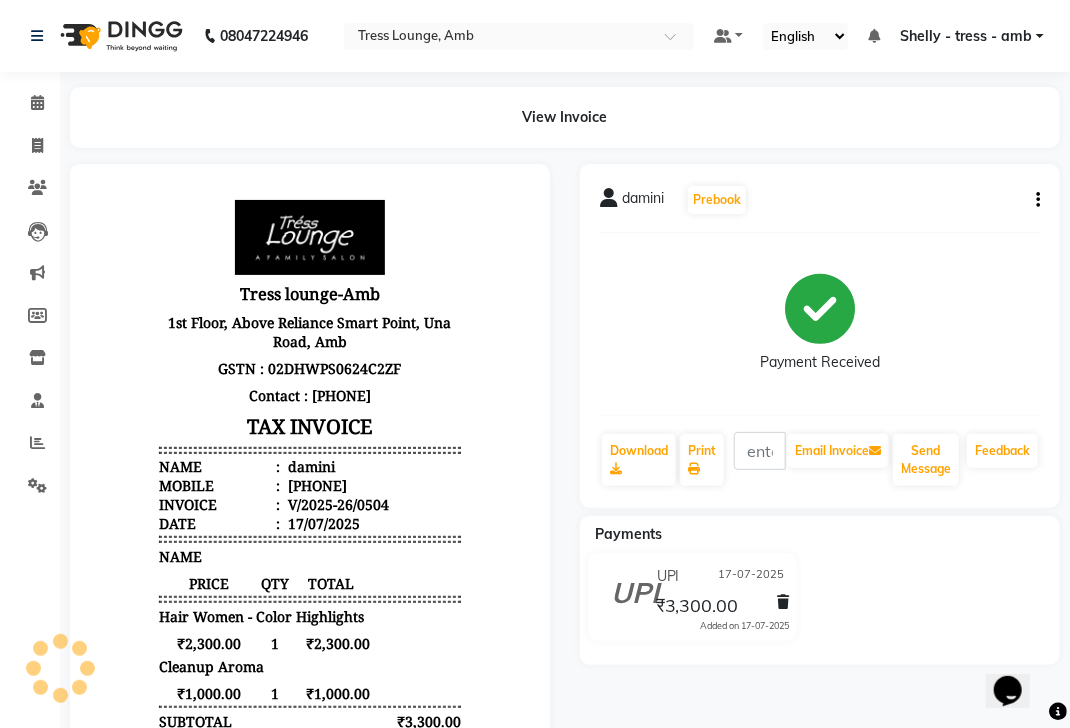 scroll, scrollTop: 0, scrollLeft: 0, axis: both 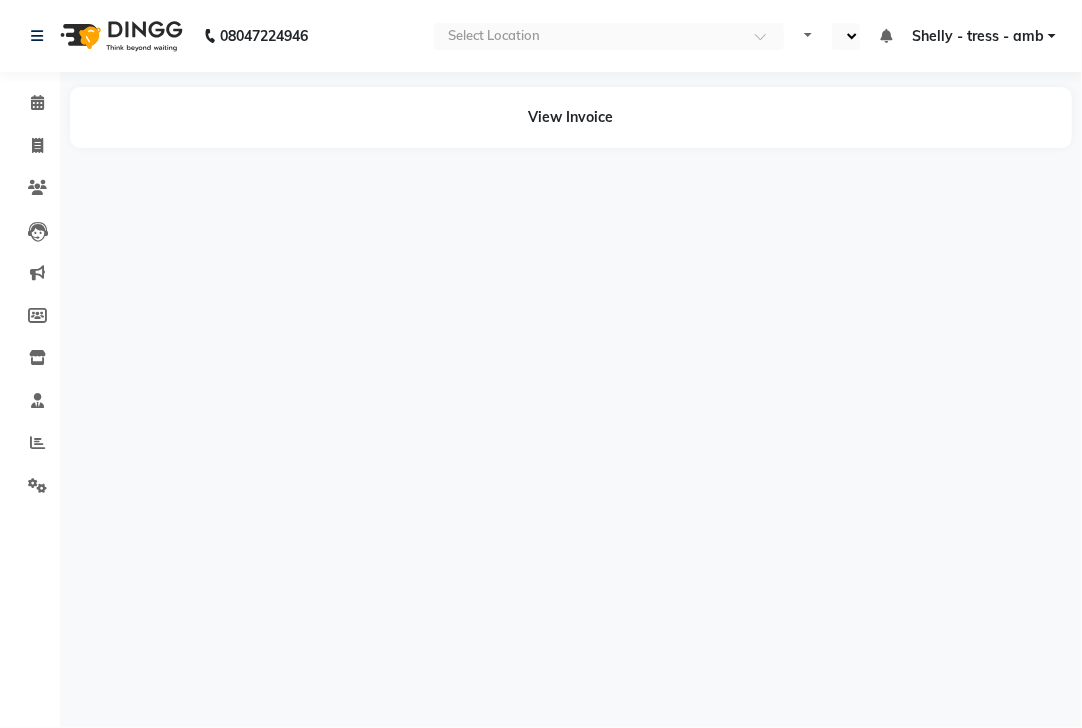 select on "en" 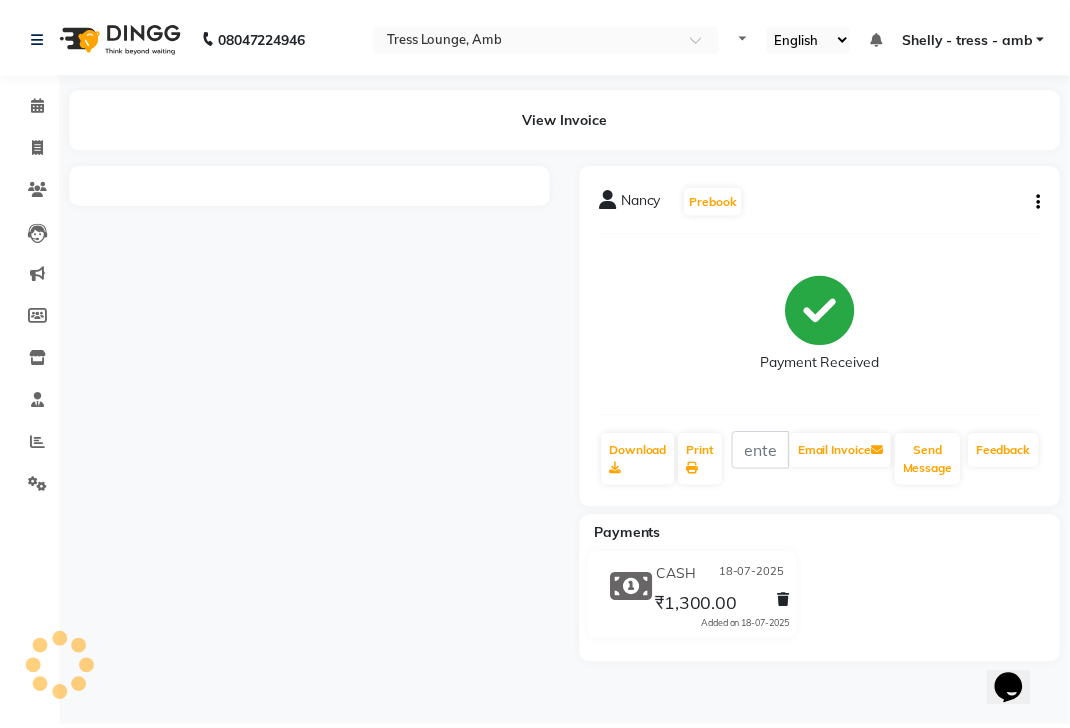 scroll, scrollTop: 0, scrollLeft: 0, axis: both 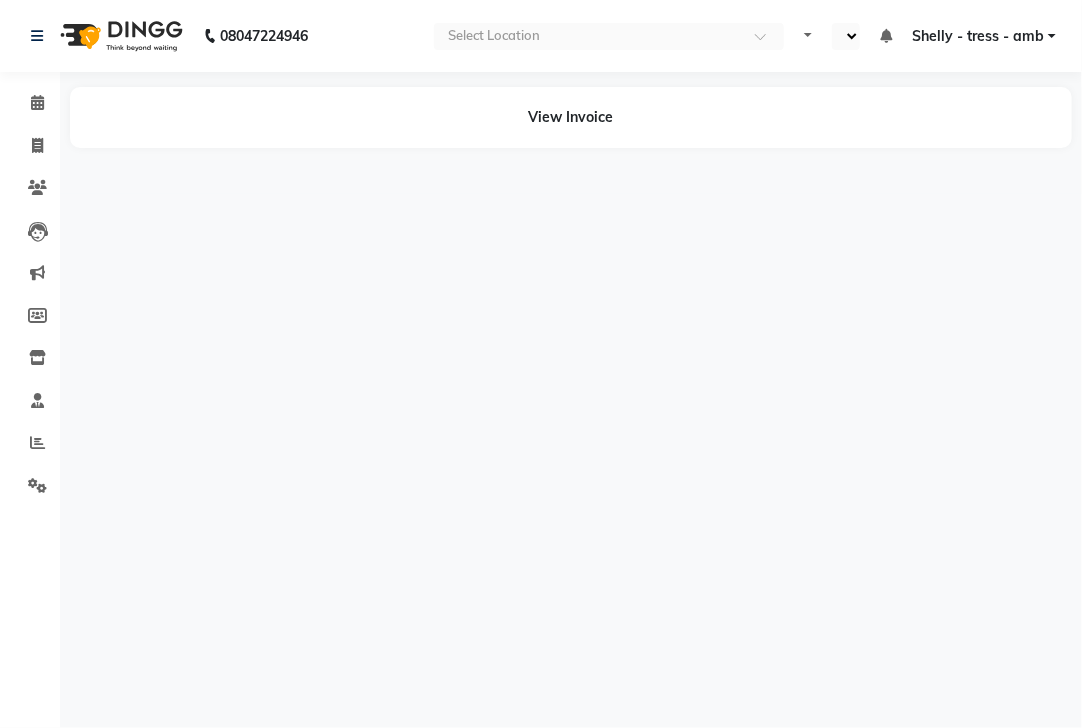 select on "en" 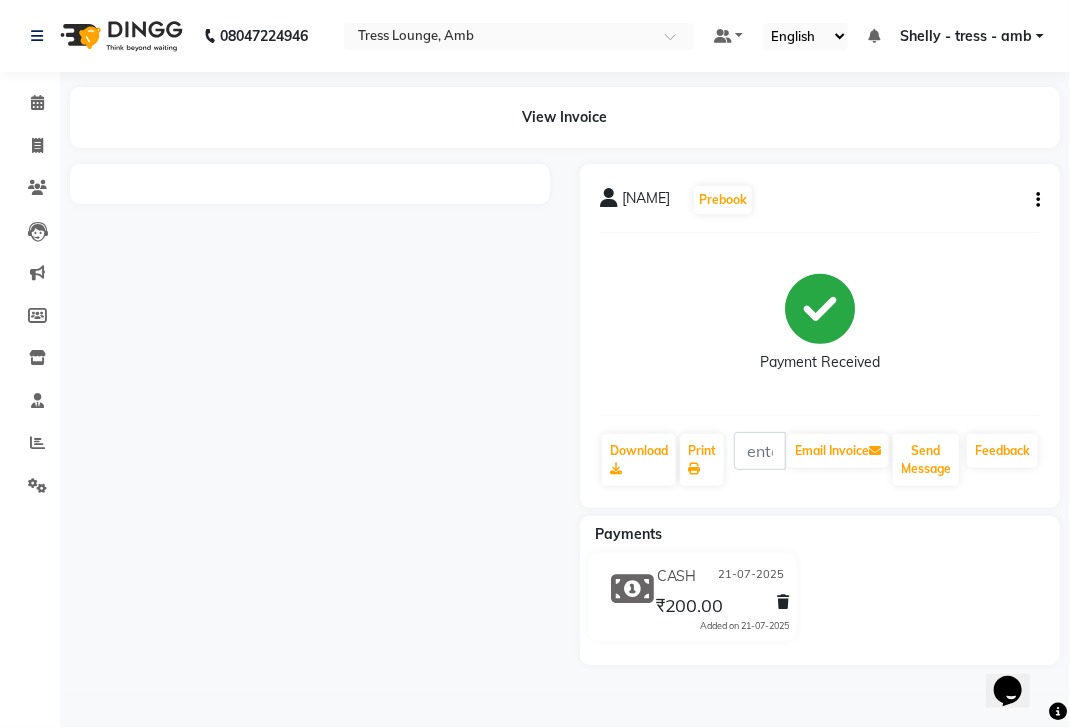 scroll, scrollTop: 0, scrollLeft: 0, axis: both 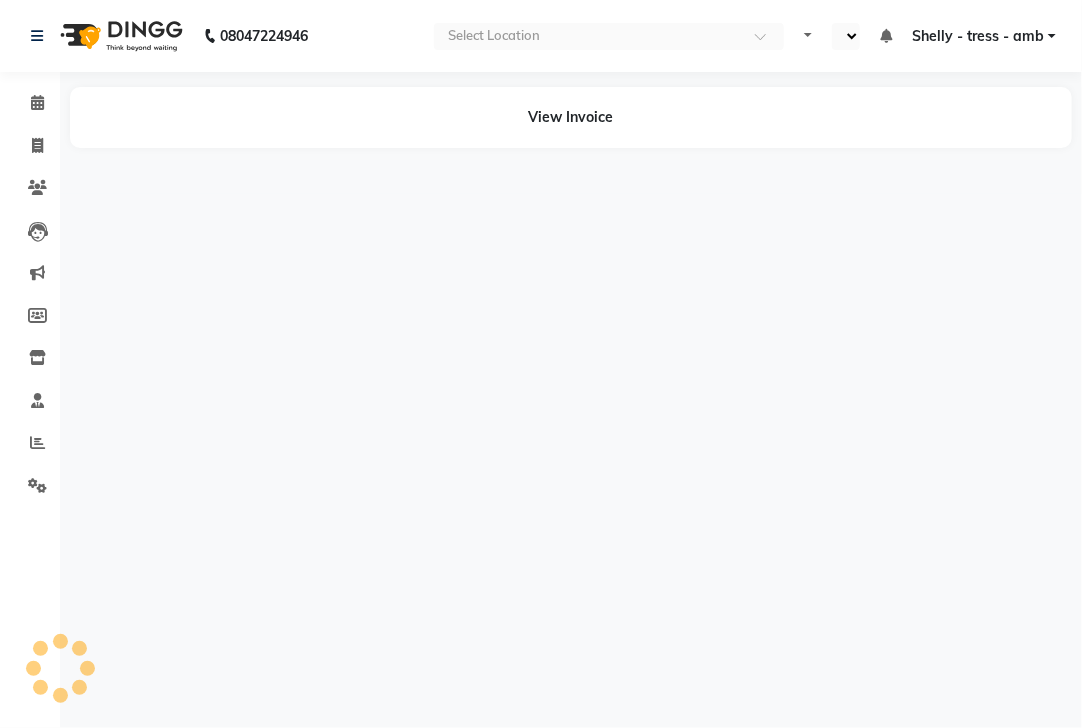 select on "en" 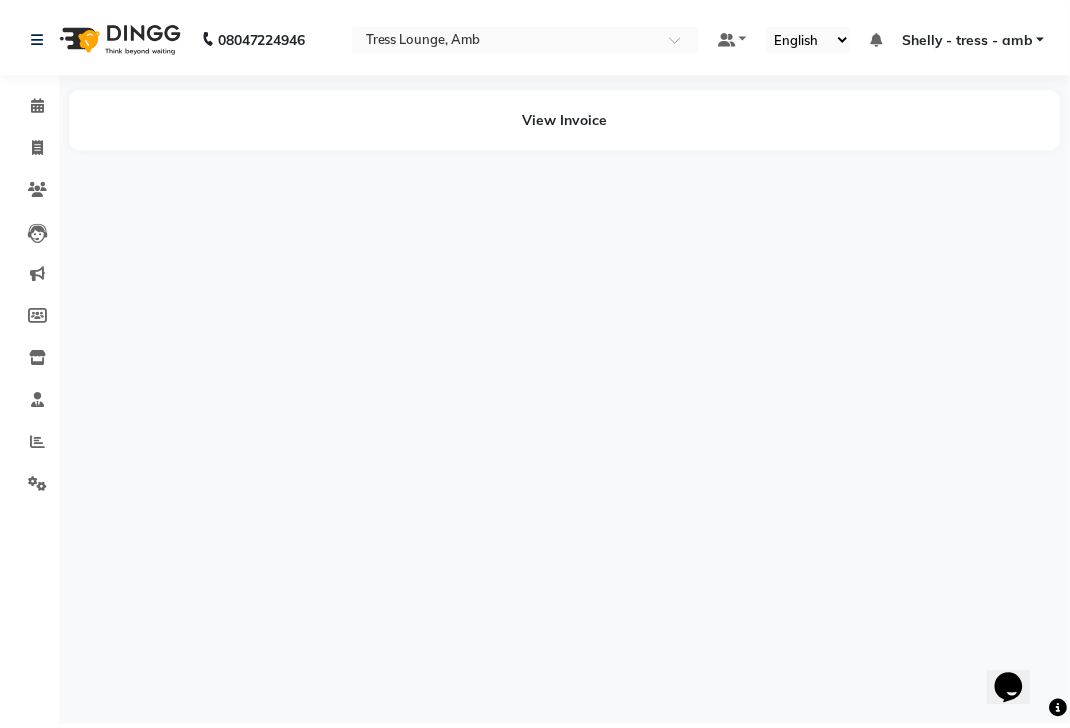 scroll, scrollTop: 0, scrollLeft: 0, axis: both 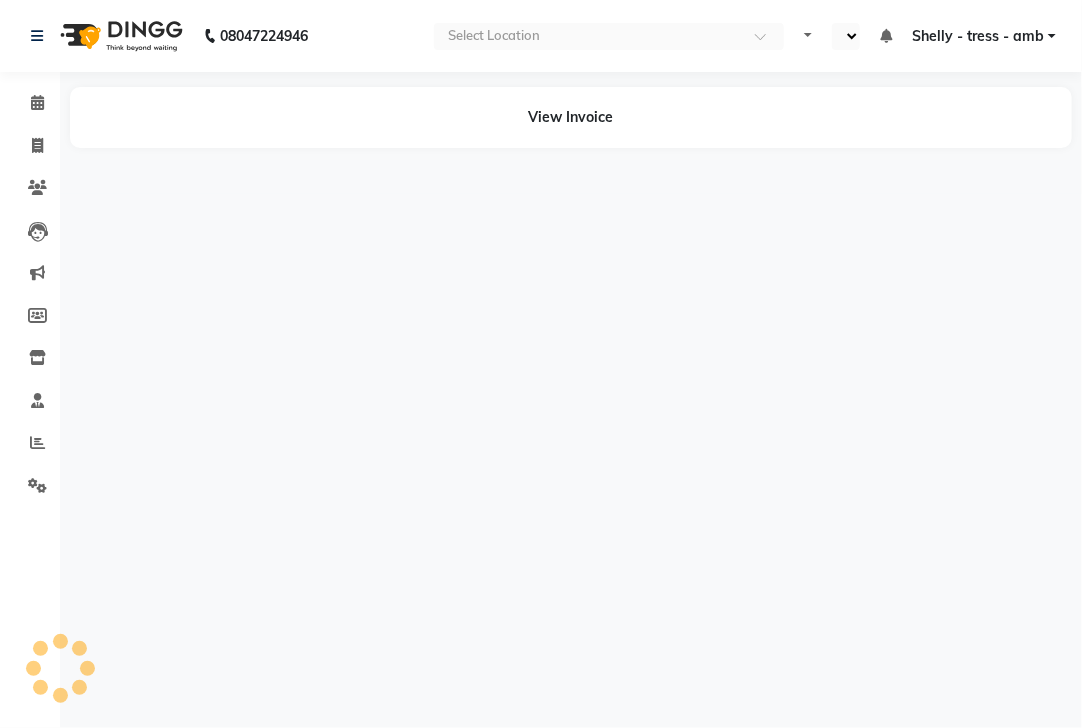 select on "en" 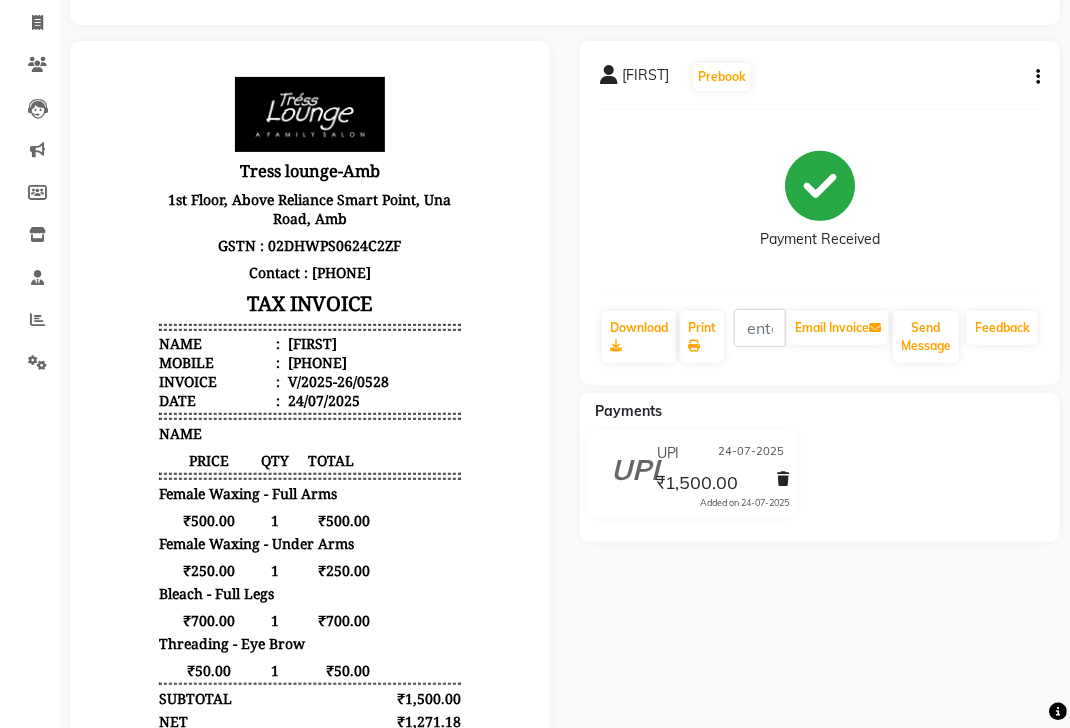 scroll, scrollTop: 167, scrollLeft: 0, axis: vertical 